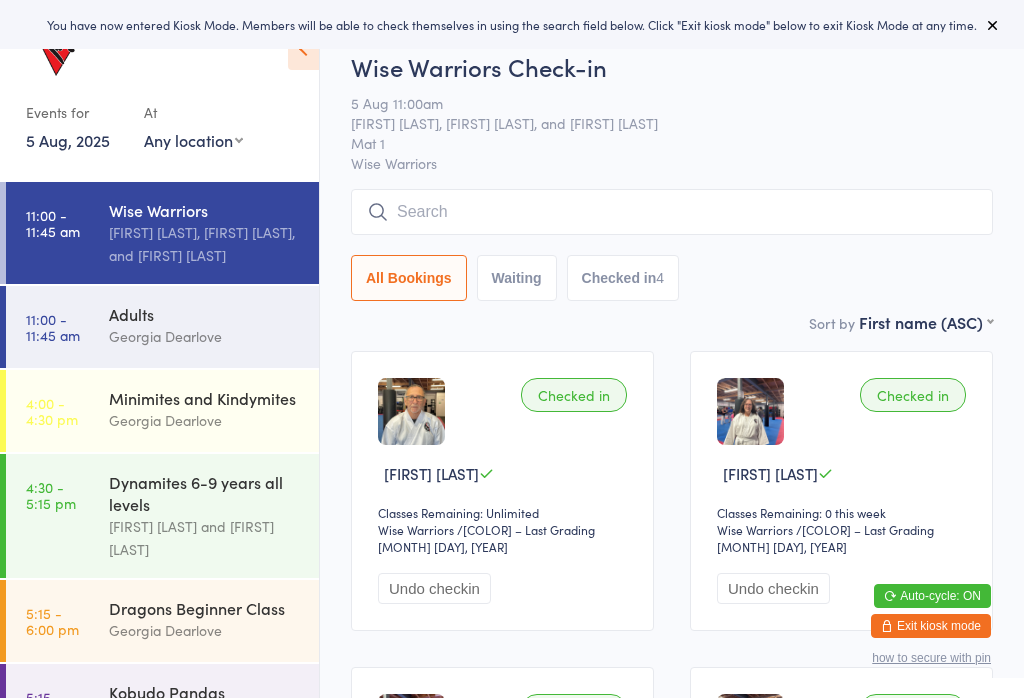 scroll, scrollTop: 0, scrollLeft: 0, axis: both 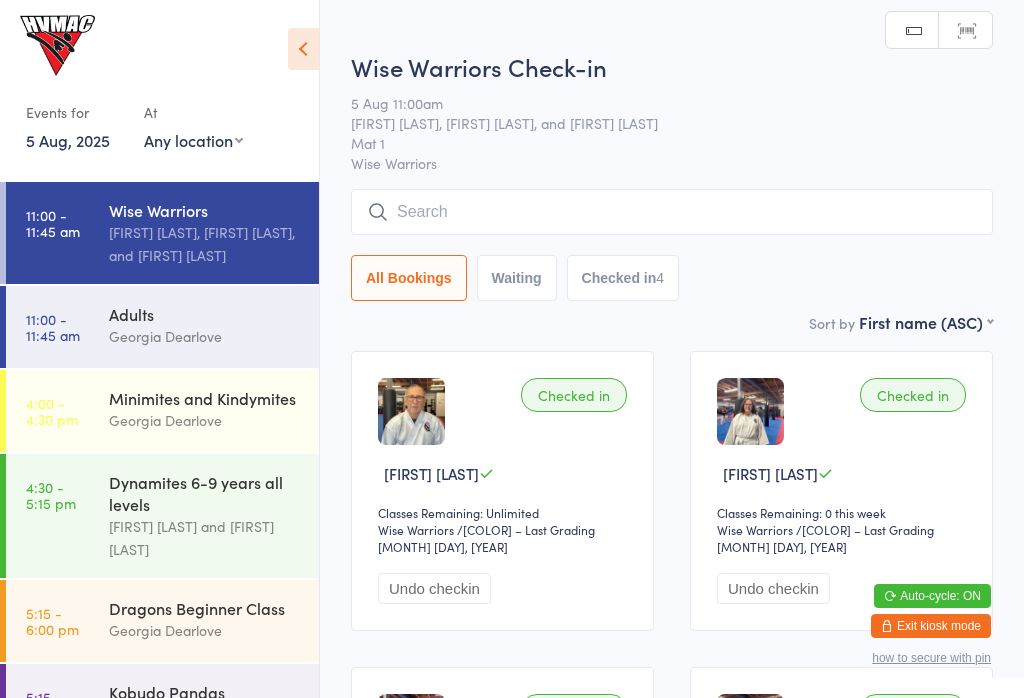 click on "Exit kiosk mode" at bounding box center [931, 626] 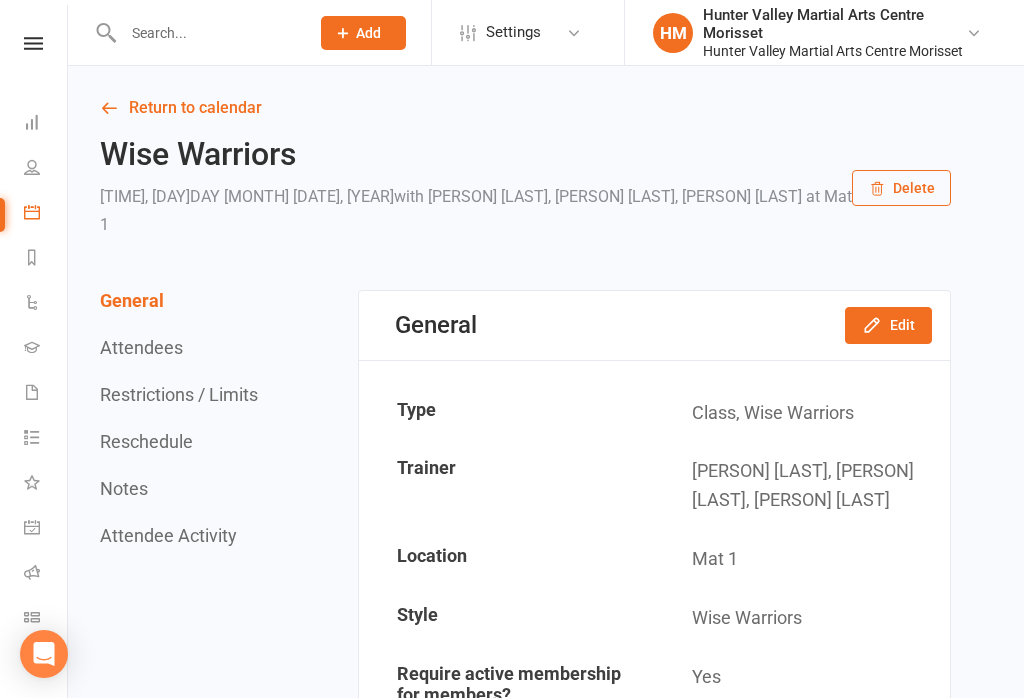 scroll, scrollTop: 0, scrollLeft: 0, axis: both 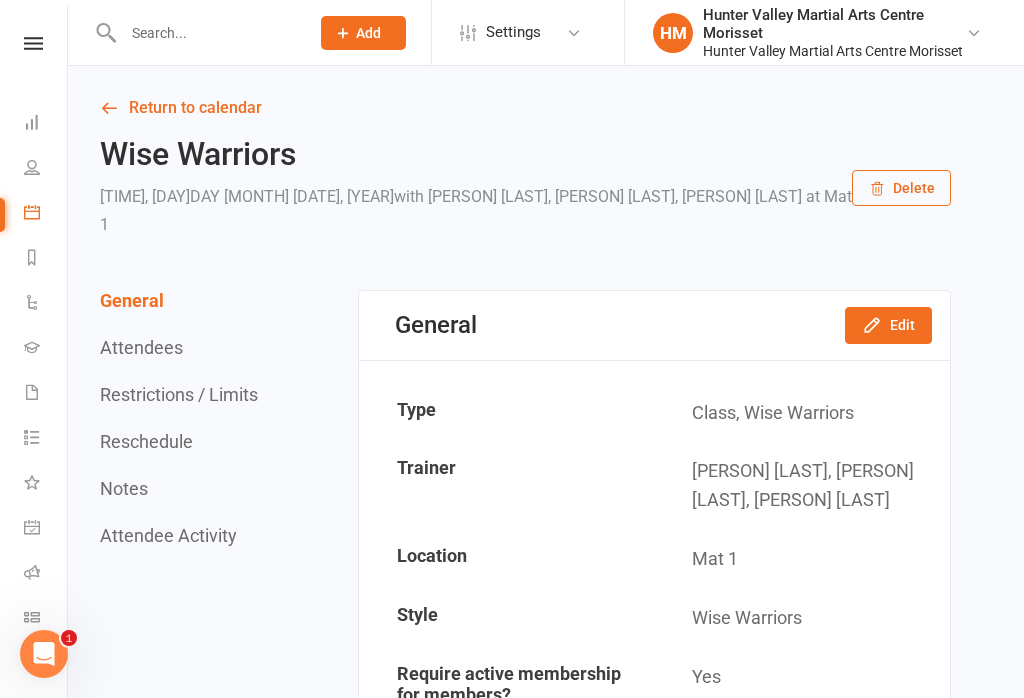 click at bounding box center [195, 32] 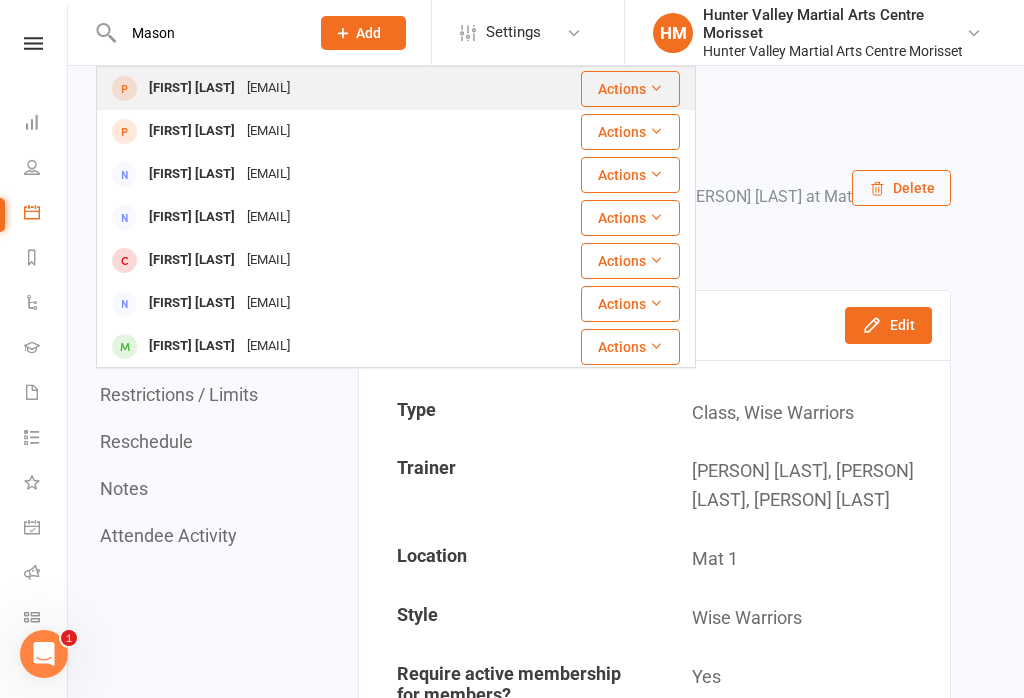 type on "Mason" 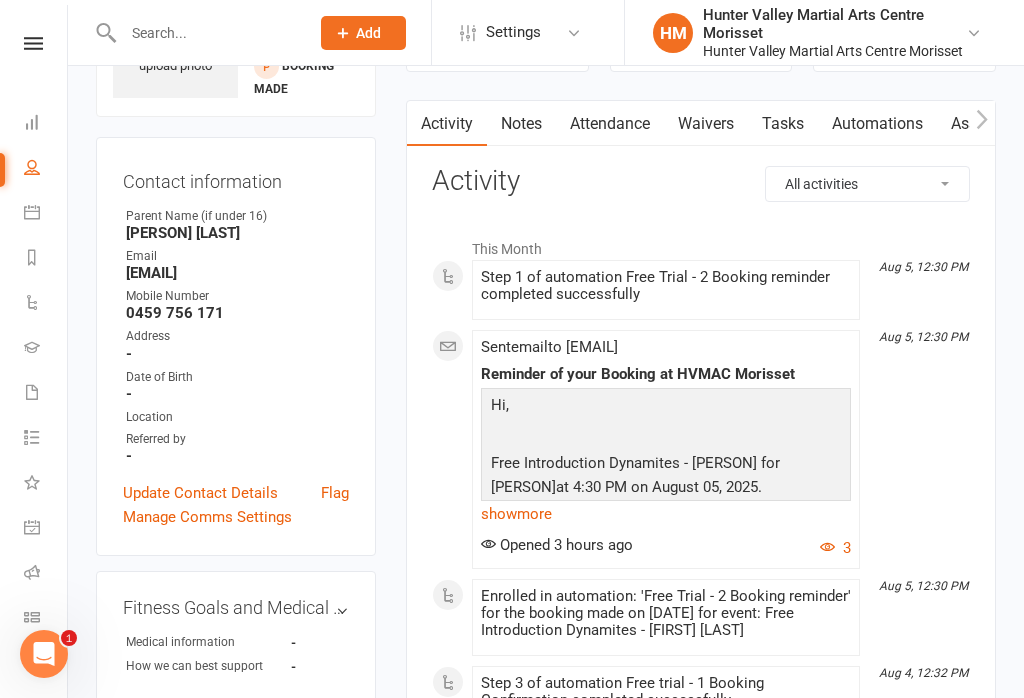click on "Waivers" at bounding box center [706, 124] 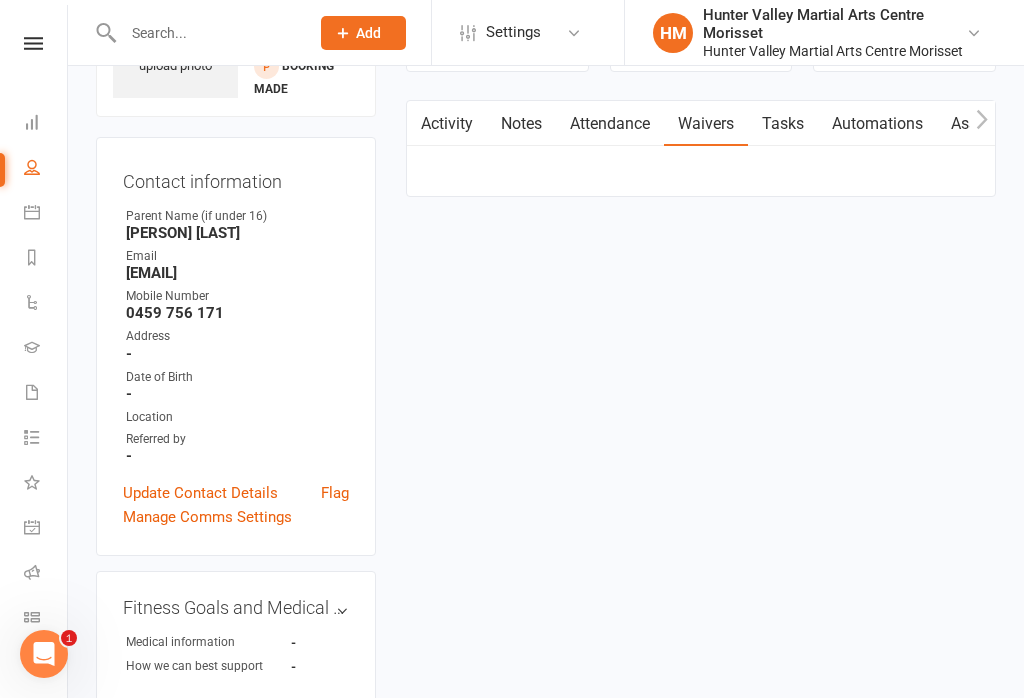 scroll, scrollTop: 169, scrollLeft: 0, axis: vertical 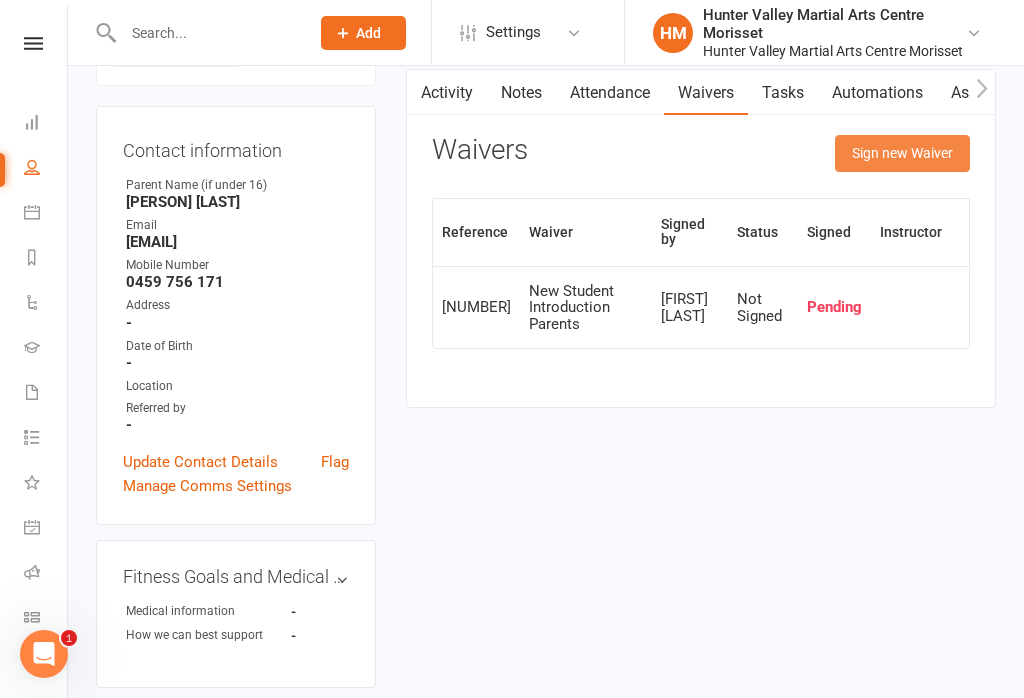 click on "Sign new Waiver" at bounding box center [902, 153] 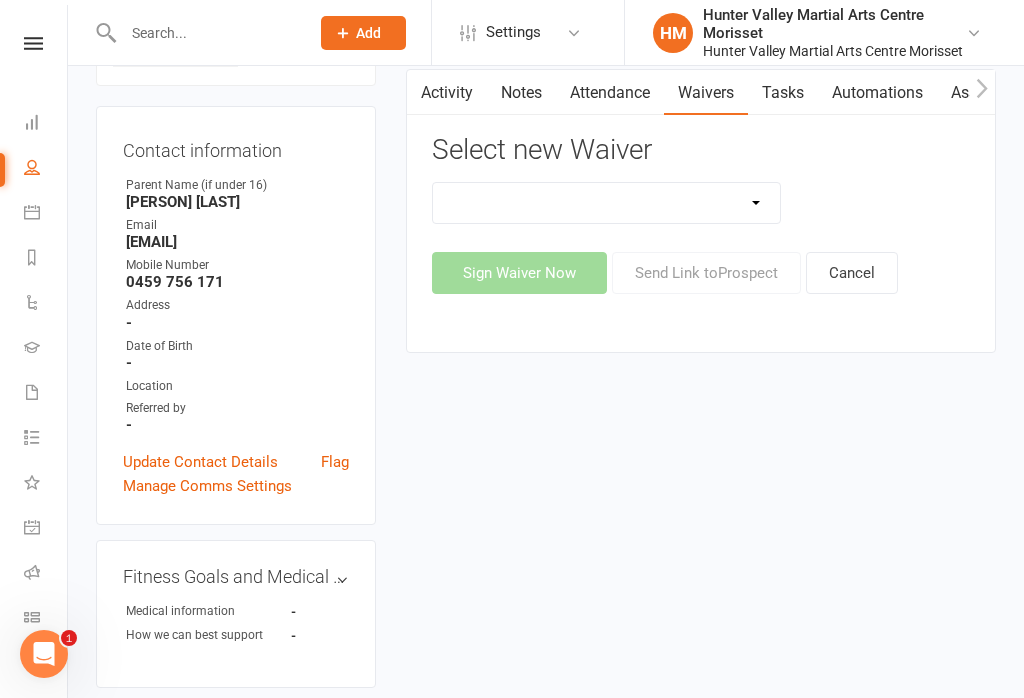 click on "App membership only Cancellation Form Change to payment frequency Fitness Challenge Goals Assessment Membership BBC Upgrade Form 12 months Membership Form Membership Form Kindymites/Minimites Membership Form ONLINE Registration ONLY Membership Form - parent part payment Membership PIF/Lesson Block Membership Upgrade Form Membership Upgrade Form Black Belt Club 12 months New Student Introduction Adults New Student Introduction Parents Request to Suspend Membership Special Events Update Of Payment Details" at bounding box center (606, 203) 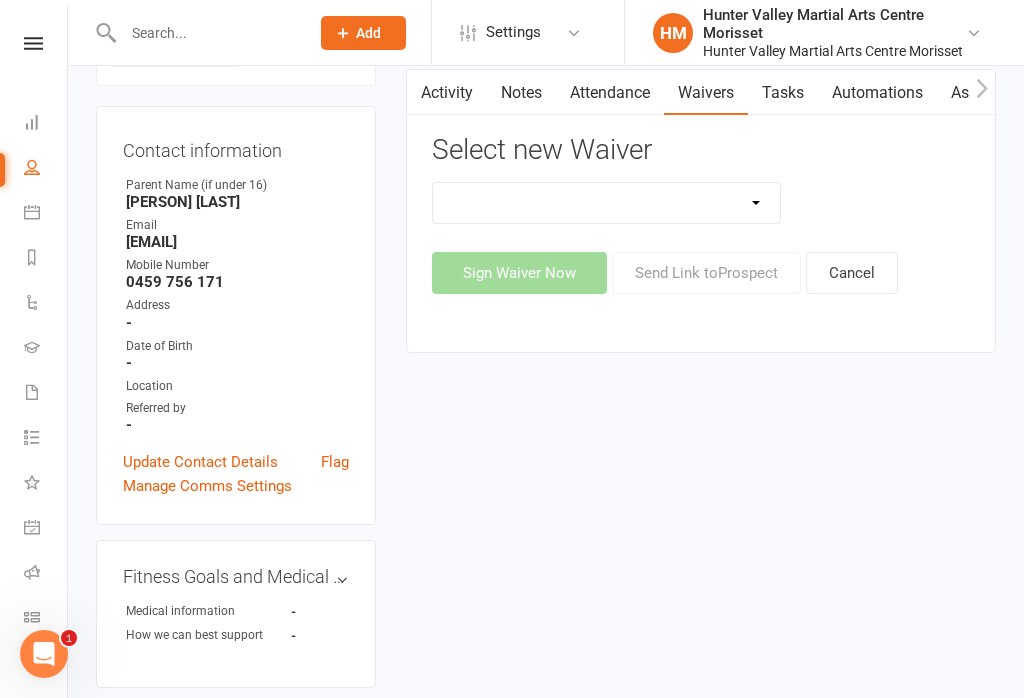 select on "5245" 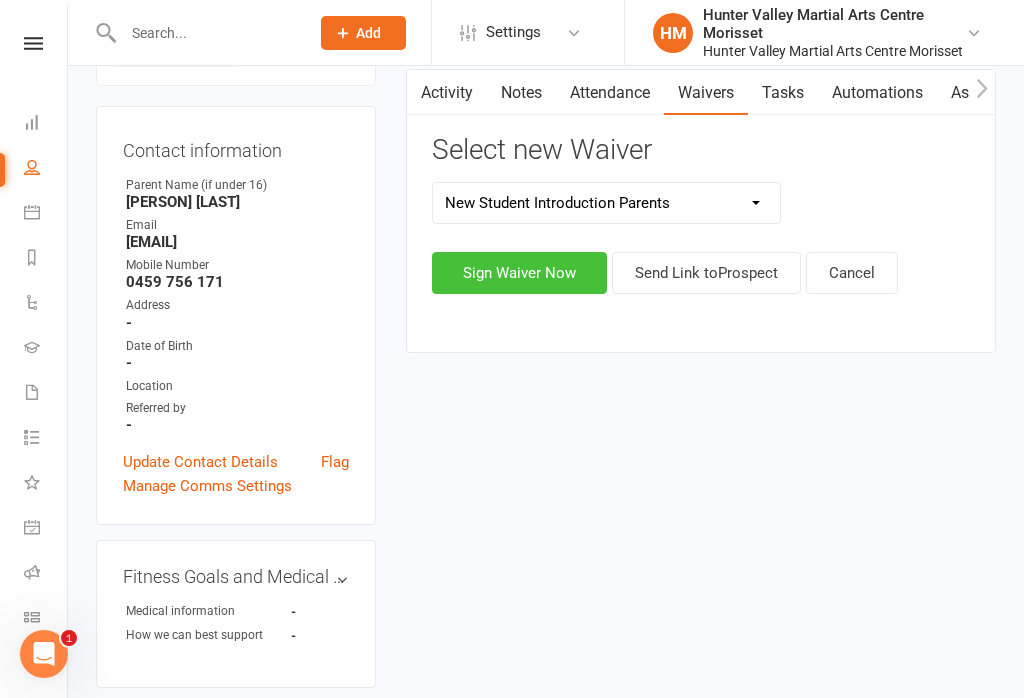 click on "Sign Waiver Now" at bounding box center (519, 273) 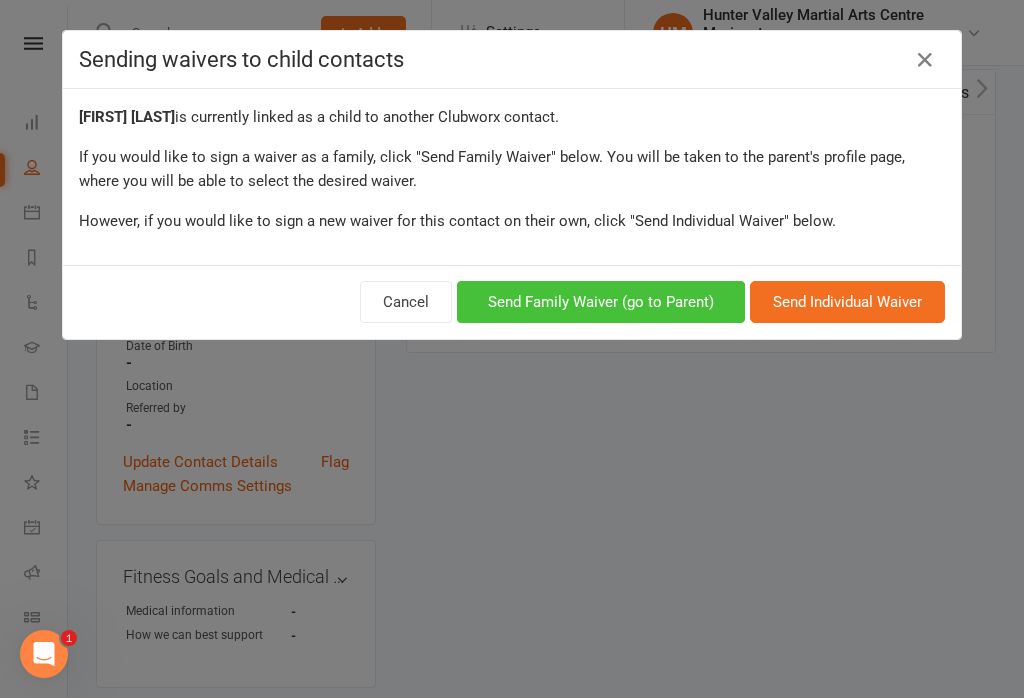 click on "Send Family Waiver (go to Parent)" at bounding box center [601, 302] 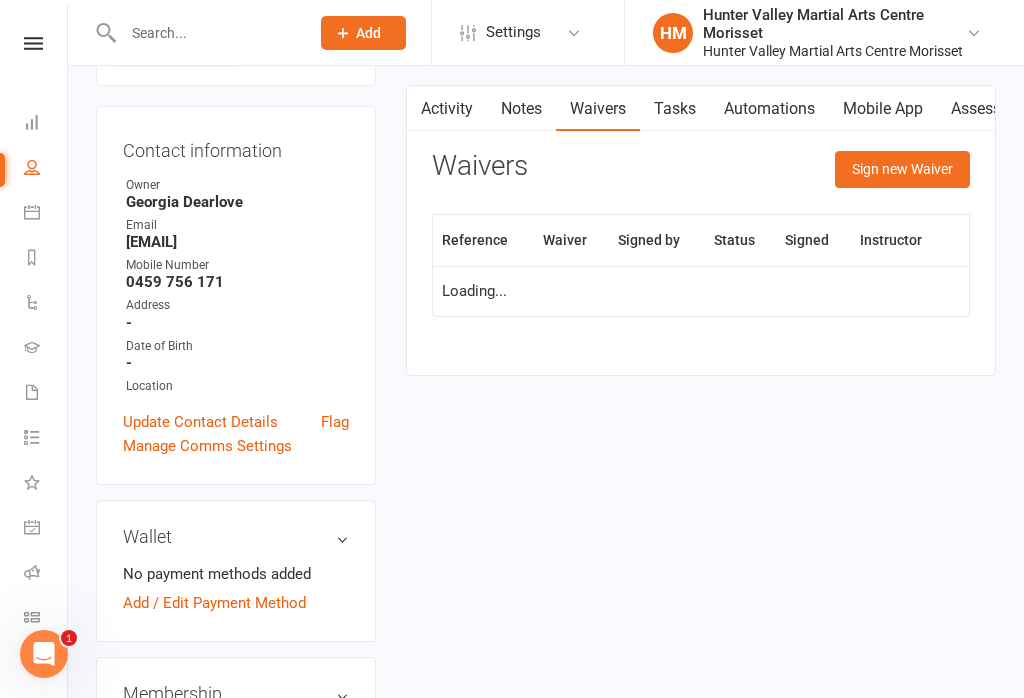scroll, scrollTop: 0, scrollLeft: 0, axis: both 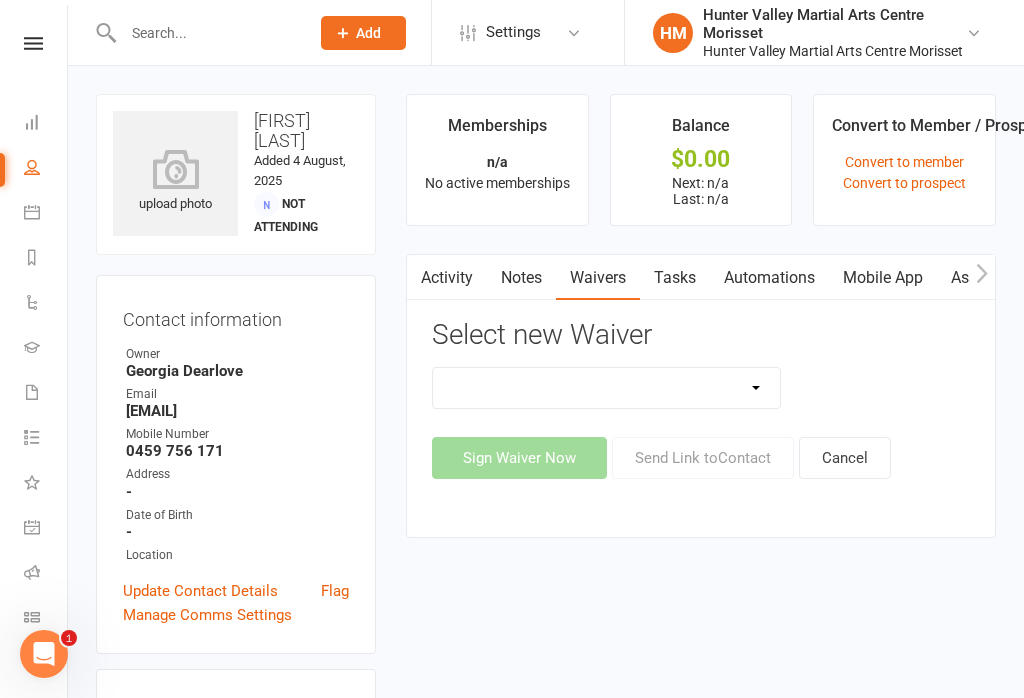 click on "App membership only Cancellation Form Change to payment frequency Fitness Challenge Goals Assessment Membership BBC Upgrade Form 12 months Membership Form Membership Form Kindymites/Minimites Membership Form ONLINE Registration ONLY Membership Form - parent part payment Membership PIF/Lesson Block Membership Upgrade Form Membership Upgrade Form Black Belt Club 12 months New Student Introduction Adults New Student Introduction Parents Request to Suspend Membership Special Events Update Of Payment Details" at bounding box center [606, 388] 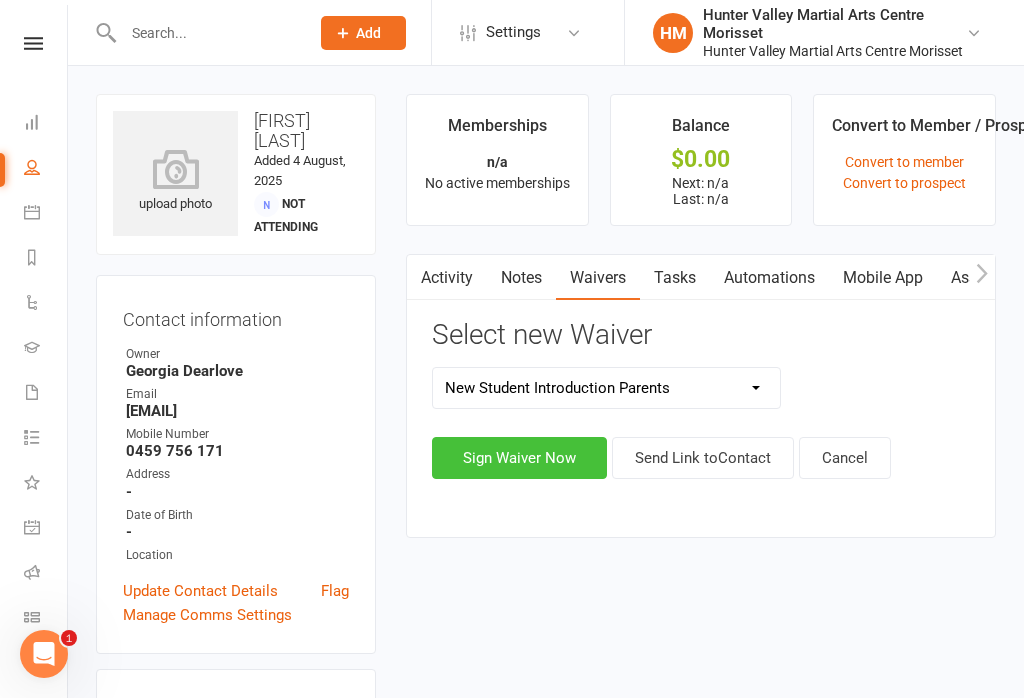 click on "Sign Waiver Now" at bounding box center (519, 458) 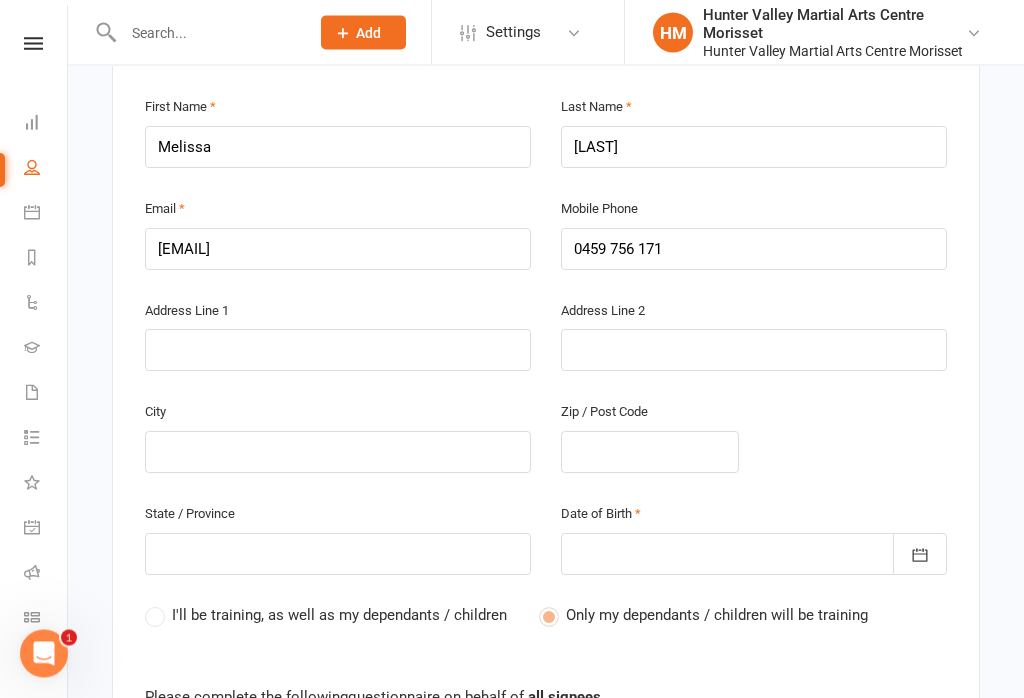 scroll, scrollTop: 558, scrollLeft: 0, axis: vertical 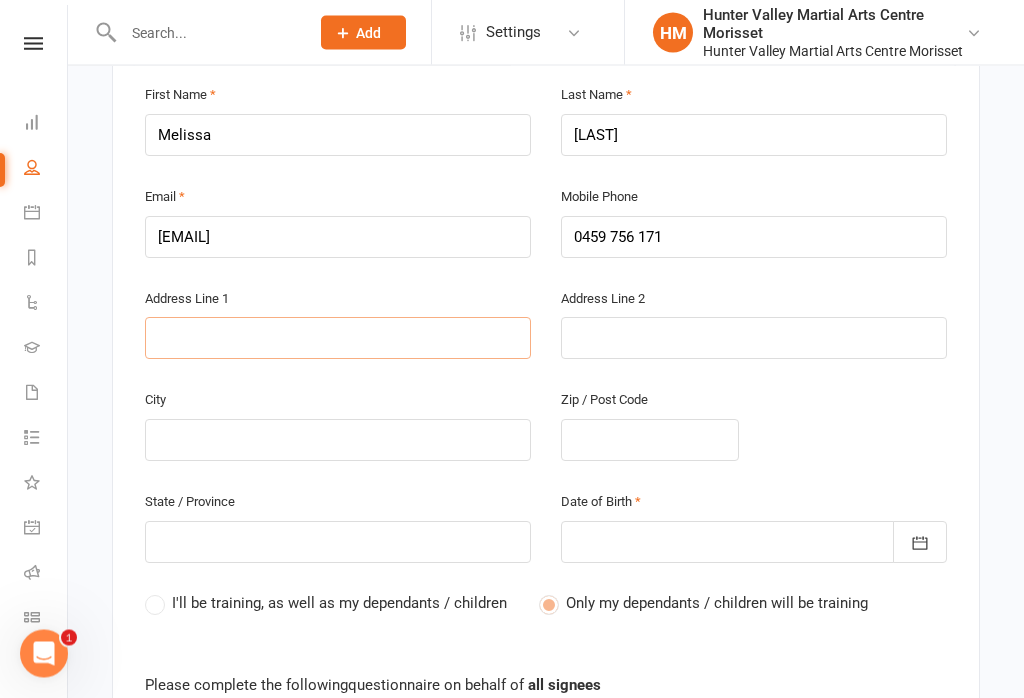 click at bounding box center [338, 339] 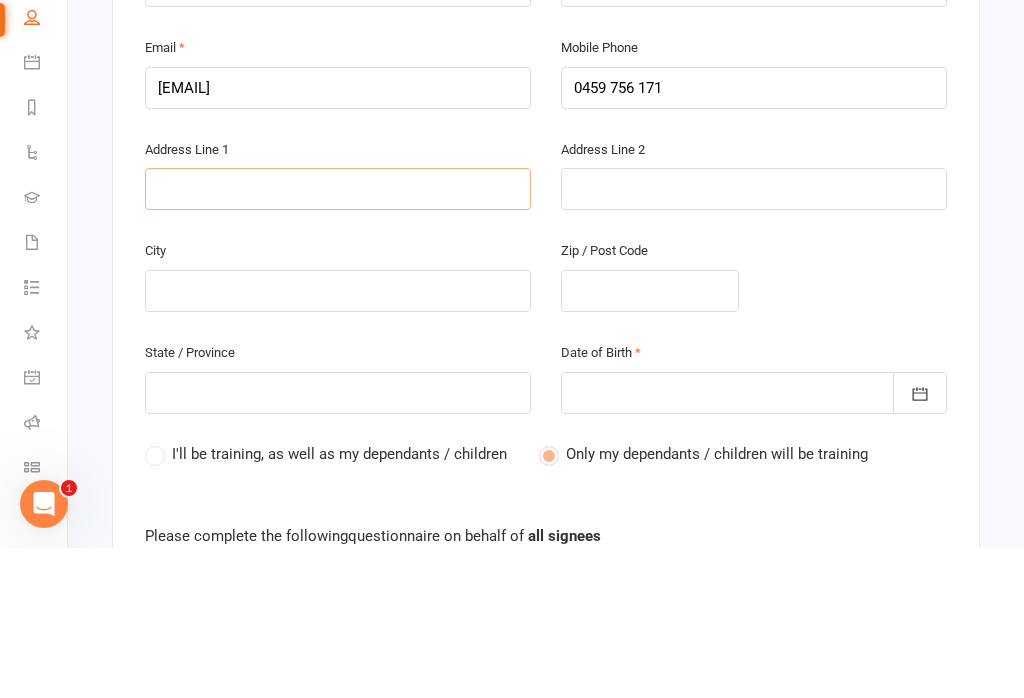 type on "1" 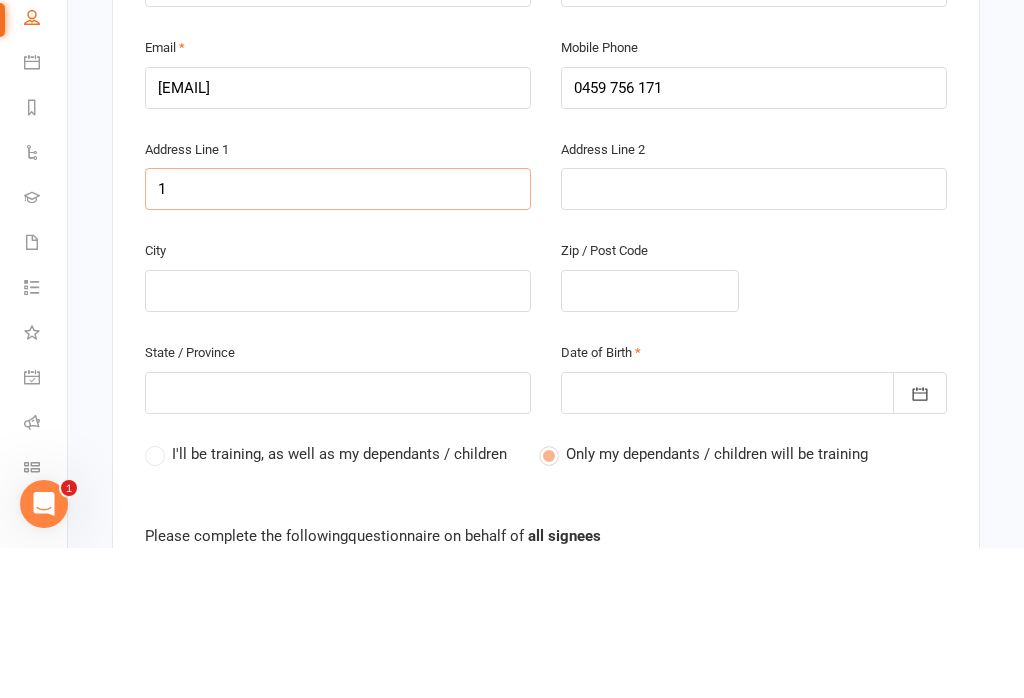 type on "1" 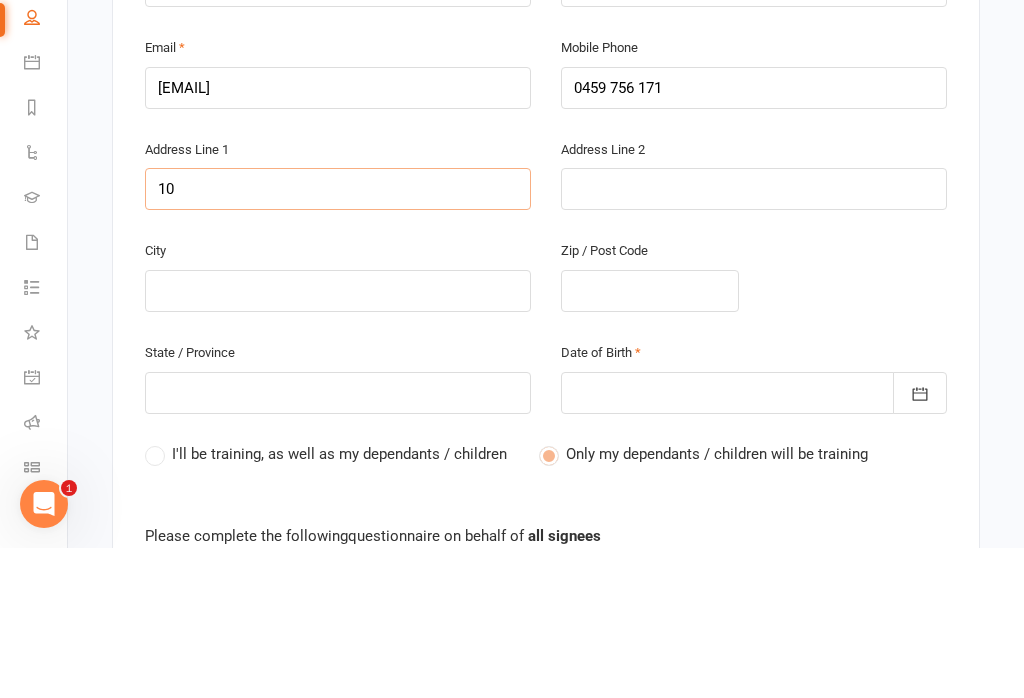 type on "10" 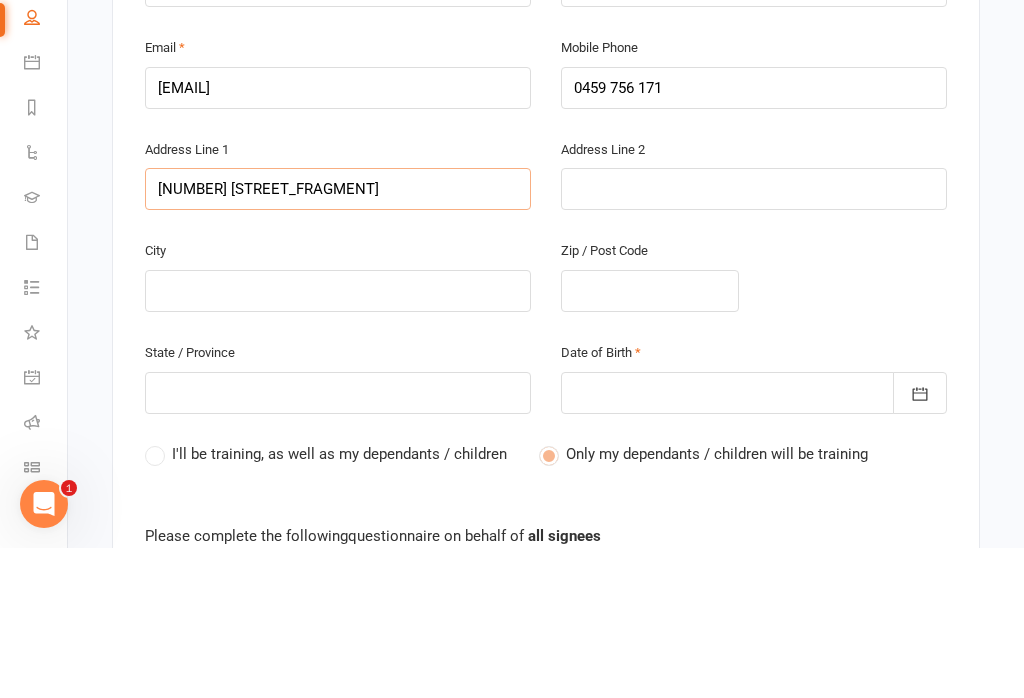 type on "[NUMBER] [STREET_FRAGMENT]" 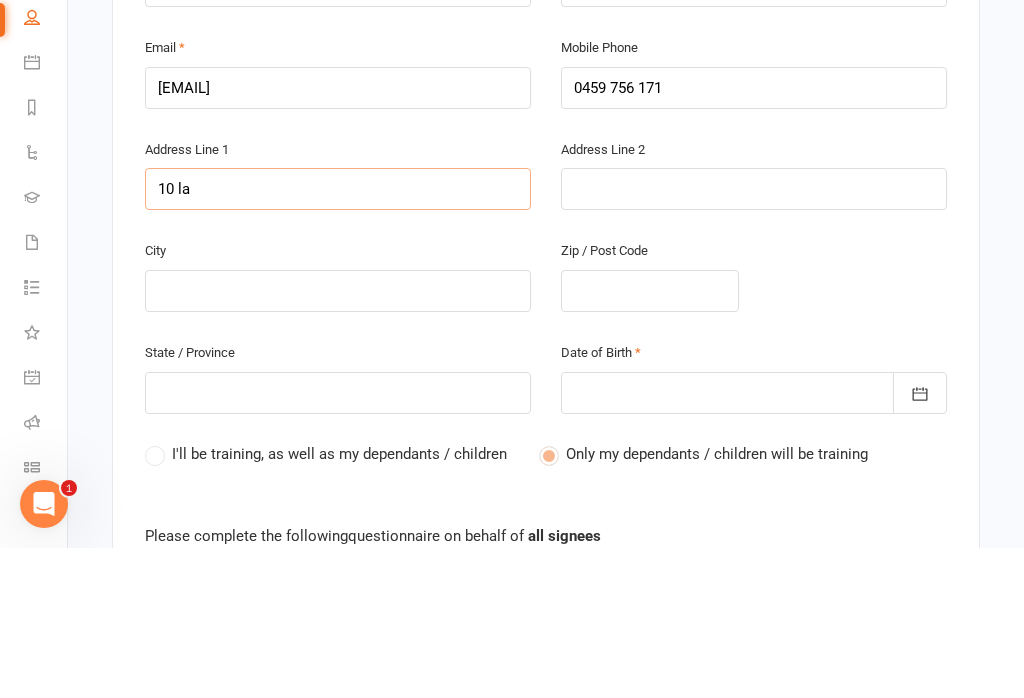 type on "10 la" 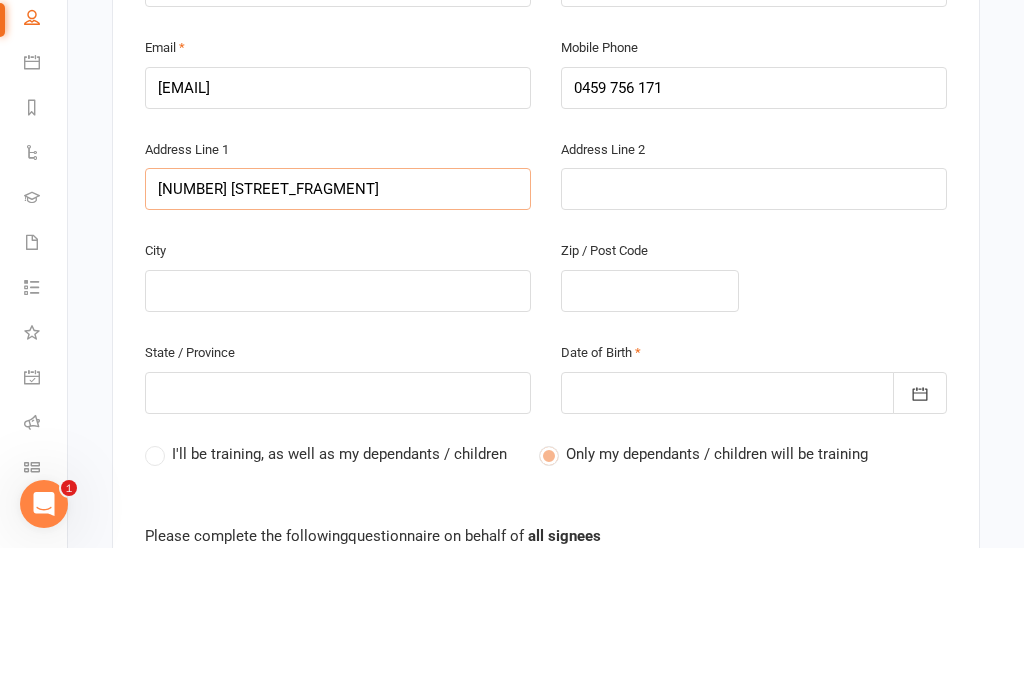 type on "[NUMBER] [STREET_FRAGMENT]" 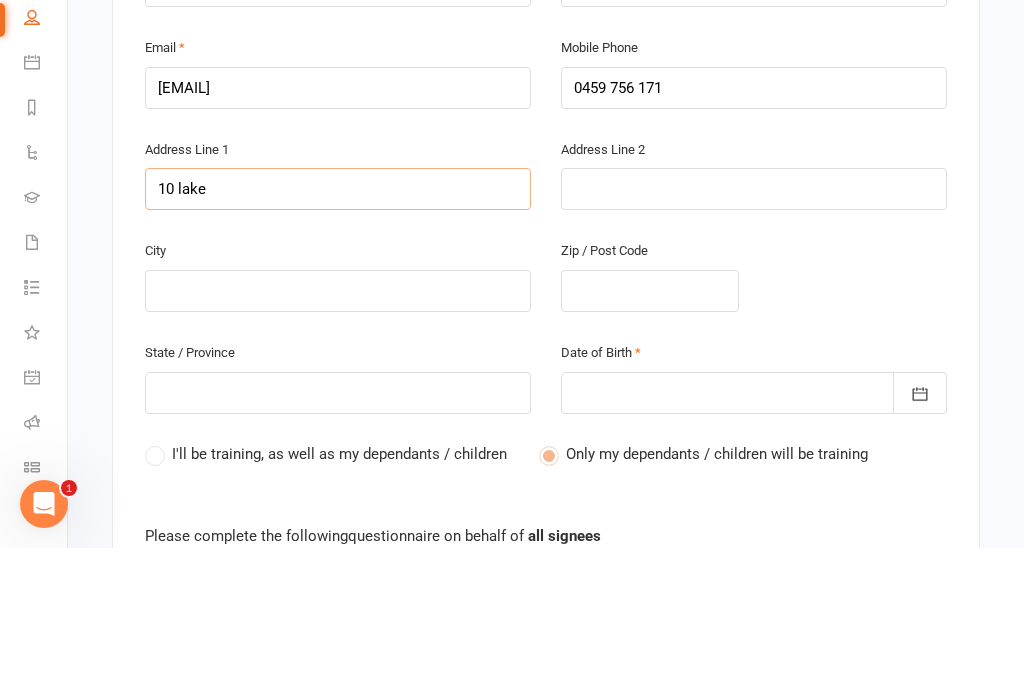 type on "10 lake" 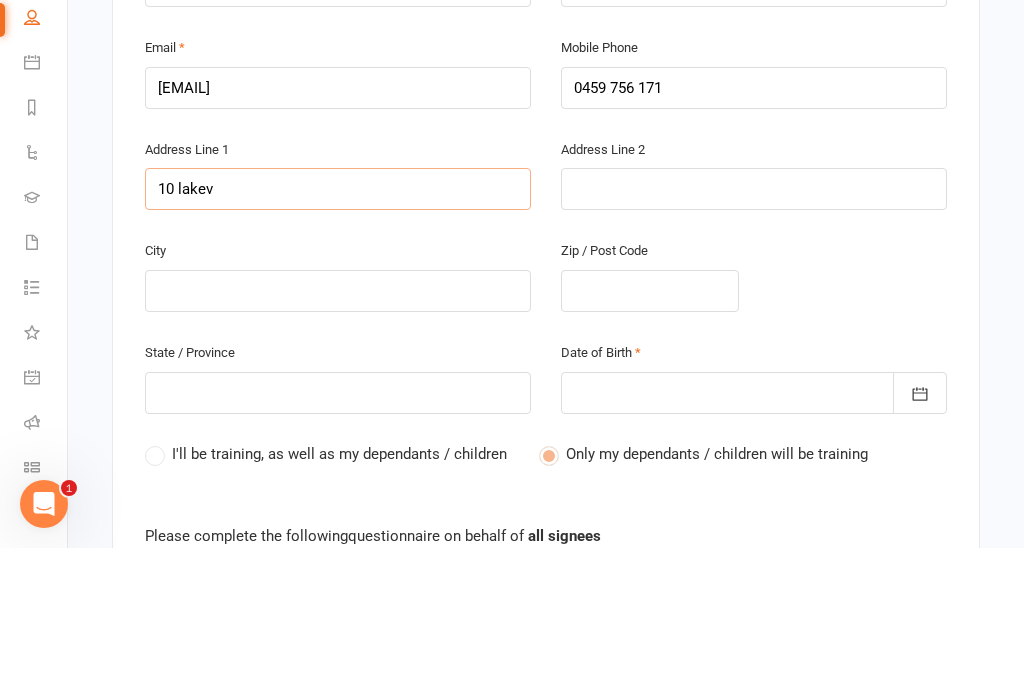 type on "10 lakev" 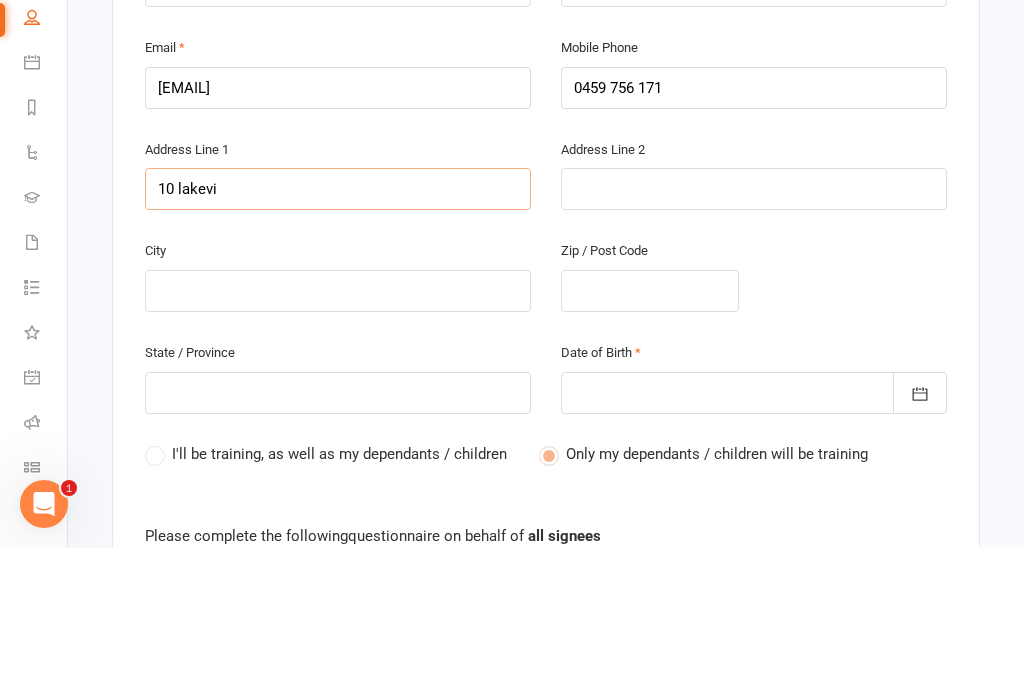 type on "10 lakevi" 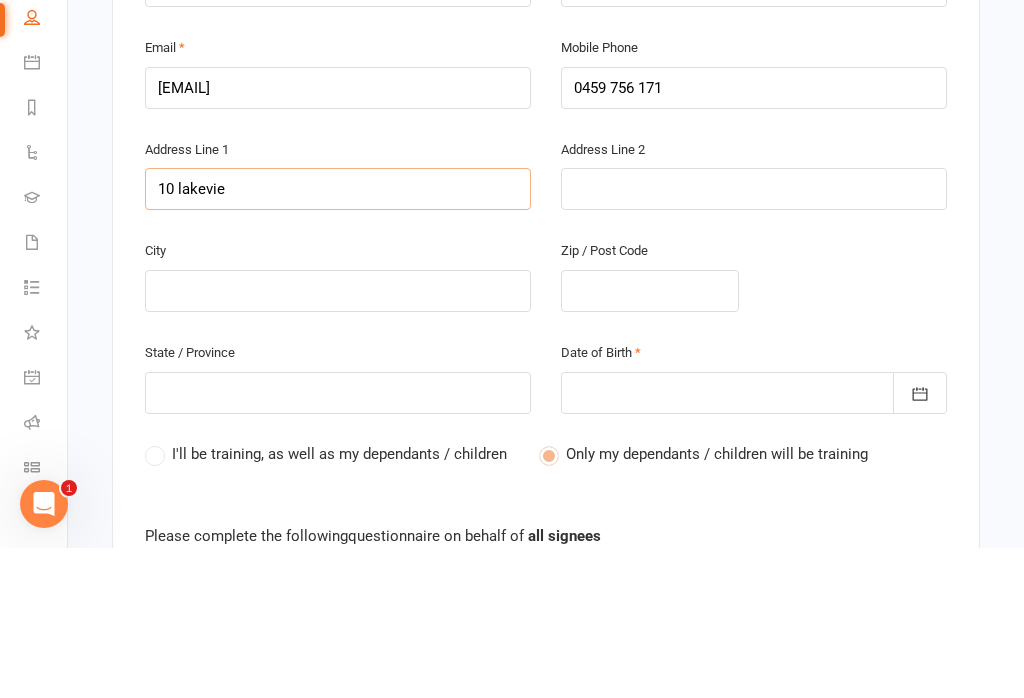 type on "10 lakevie" 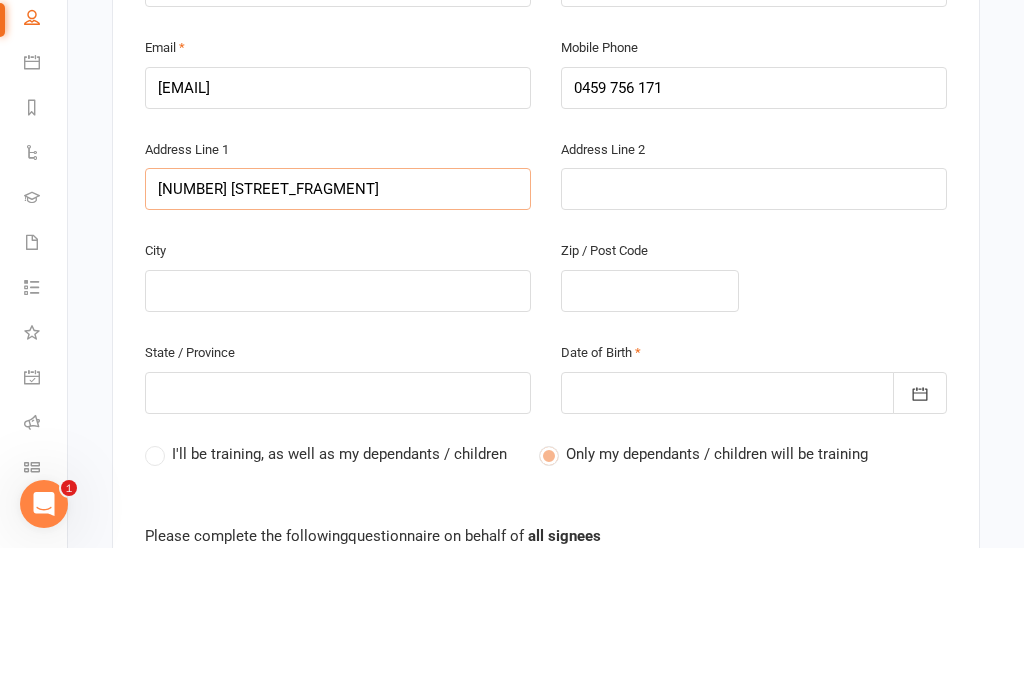 type on "[NUMBER] [STREET]" 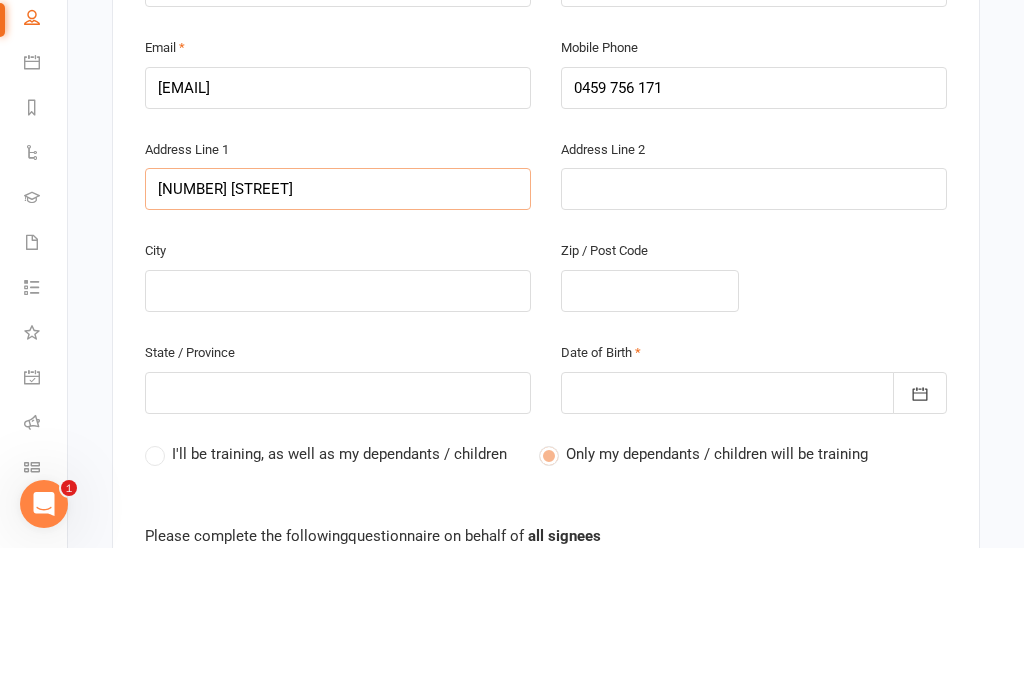 type on "[NUMBER] [STREET_FRAGMENT]" 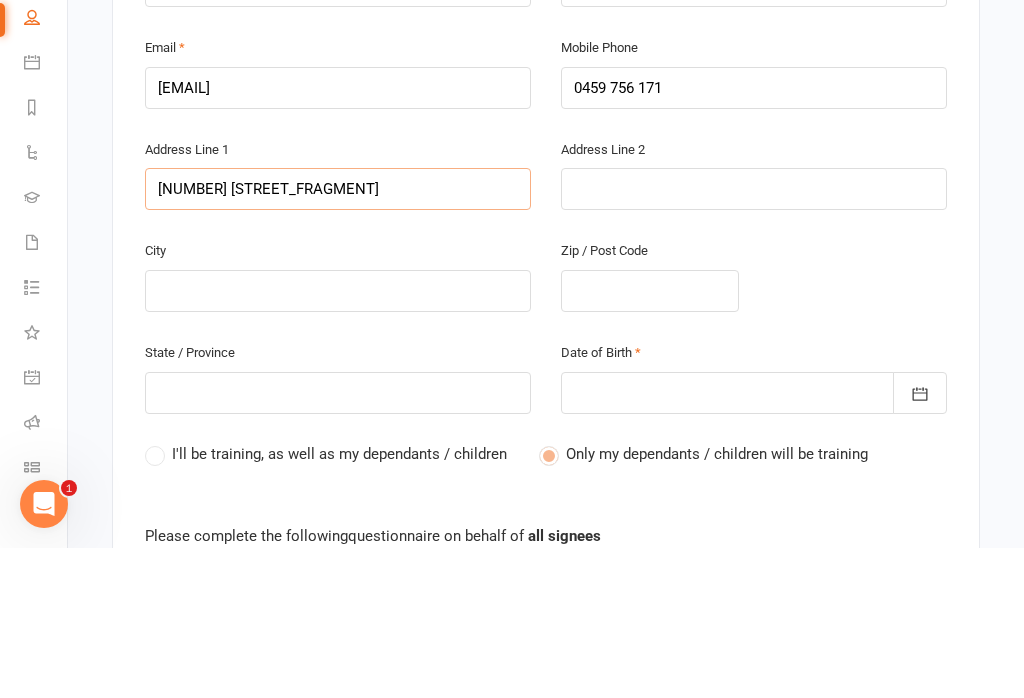 type on "[NUMBER] [STREET_FRAGMENT]" 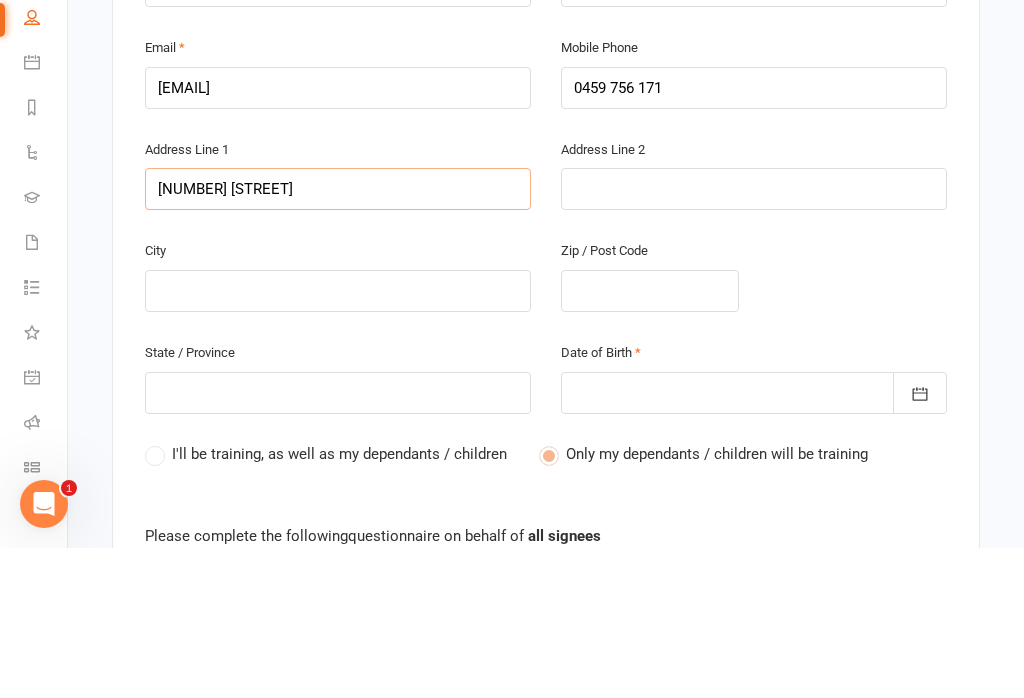 type on "[NUMBER] [STREET]" 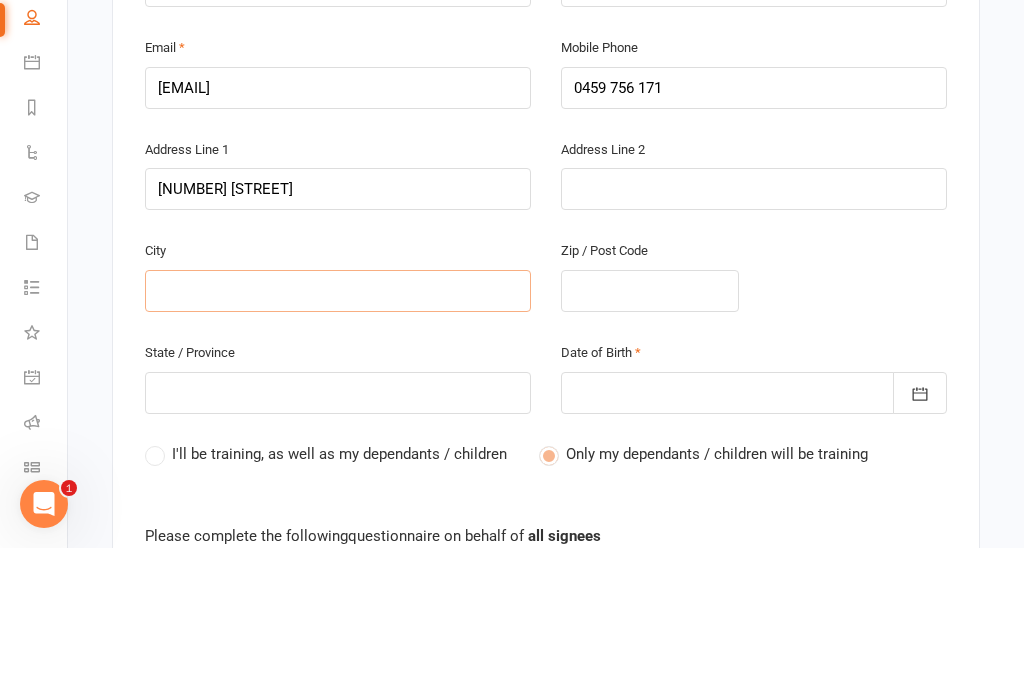click at bounding box center (338, 441) 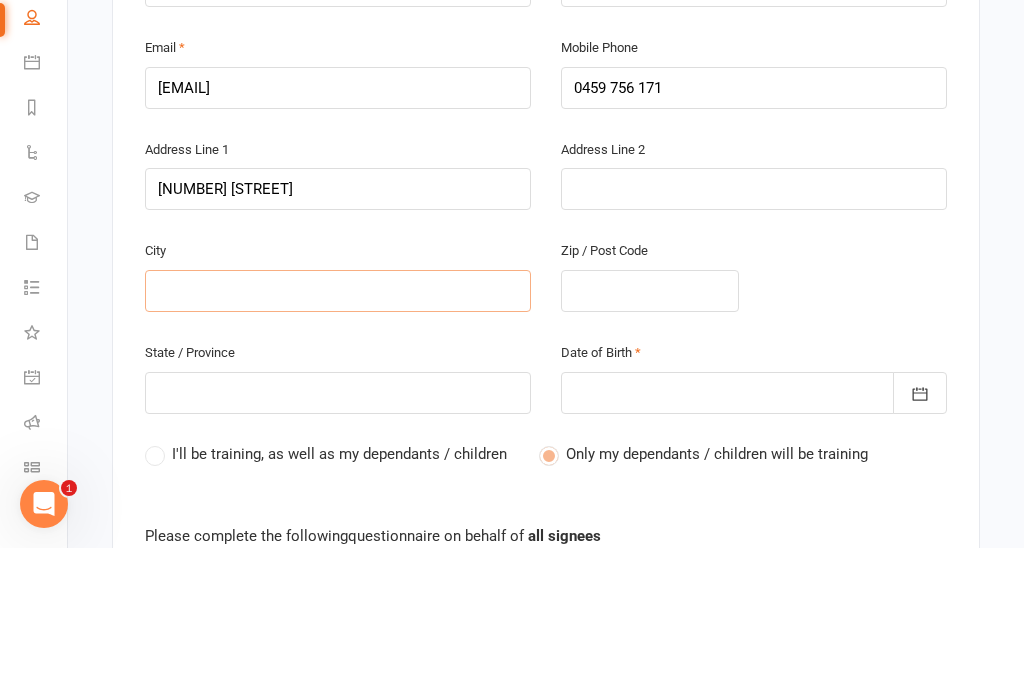 type on "M" 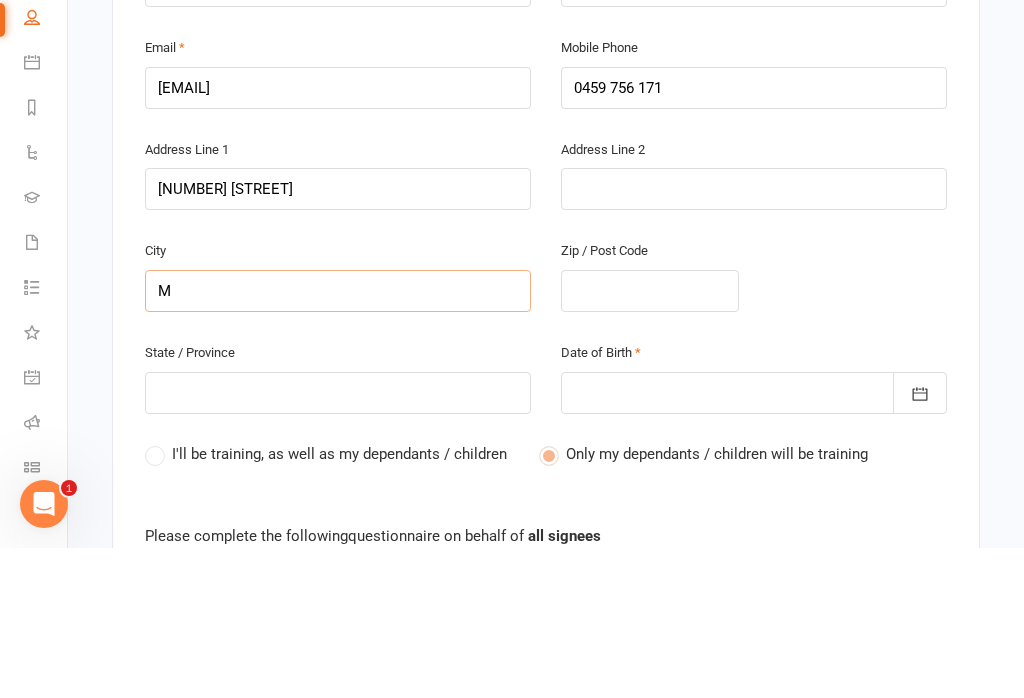 type on "Mo" 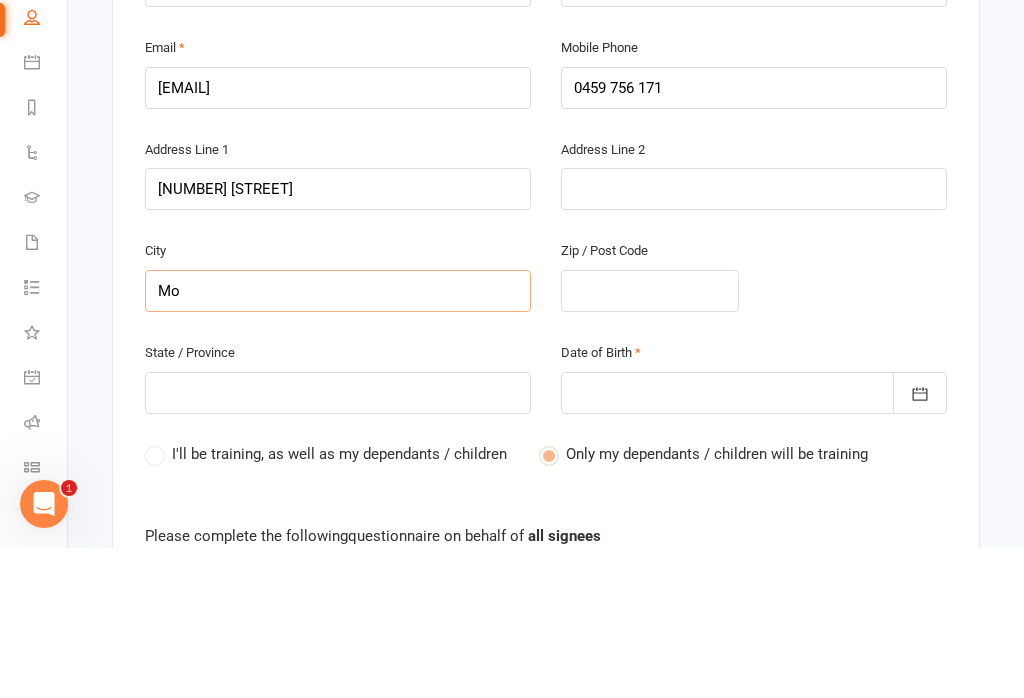 type on "Mo" 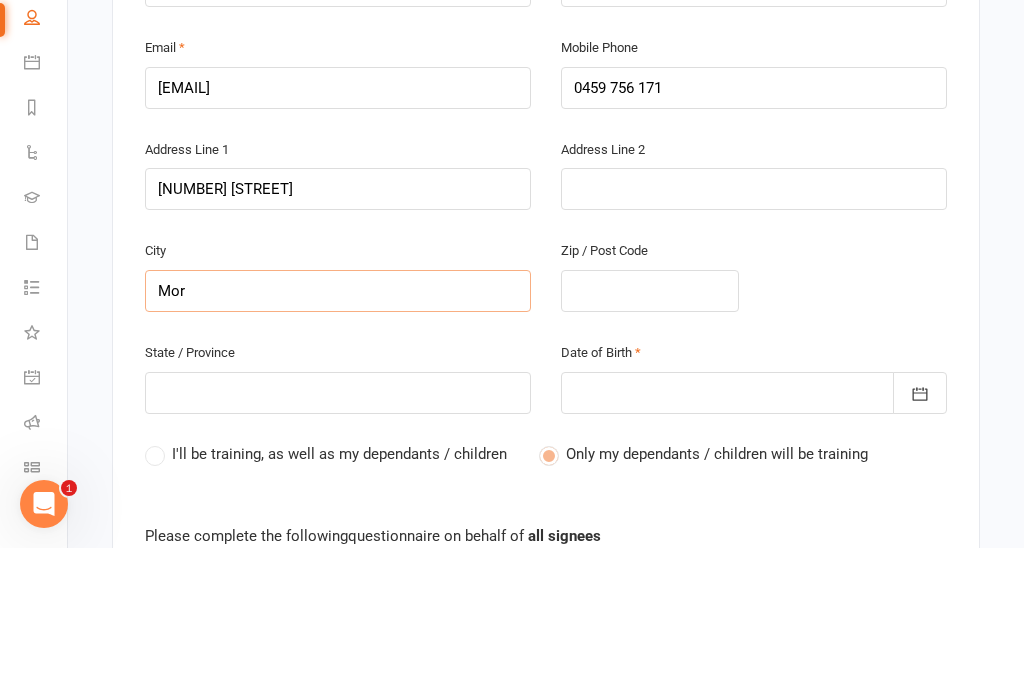 type on "Mor" 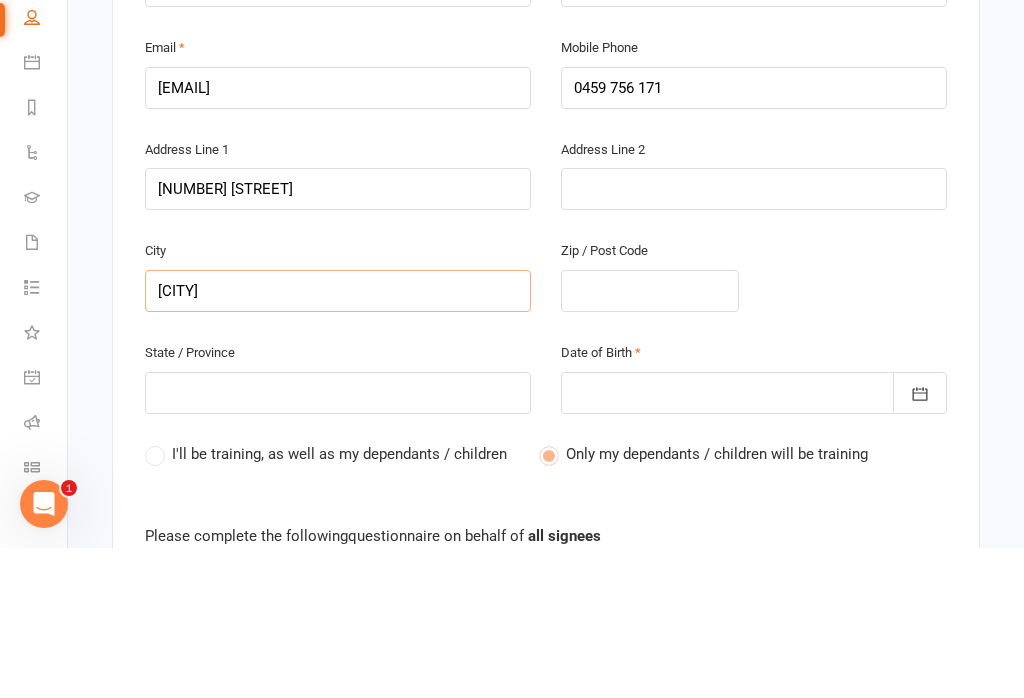 type on "[CITY]" 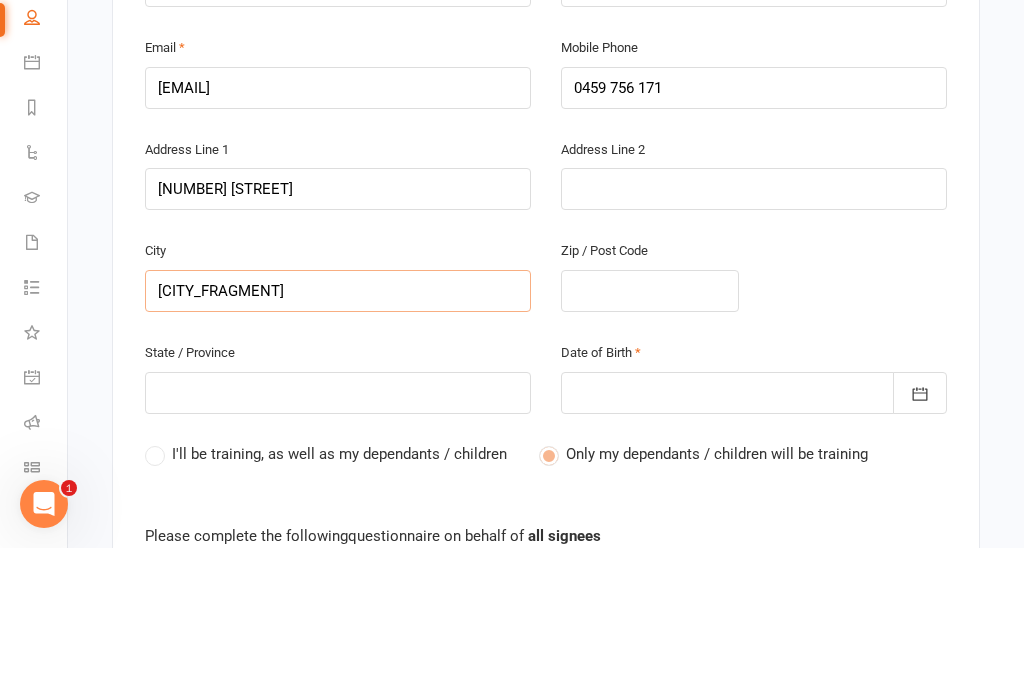 type on "[CITY]" 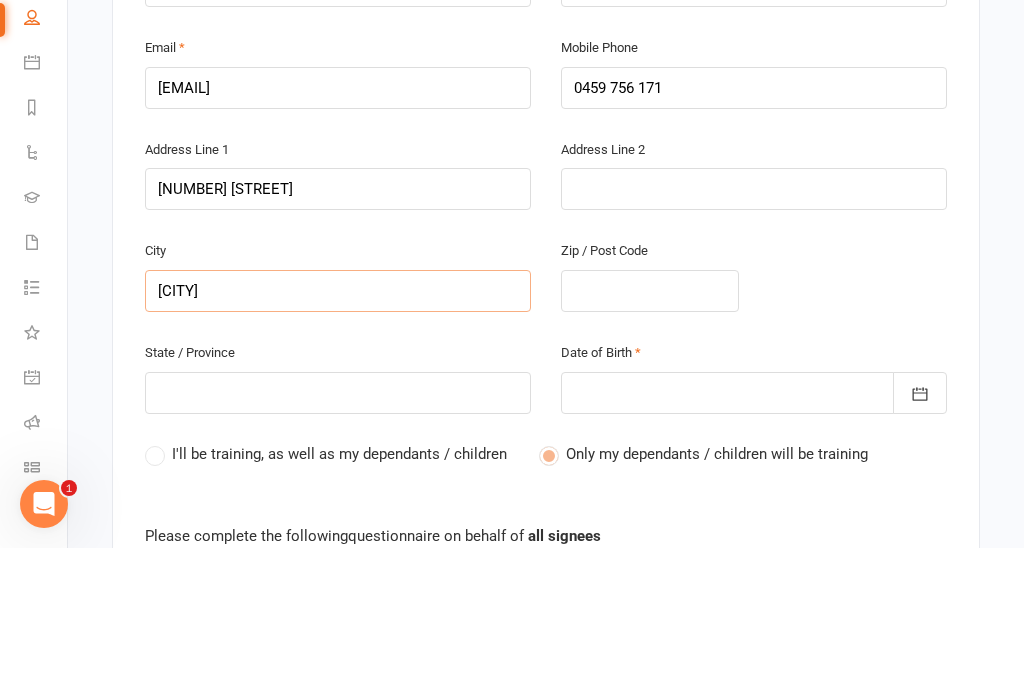 type on "[CITY]" 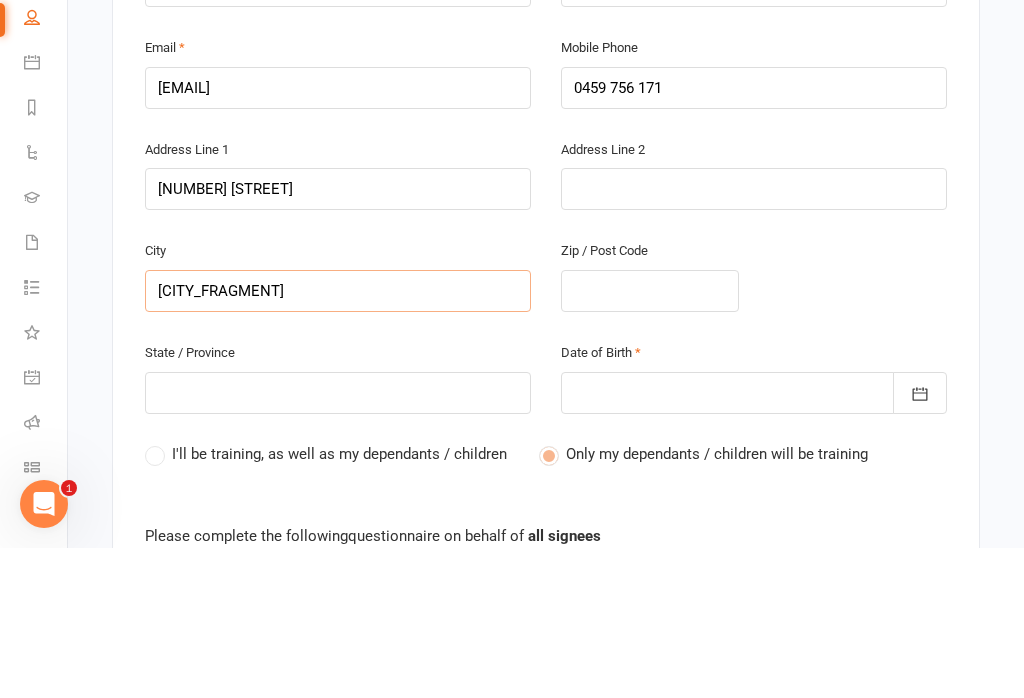 type on "[CITY_FRAGMENT]" 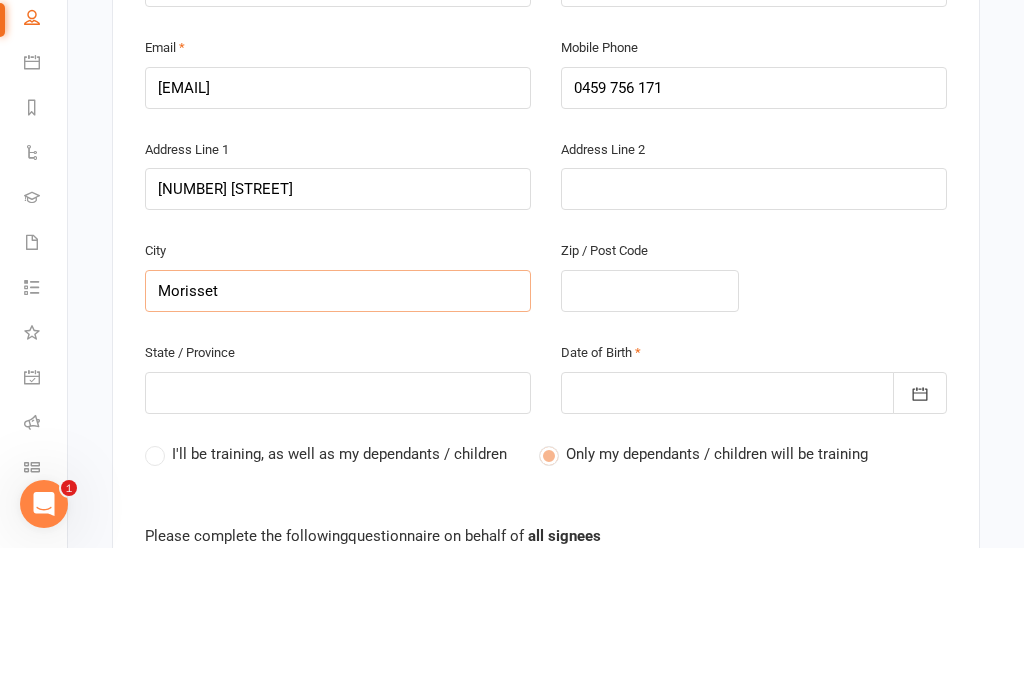 type on "Morisset" 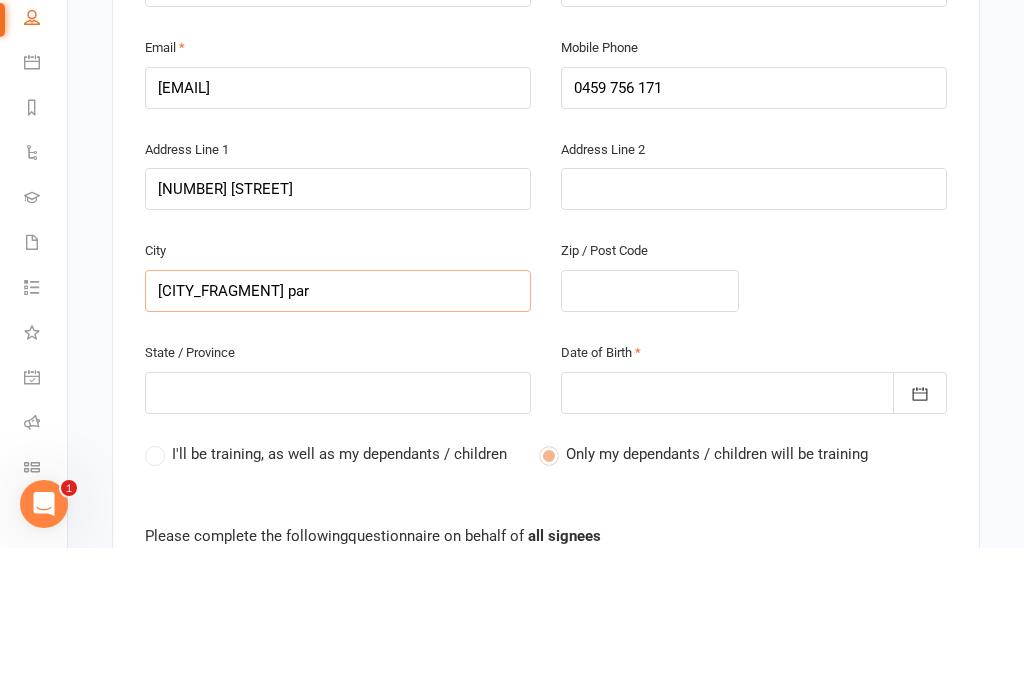 type on "[CITY_FRAGMENT] par" 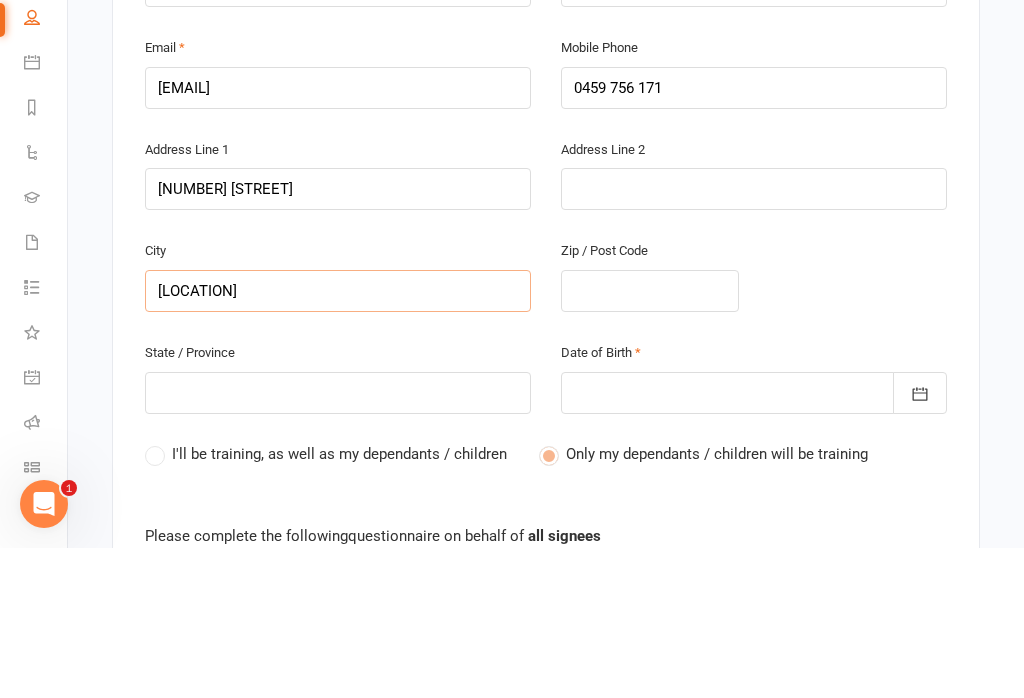 type on "[LOCATION]" 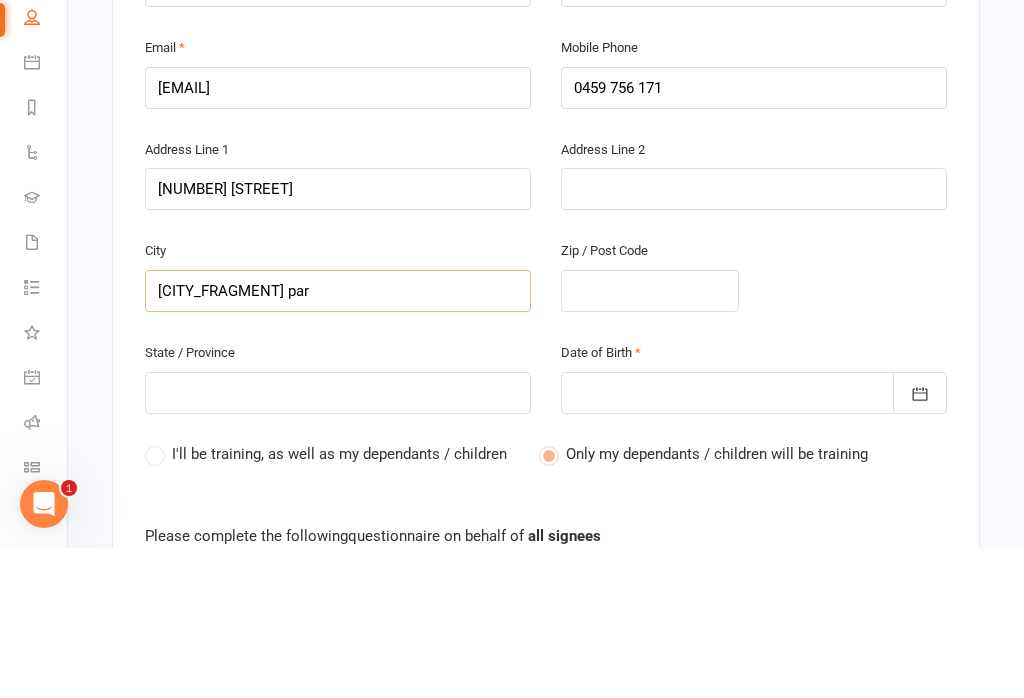 type on "[CITY_FRAGMENT] par" 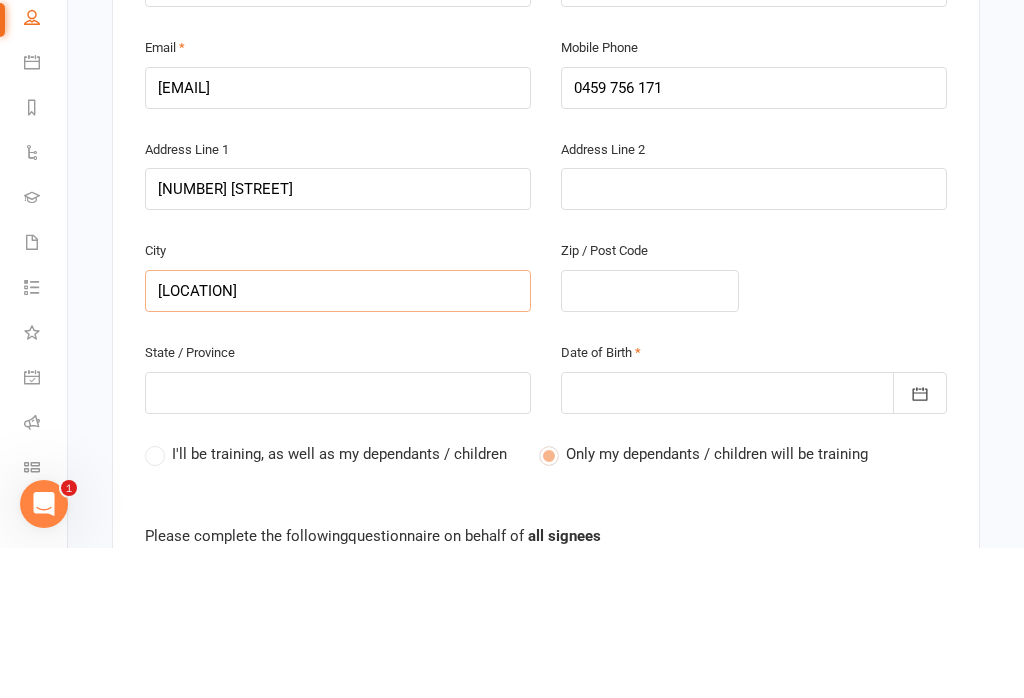 type on "[LOCATION]" 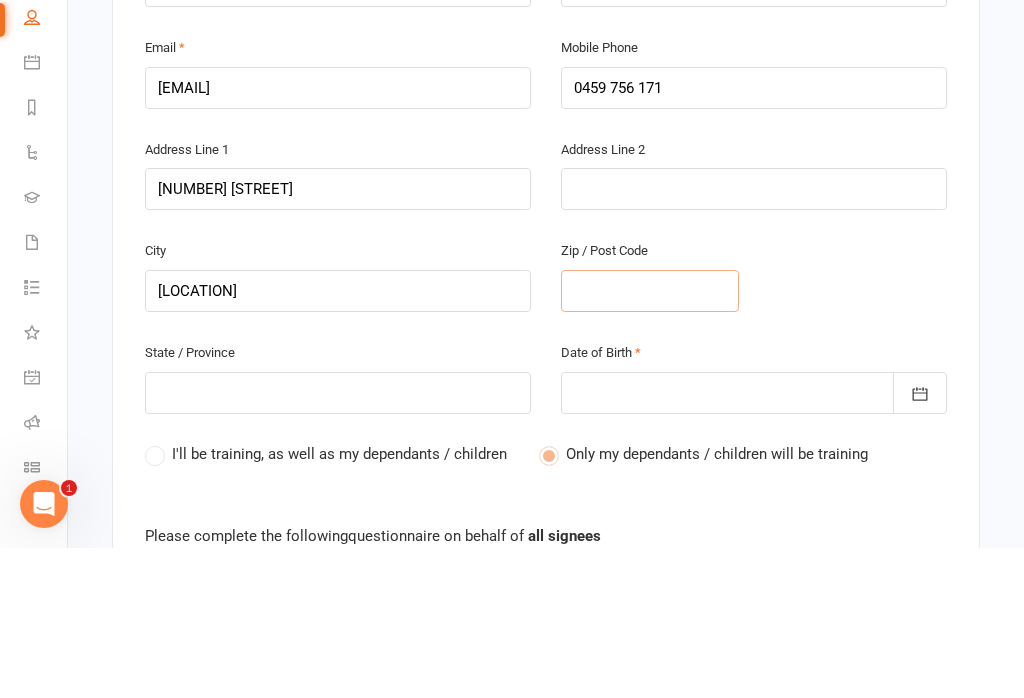 click at bounding box center (650, 441) 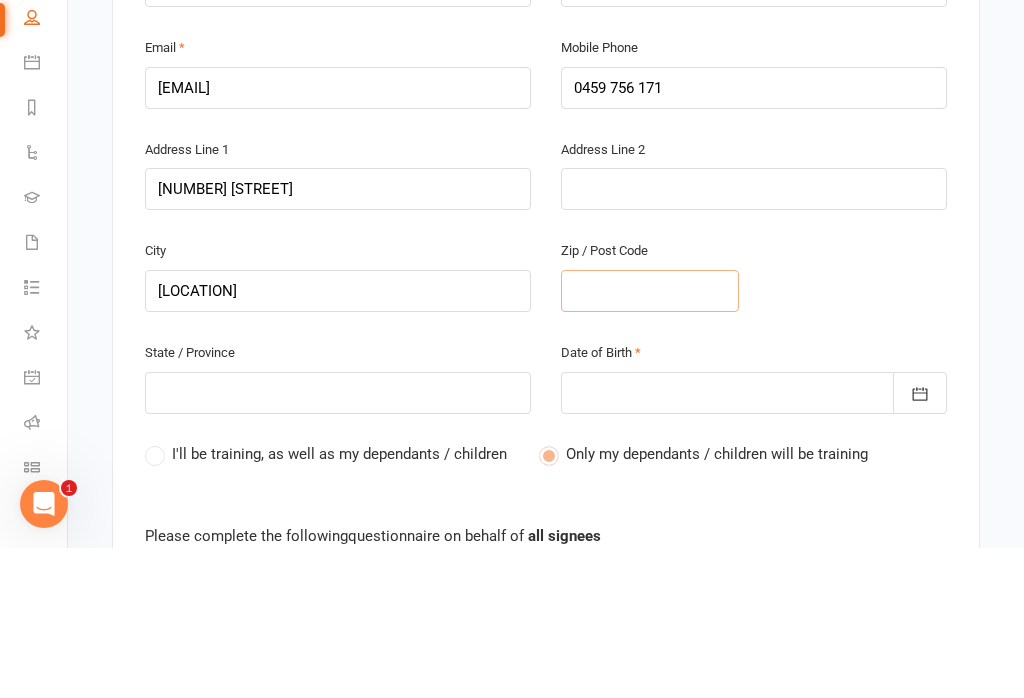 type on "2" 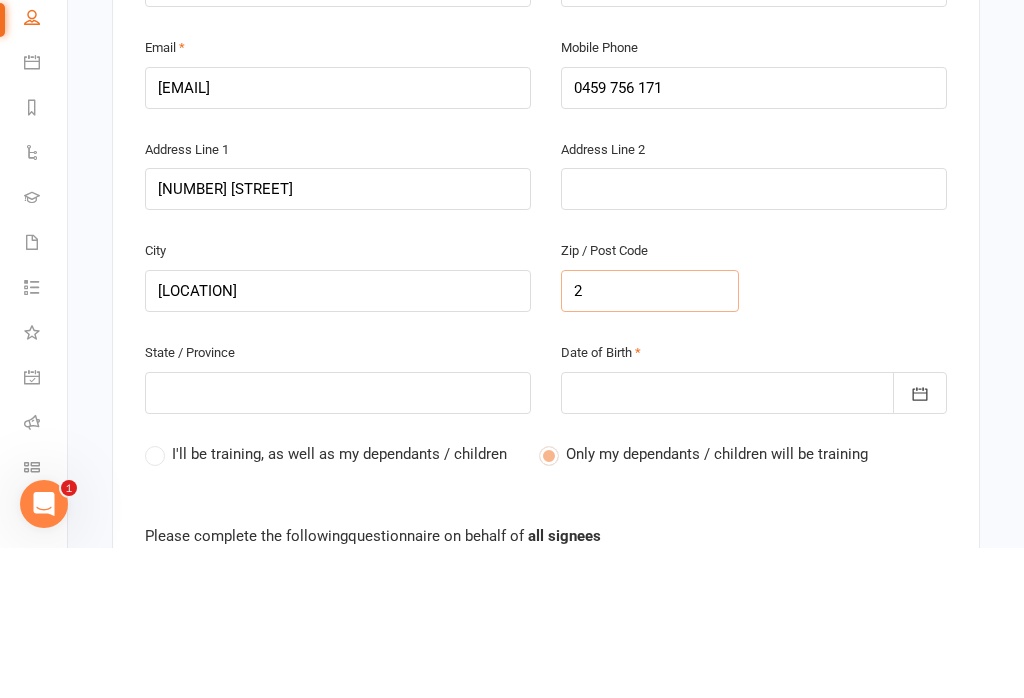 type on "22" 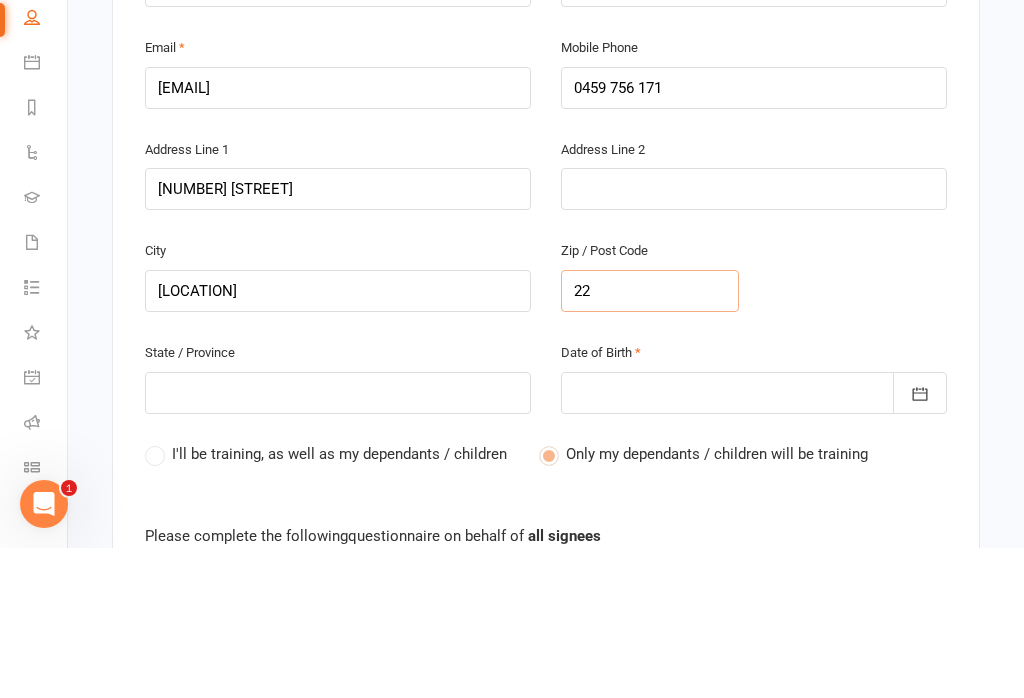 type on "22" 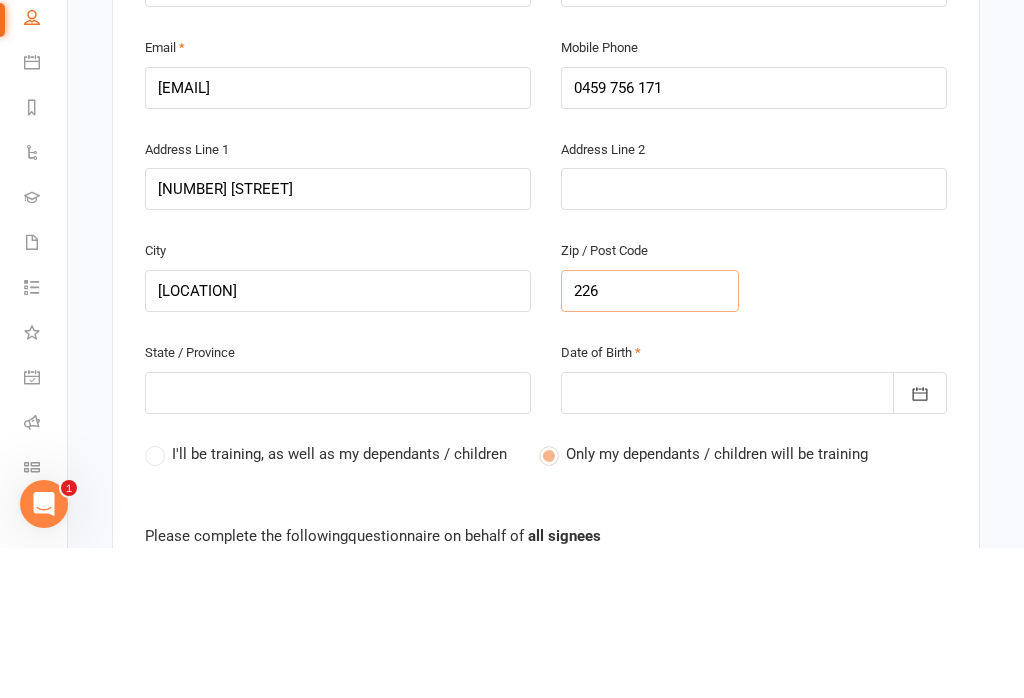 type on "226" 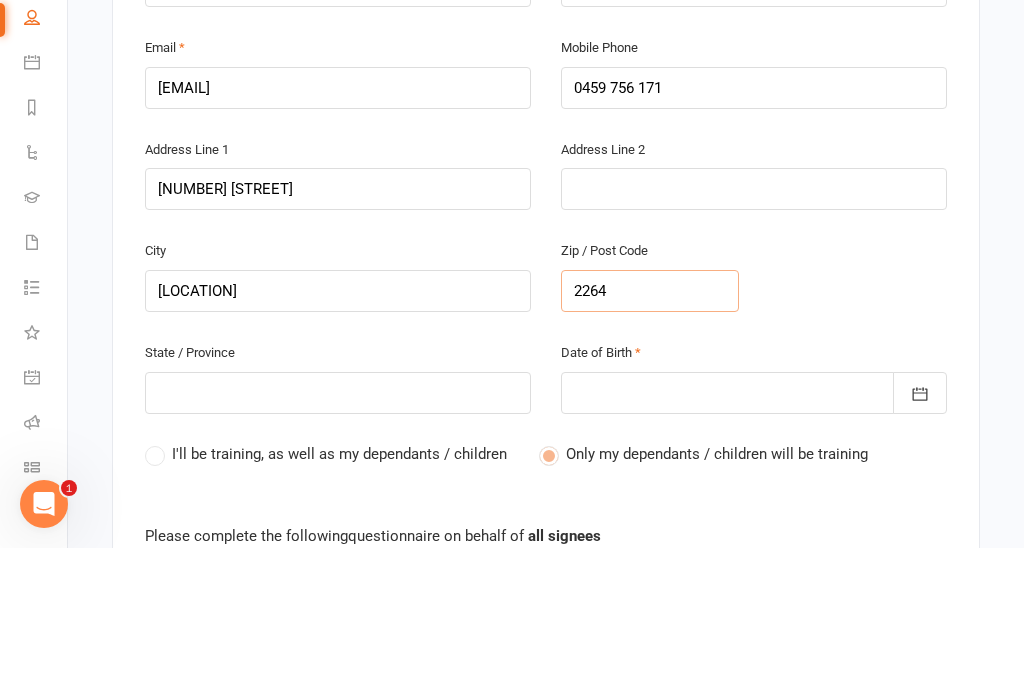 type on "2264" 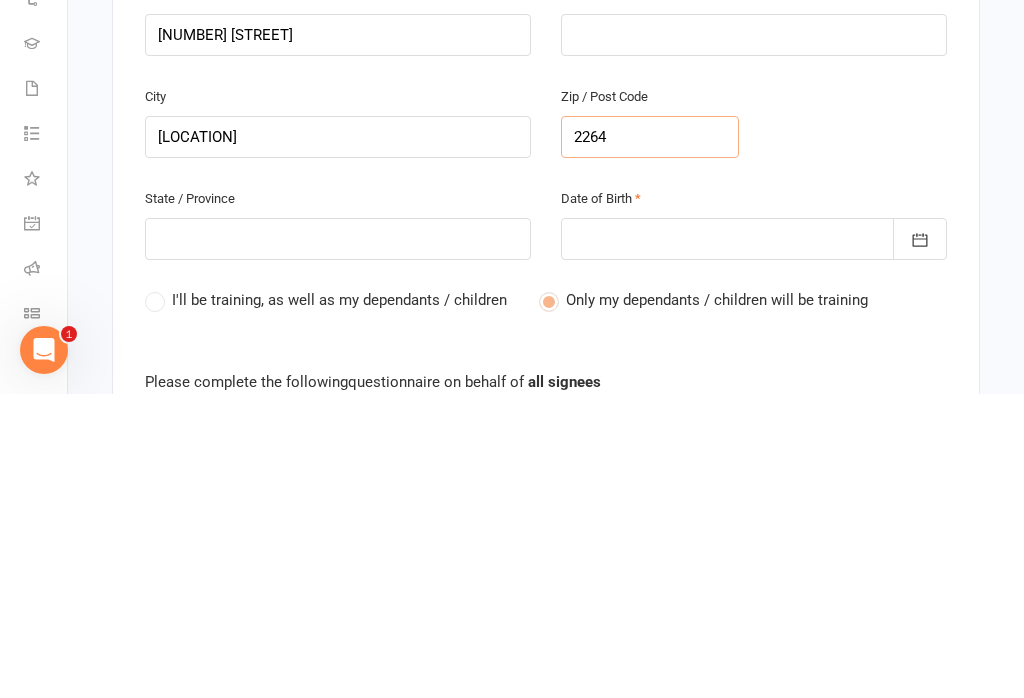 type on "2264" 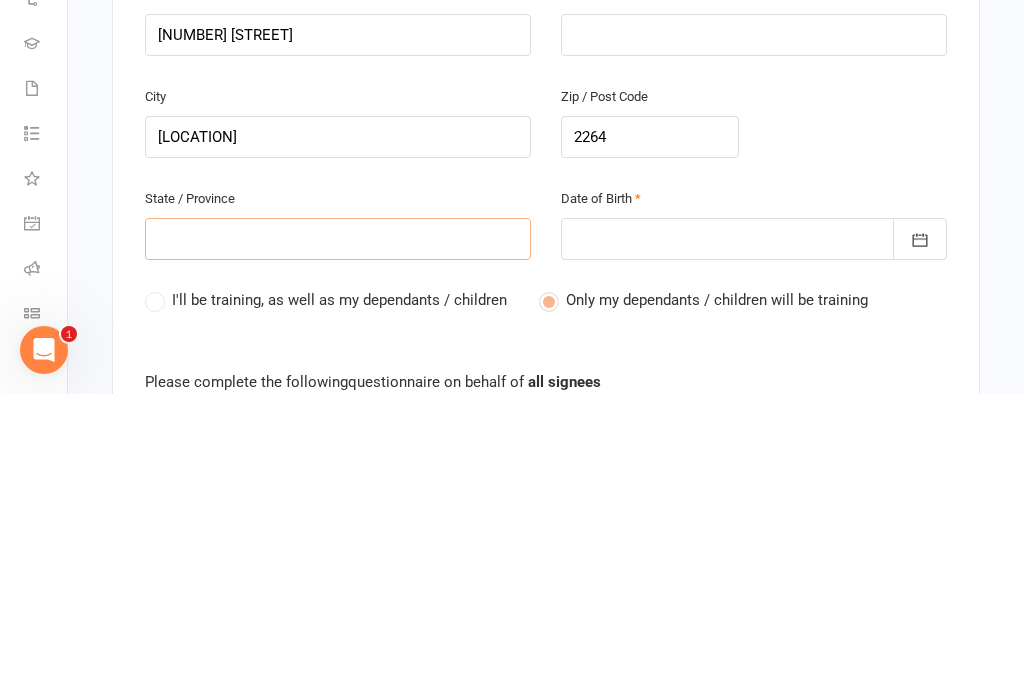 click at bounding box center (338, 543) 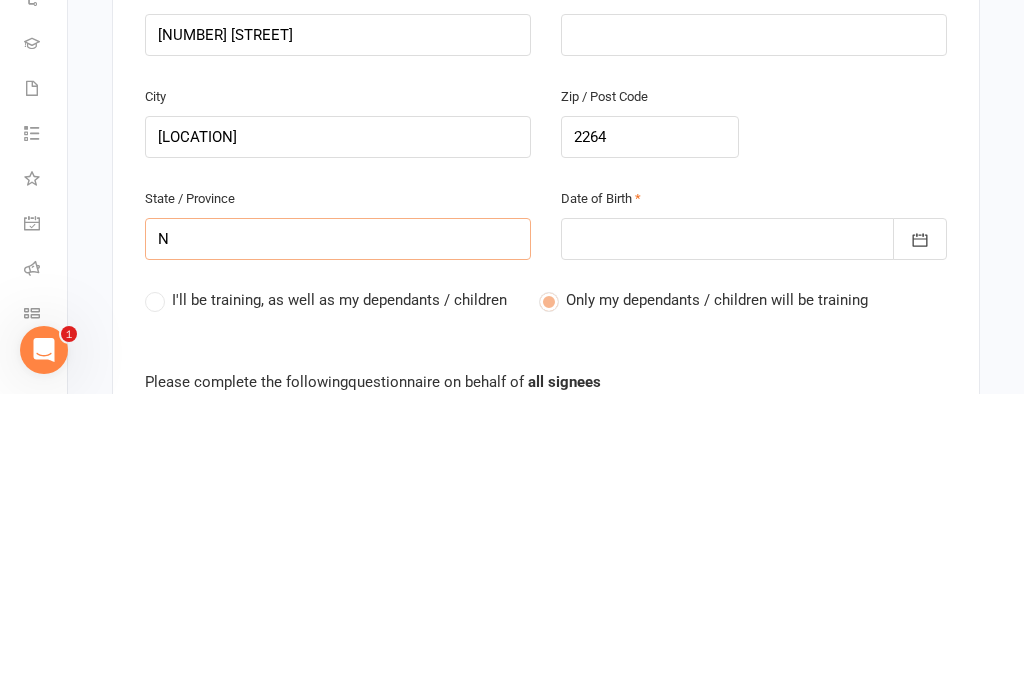 type on "Ns" 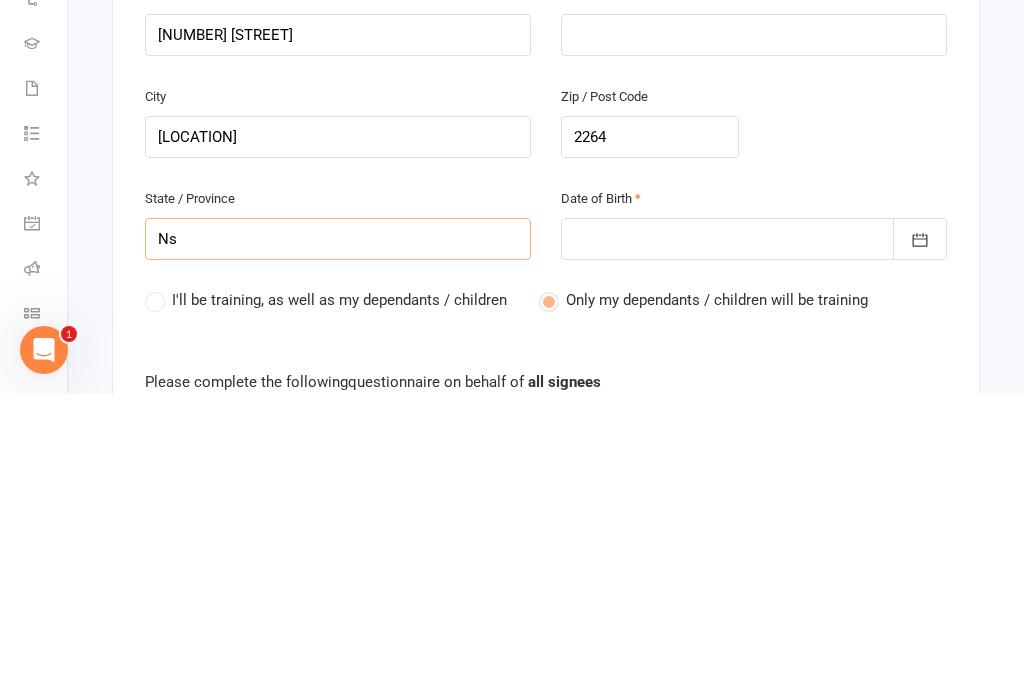 type on "Ns" 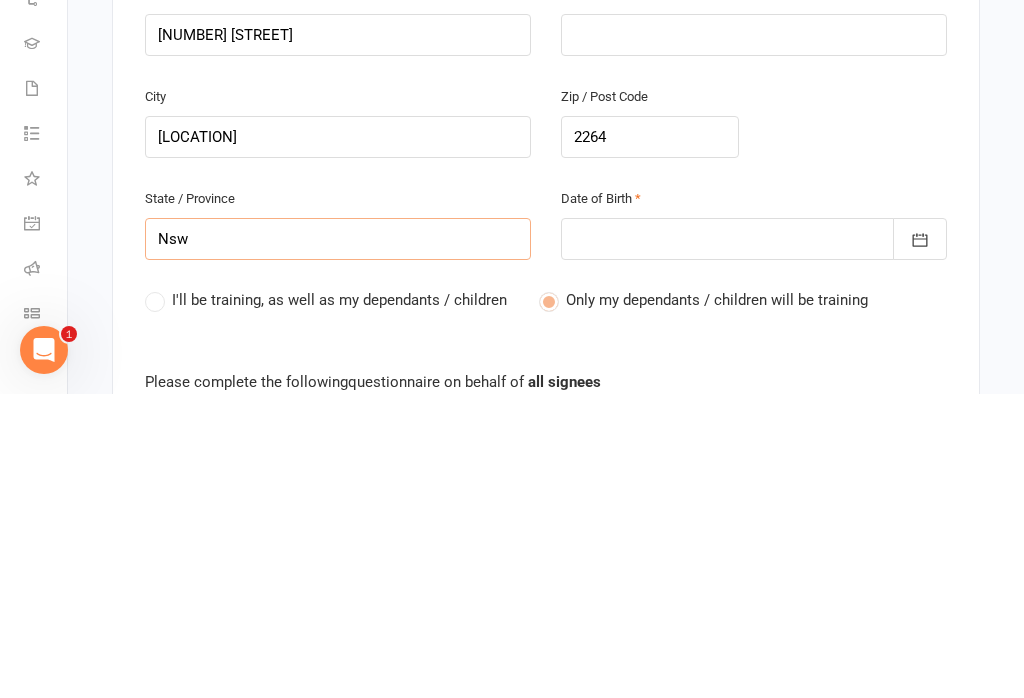 type on "Nsw" 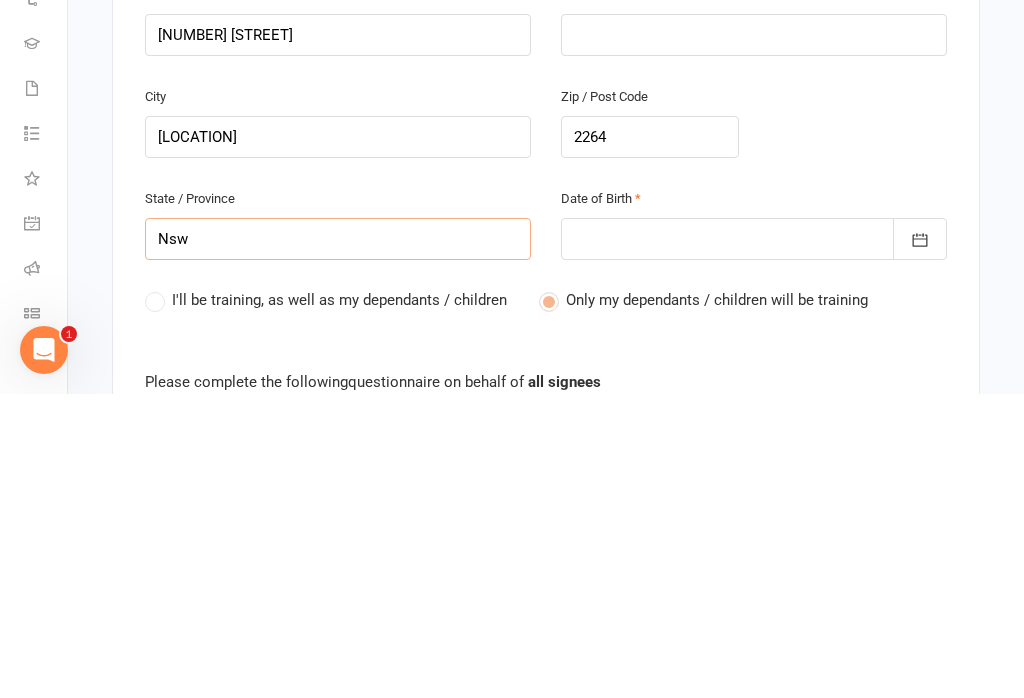 type on "NSW" 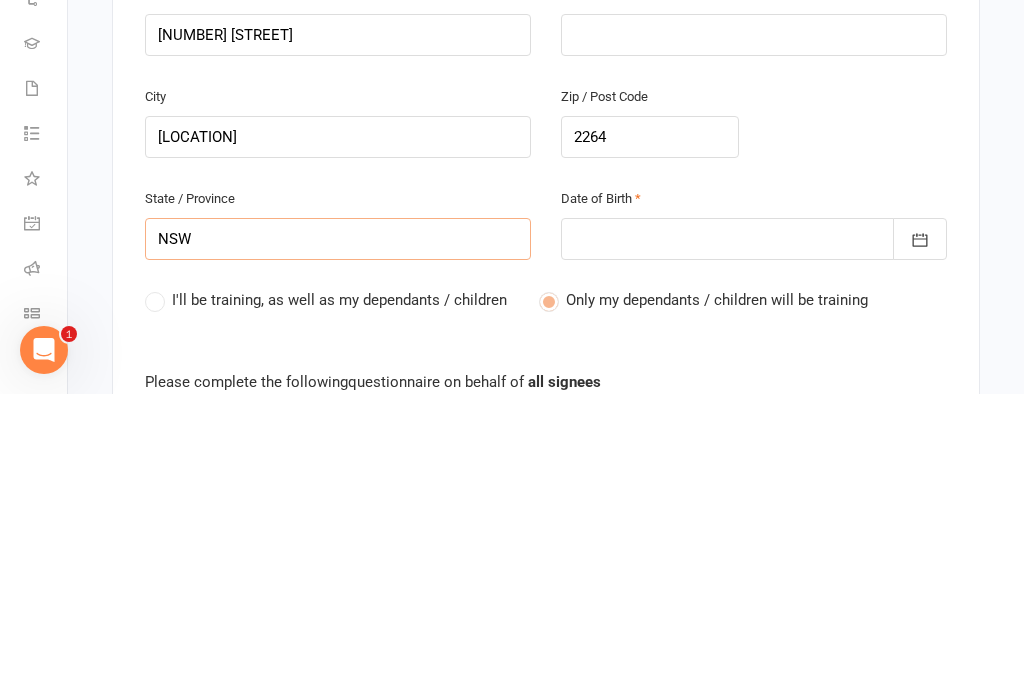 type on "NSW" 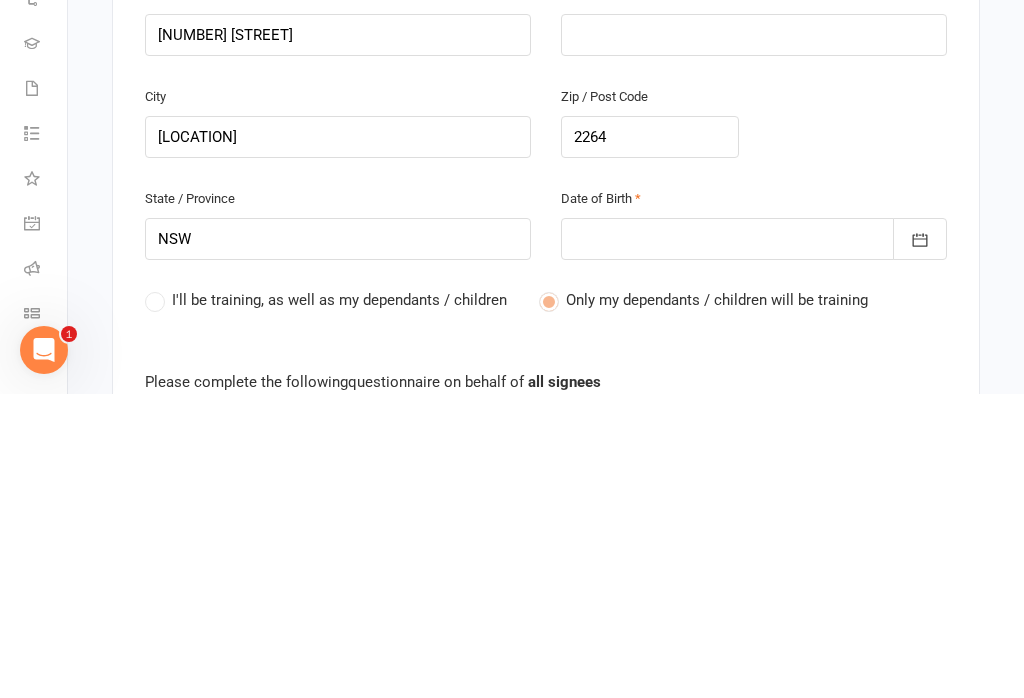 click at bounding box center [754, 543] 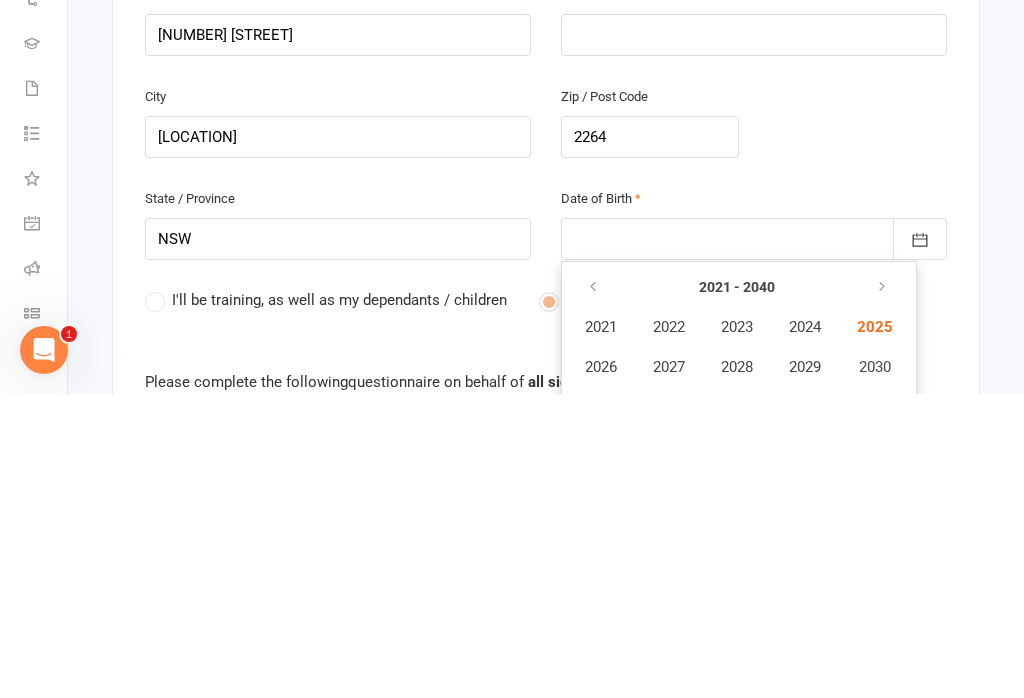 scroll, scrollTop: 863, scrollLeft: 0, axis: vertical 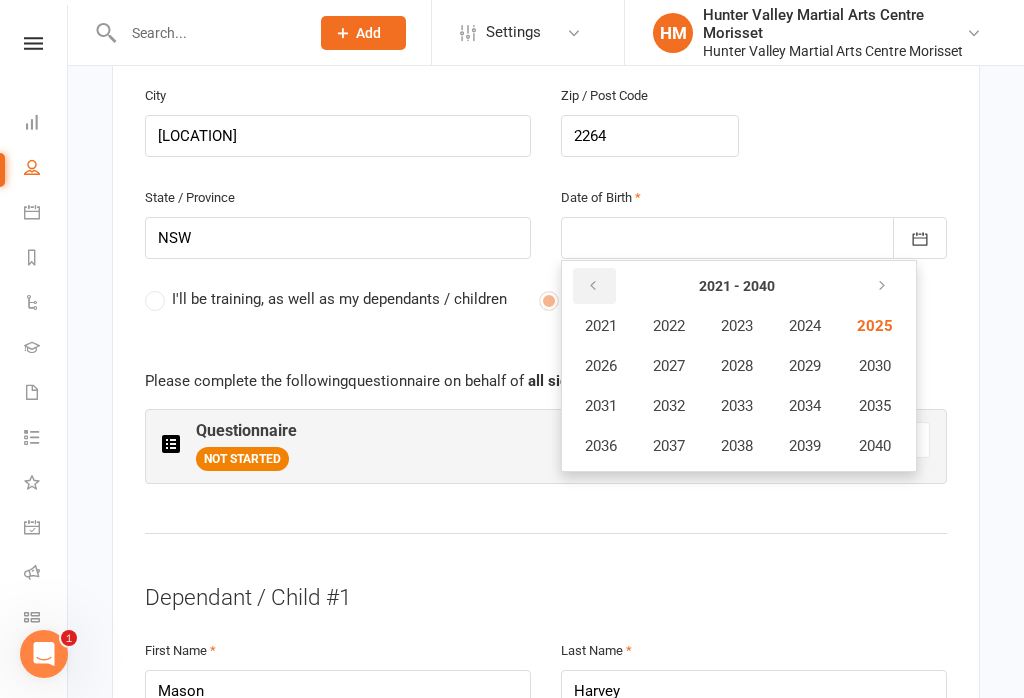 click at bounding box center (594, 286) 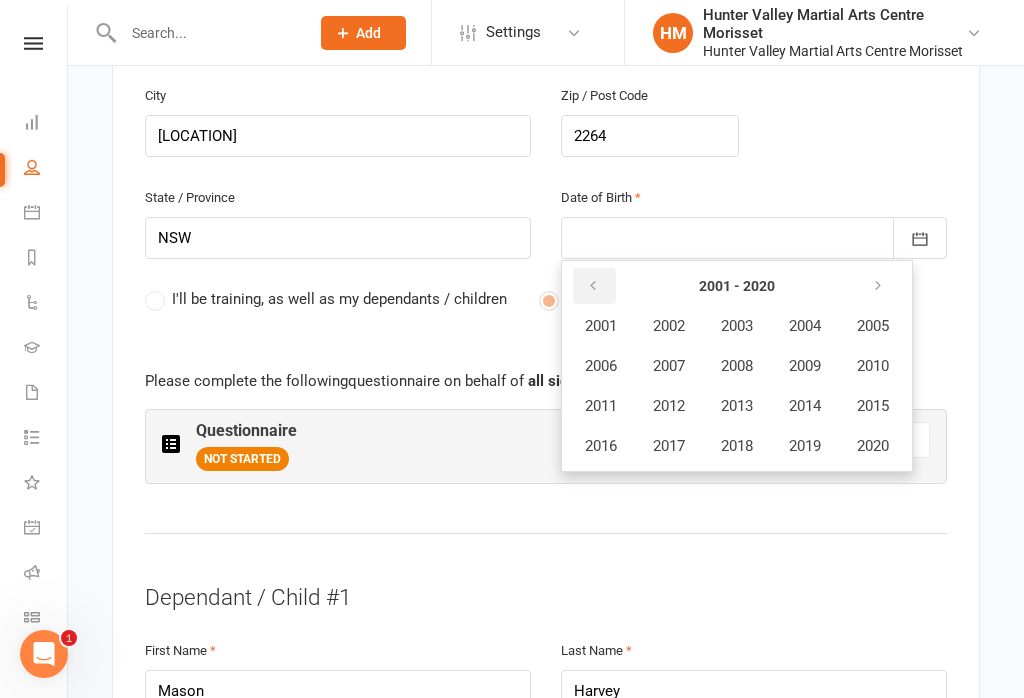 click at bounding box center (593, 286) 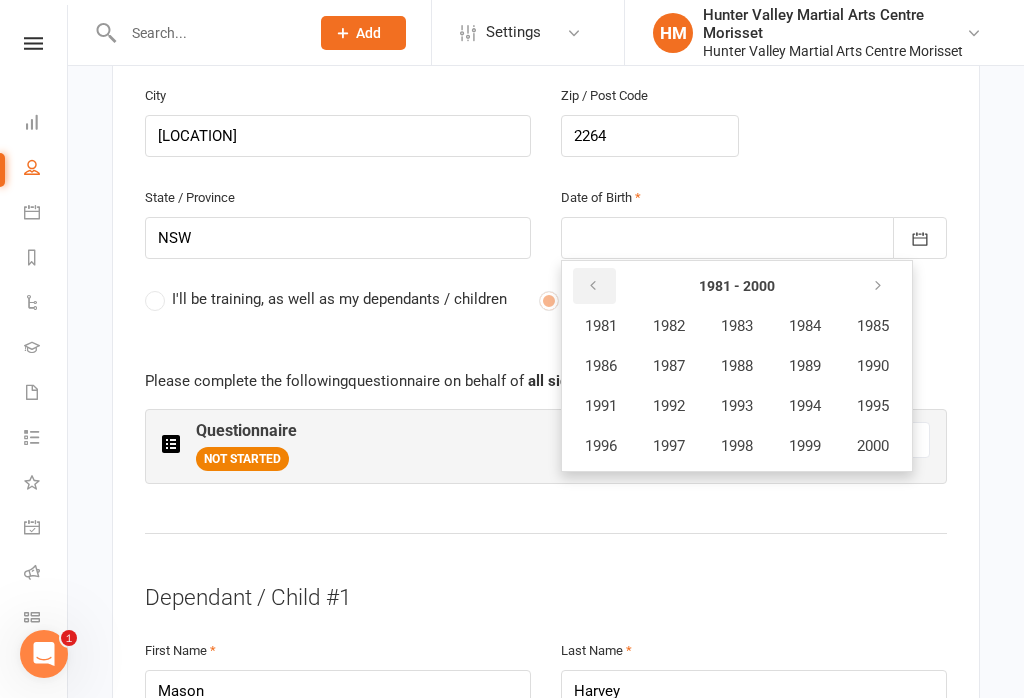click at bounding box center [593, 286] 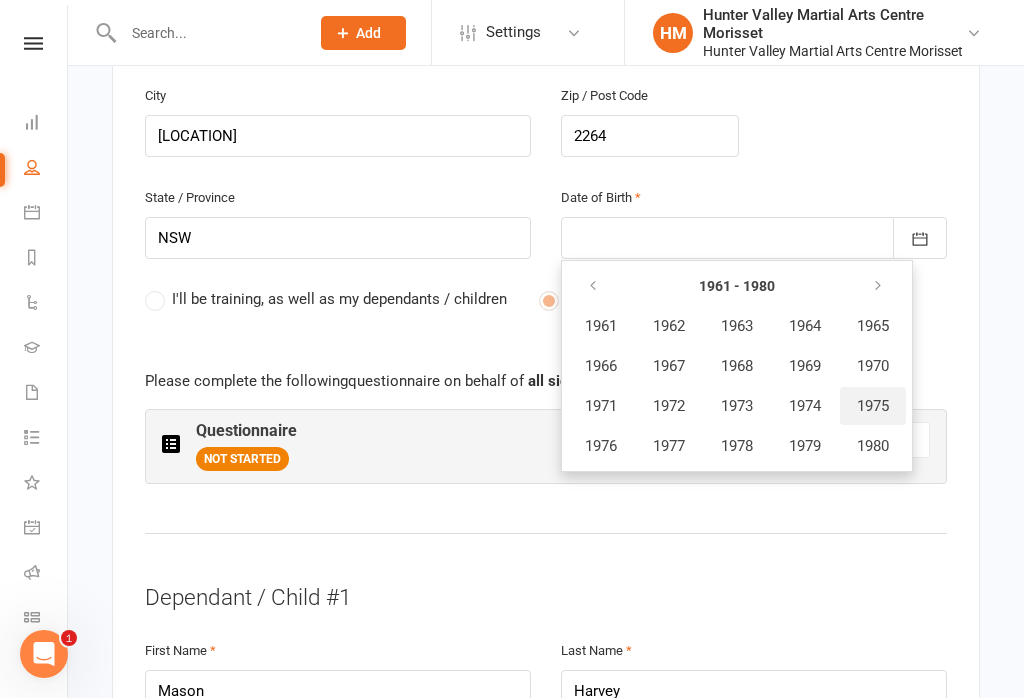 click on "1975" at bounding box center (873, 406) 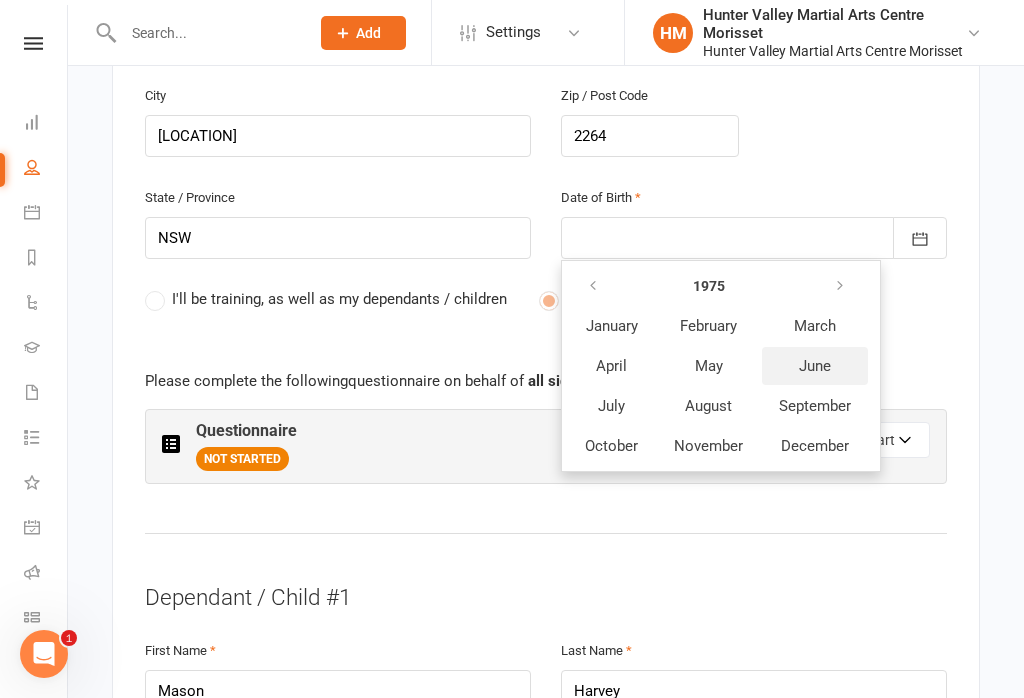 click on "June" at bounding box center (815, 366) 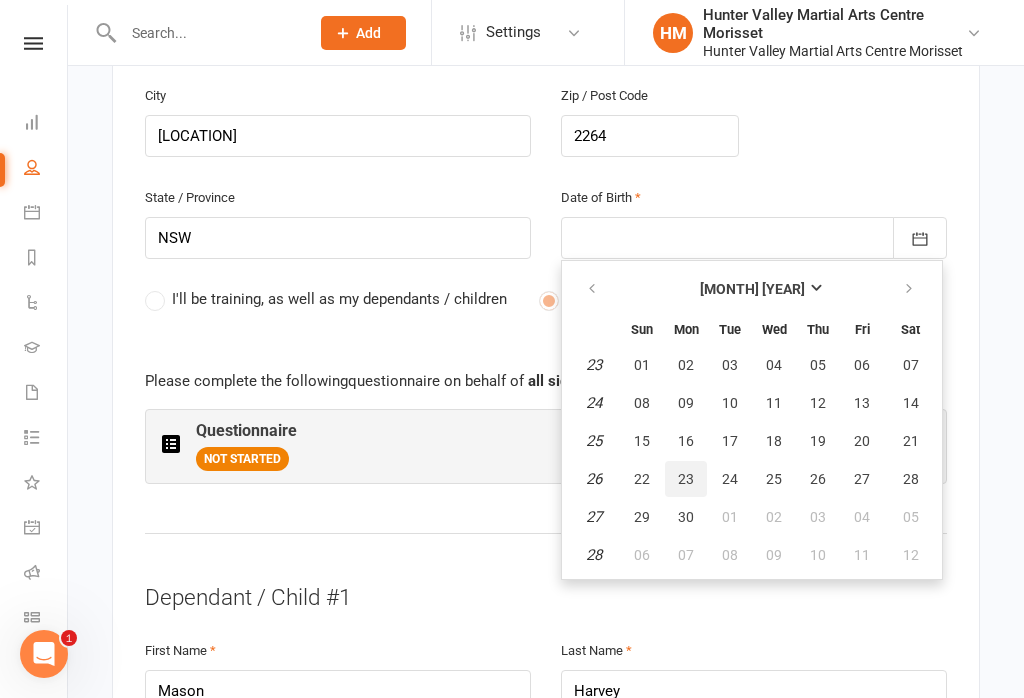 click on "23" at bounding box center (686, 479) 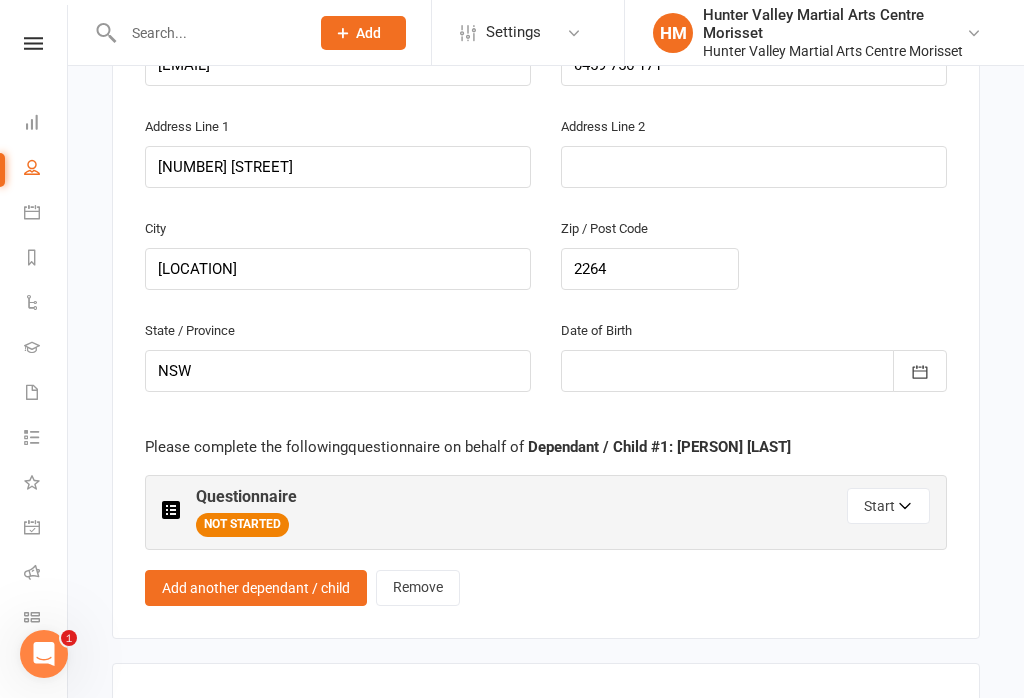 scroll, scrollTop: 1617, scrollLeft: 0, axis: vertical 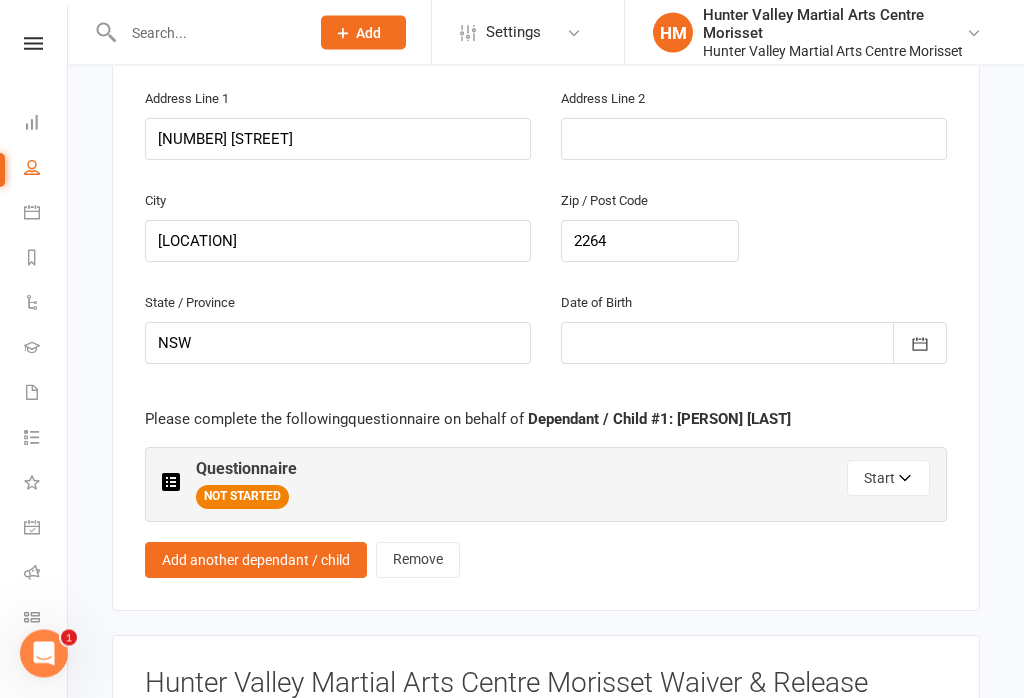 click at bounding box center [754, 344] 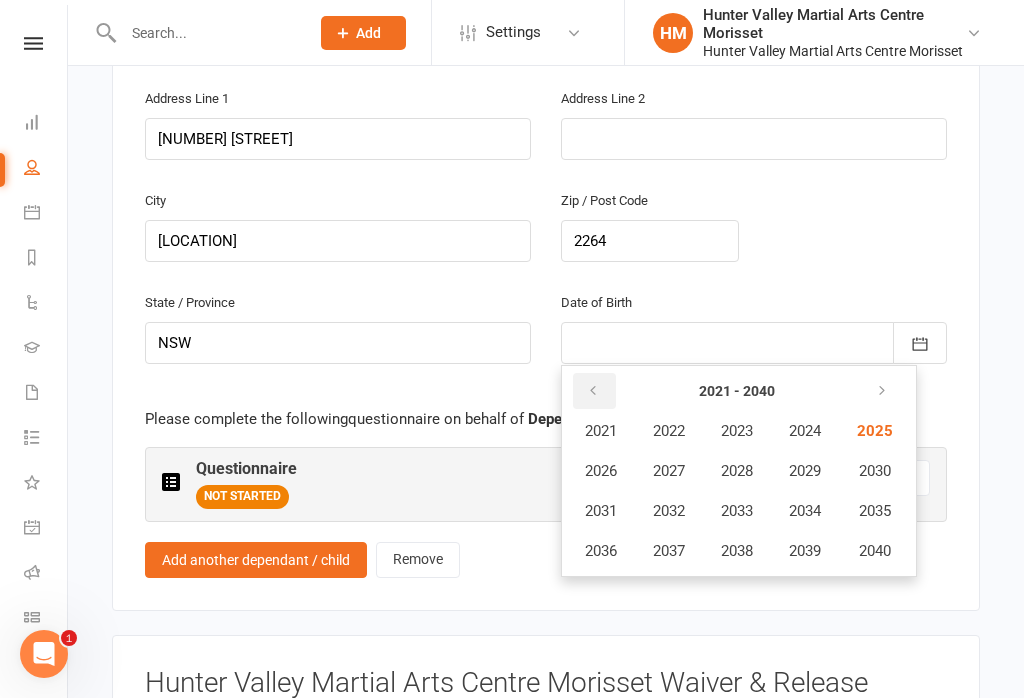click at bounding box center (594, 391) 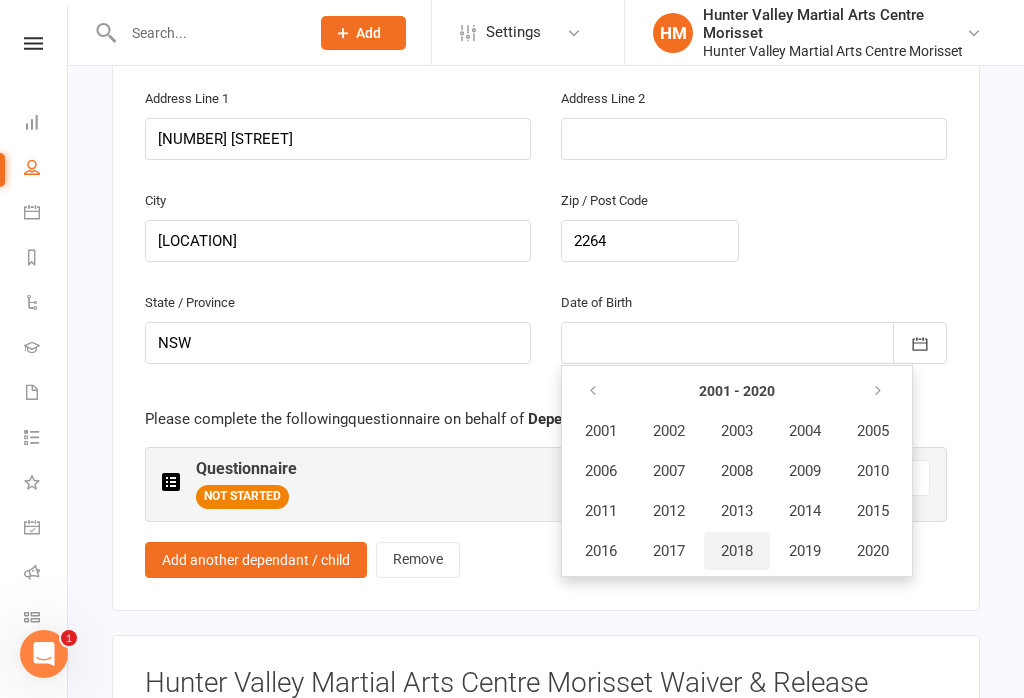 click on "2018" at bounding box center (737, 551) 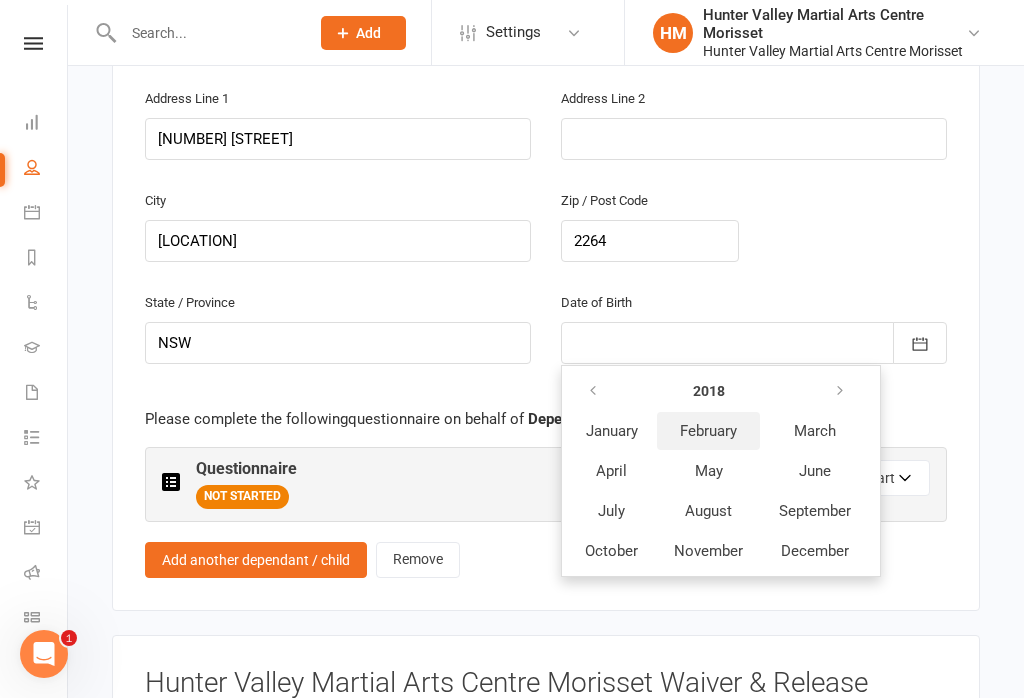 click on "February" at bounding box center (708, 431) 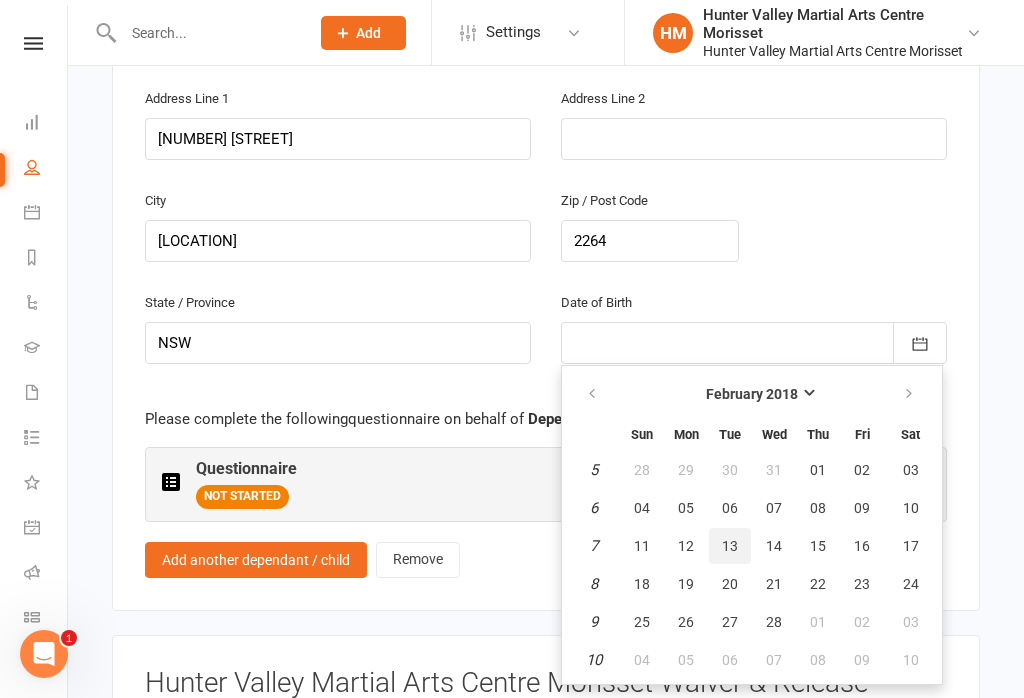 click on "13" at bounding box center (730, 546) 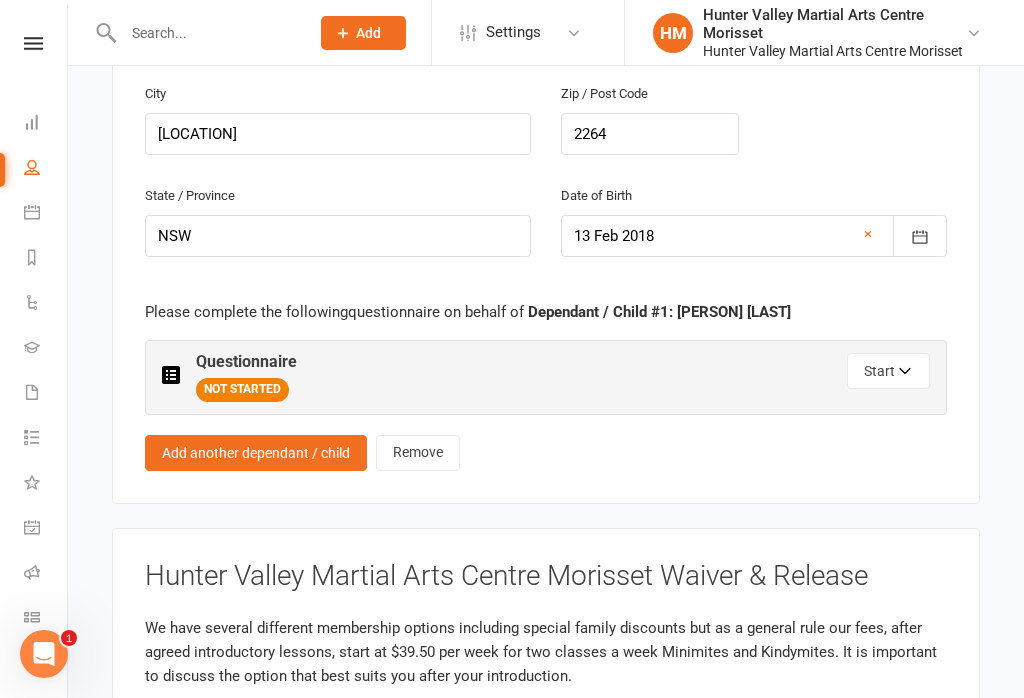 scroll, scrollTop: 1724, scrollLeft: 0, axis: vertical 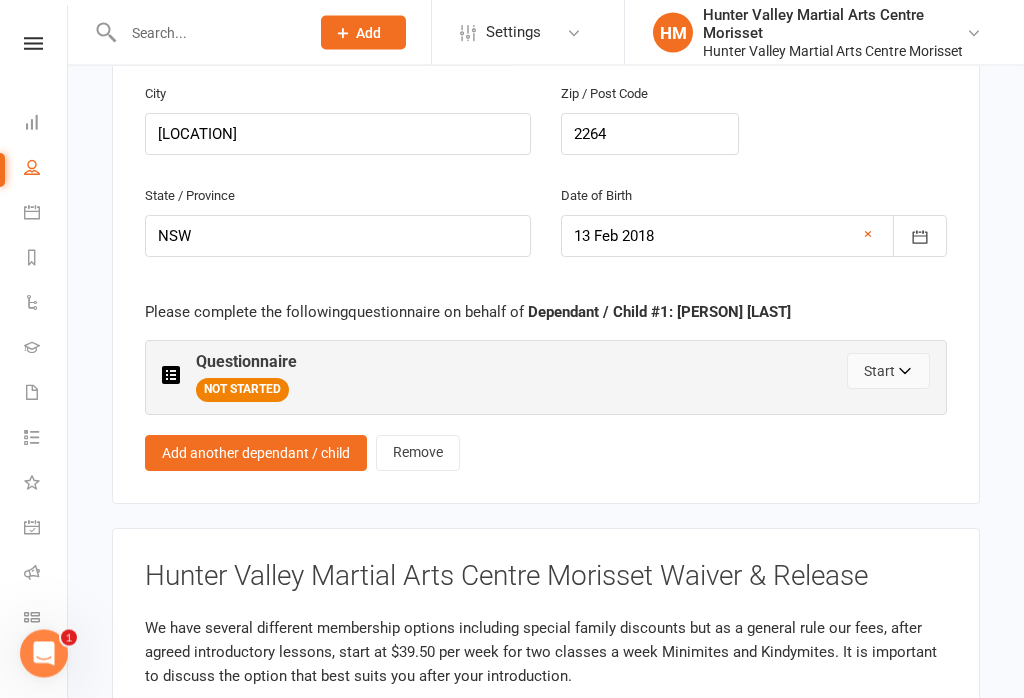 click on "Start" at bounding box center (888, 372) 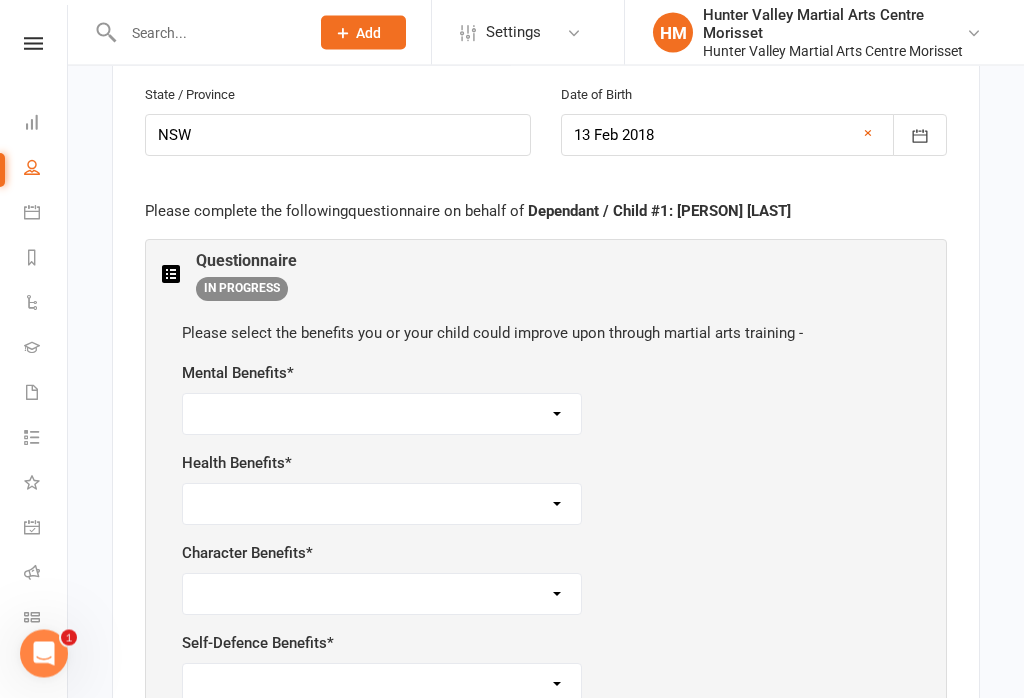 scroll, scrollTop: 1826, scrollLeft: 0, axis: vertical 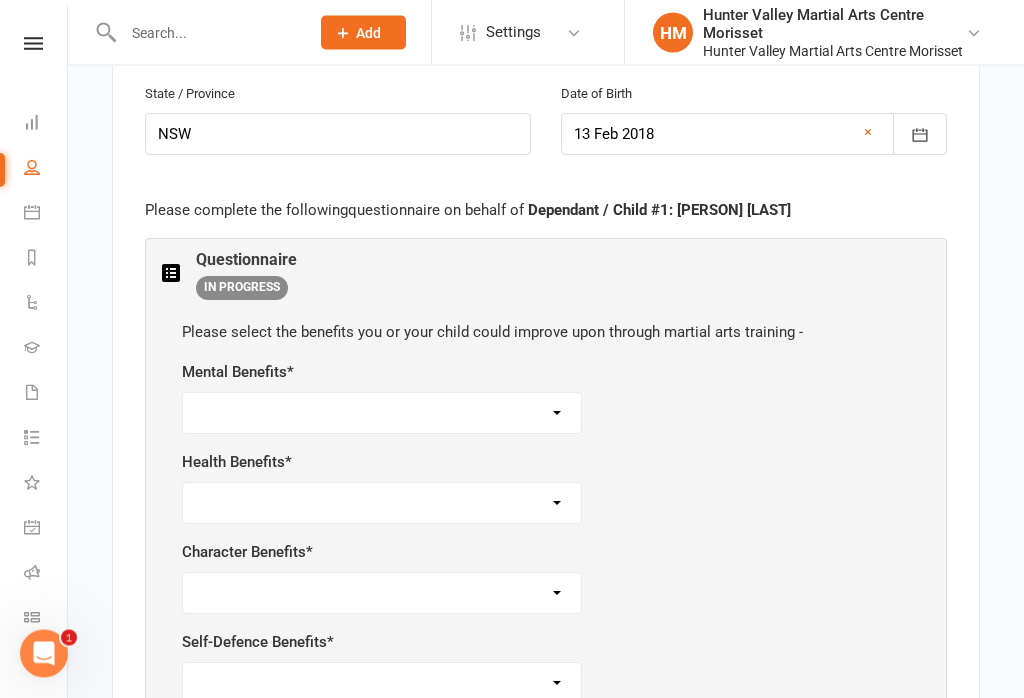 click on "Self-esteem Focus and listening Fun, Fun, Fun Determination Motivation All of the above" at bounding box center (382, 414) 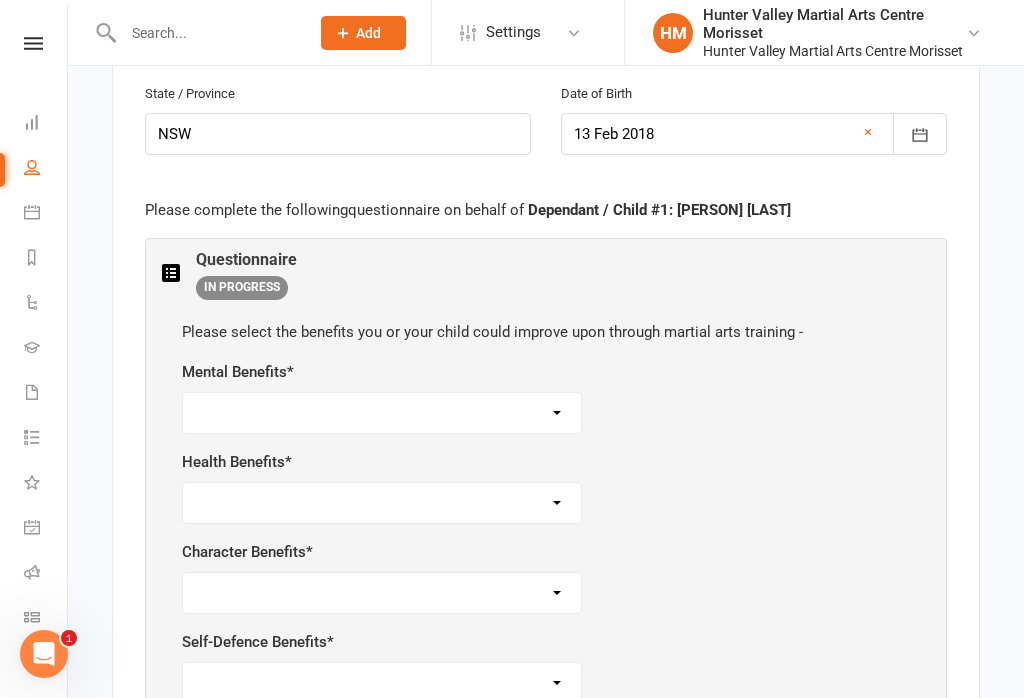 select on "All of the above" 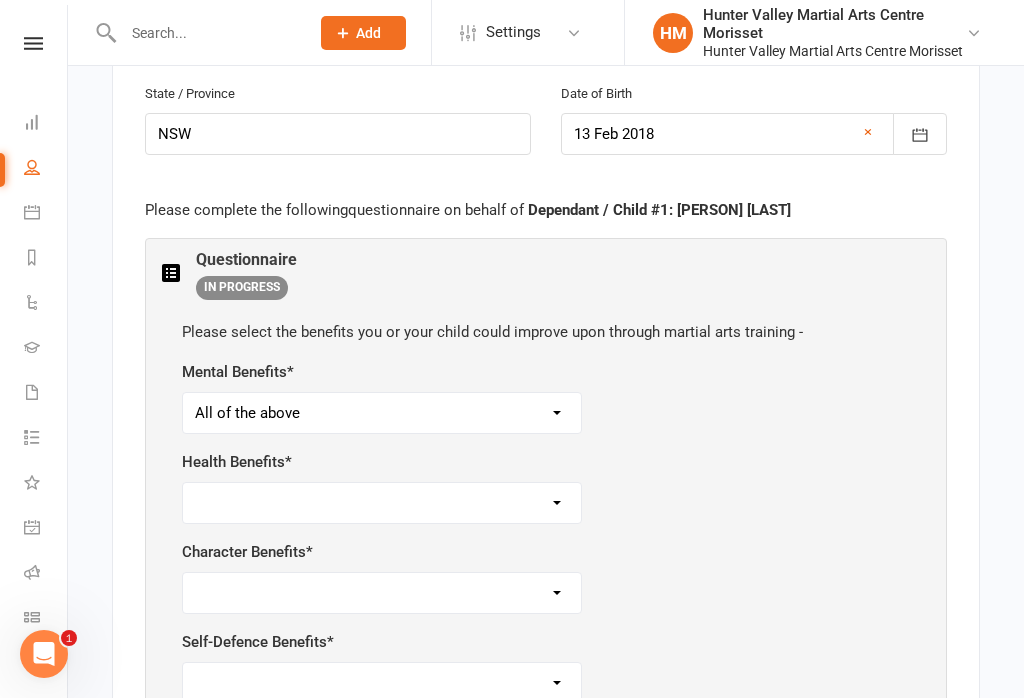 click on "Weight control Strength Flexibility Coordination Cardio-vascular / Fitness All of the above" at bounding box center [382, 503] 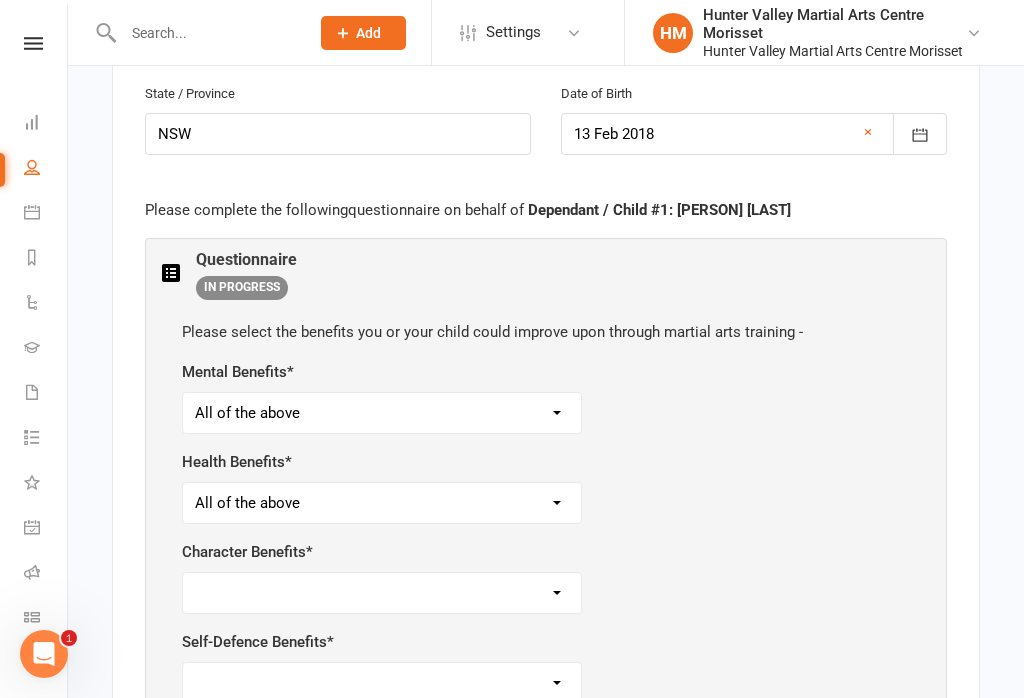 click on "Respect for others Integrity Self-Control Leadership Assertiveness All of the above" at bounding box center (382, 593) 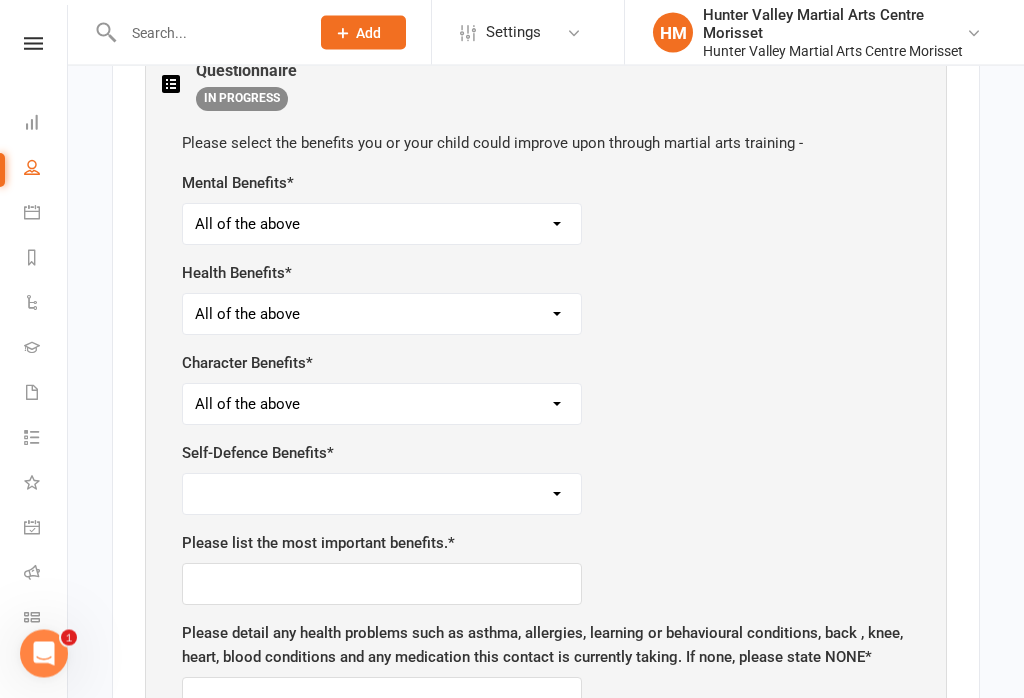 scroll, scrollTop: 2016, scrollLeft: 0, axis: vertical 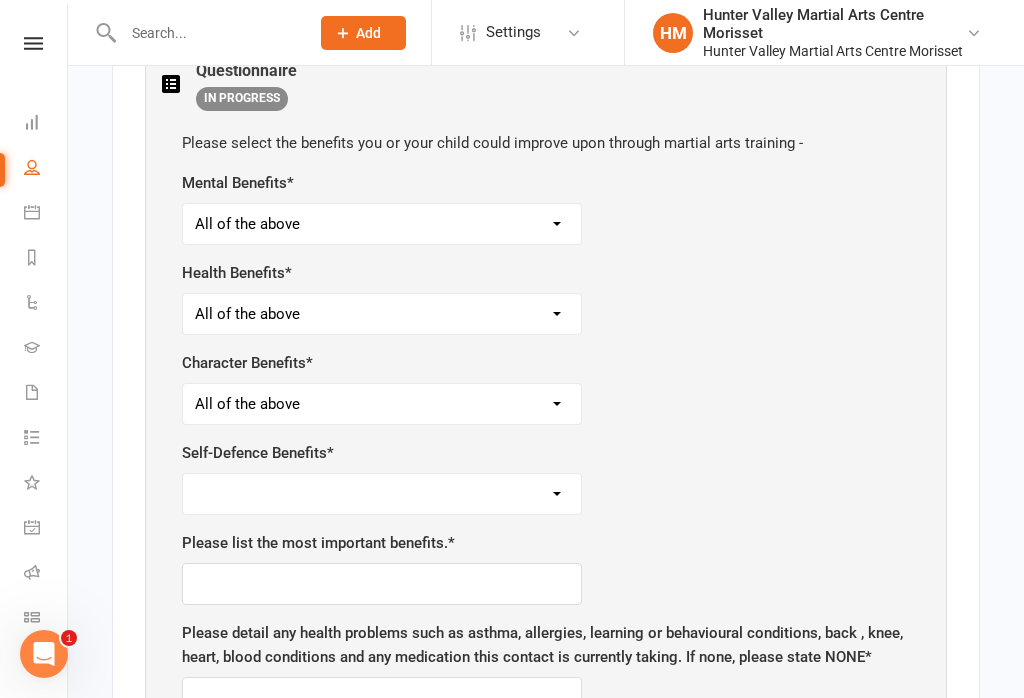 click on "Safety Self-Confidence Anti-Bullying Agility and Coordination Awareness All of the above" at bounding box center (382, 494) 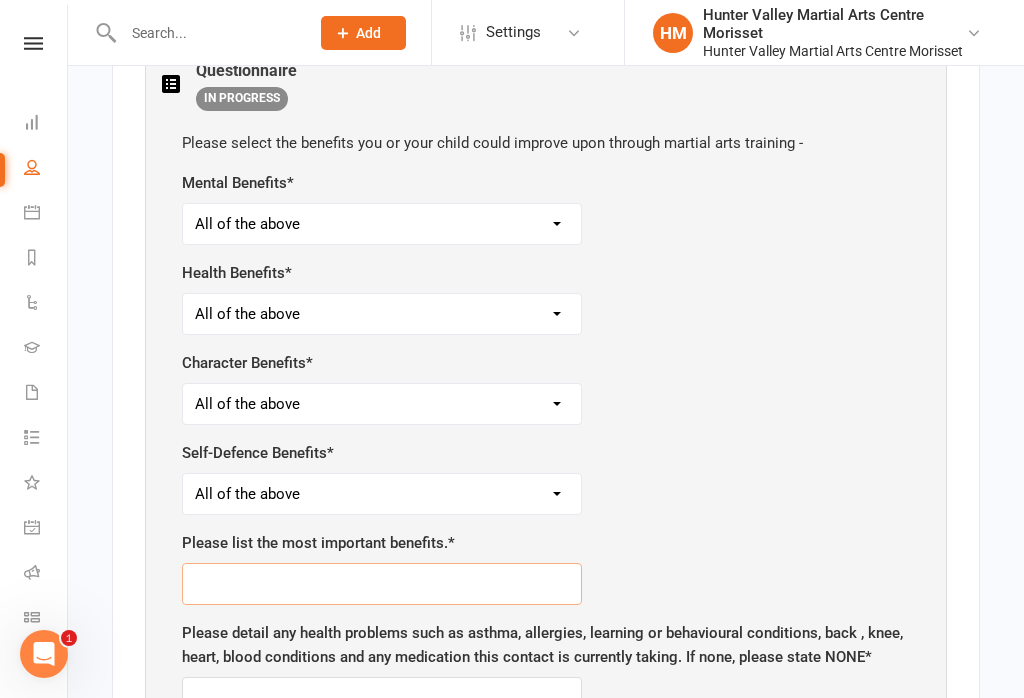 click at bounding box center [382, 584] 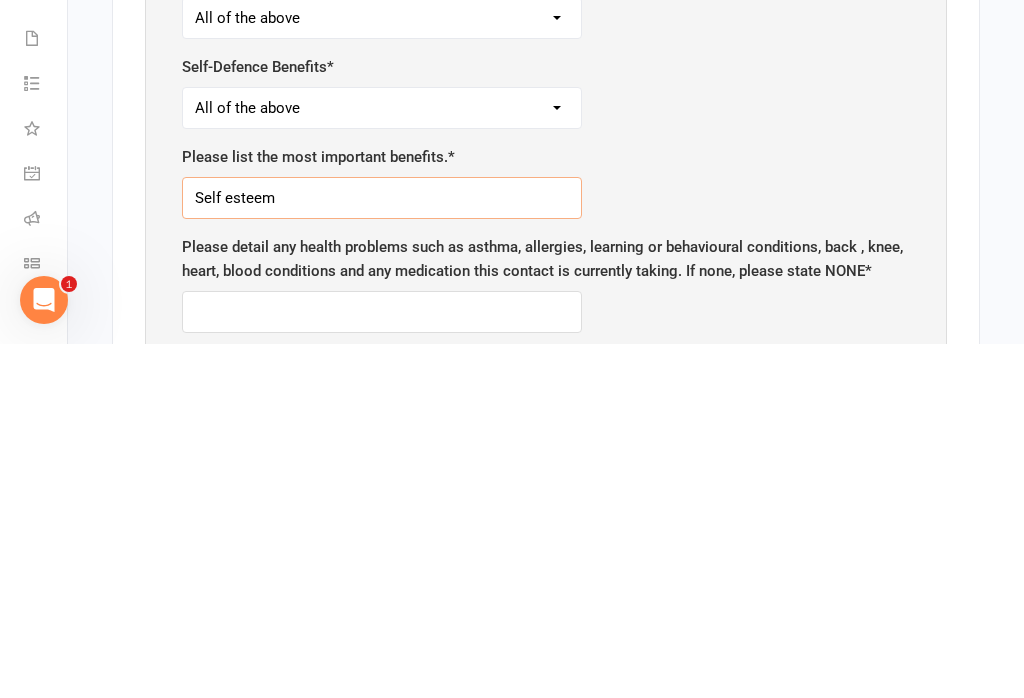 scroll, scrollTop: 2052, scrollLeft: 0, axis: vertical 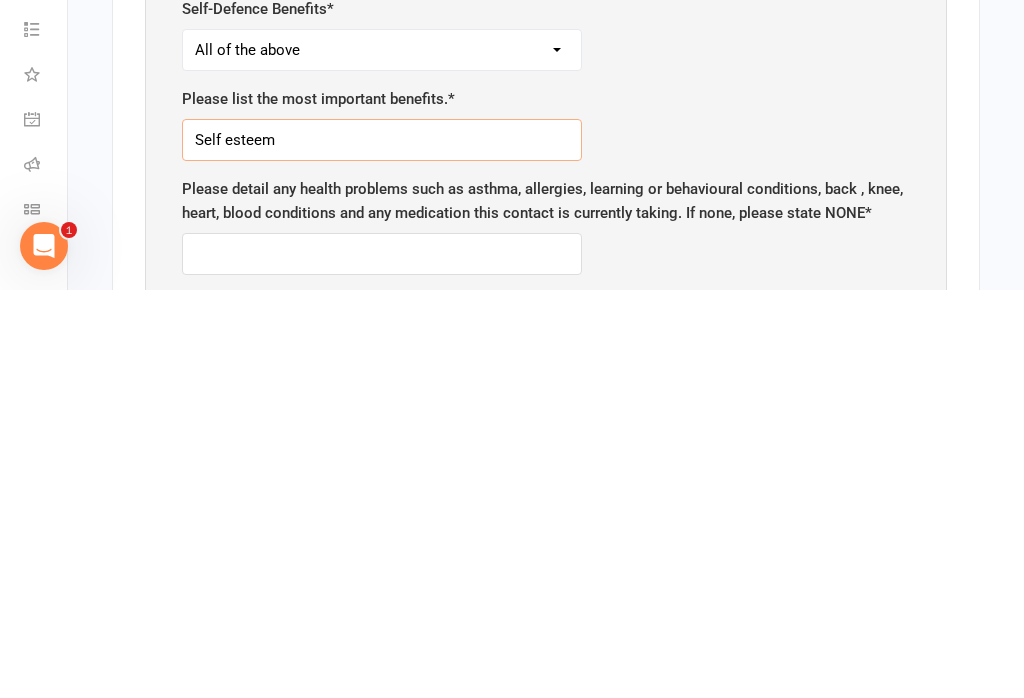 type on "Self esteem" 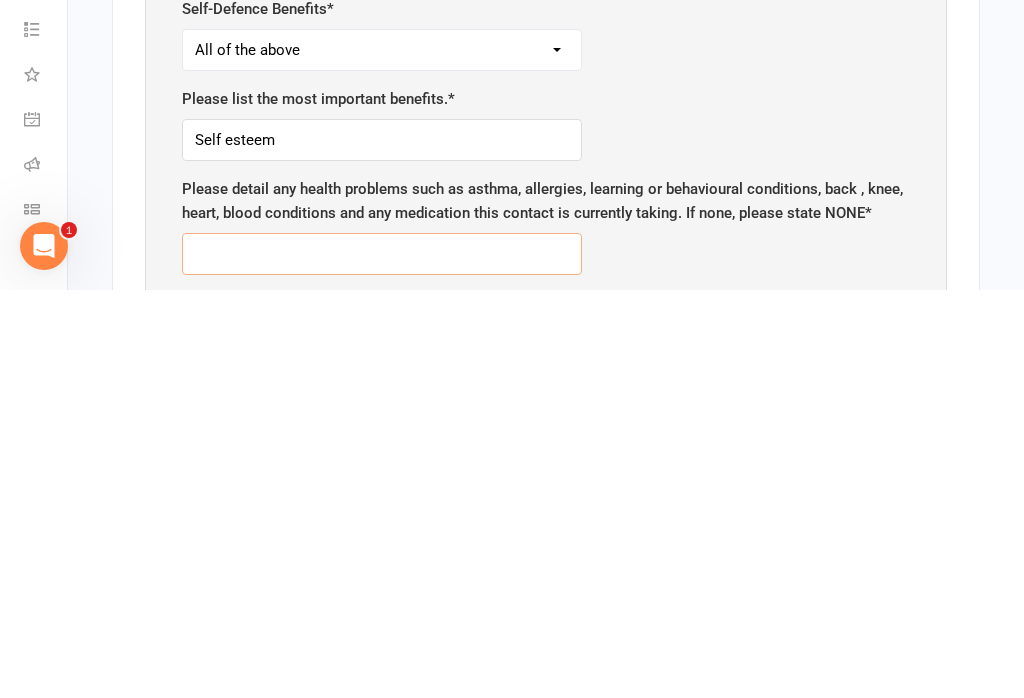 click at bounding box center [382, 662] 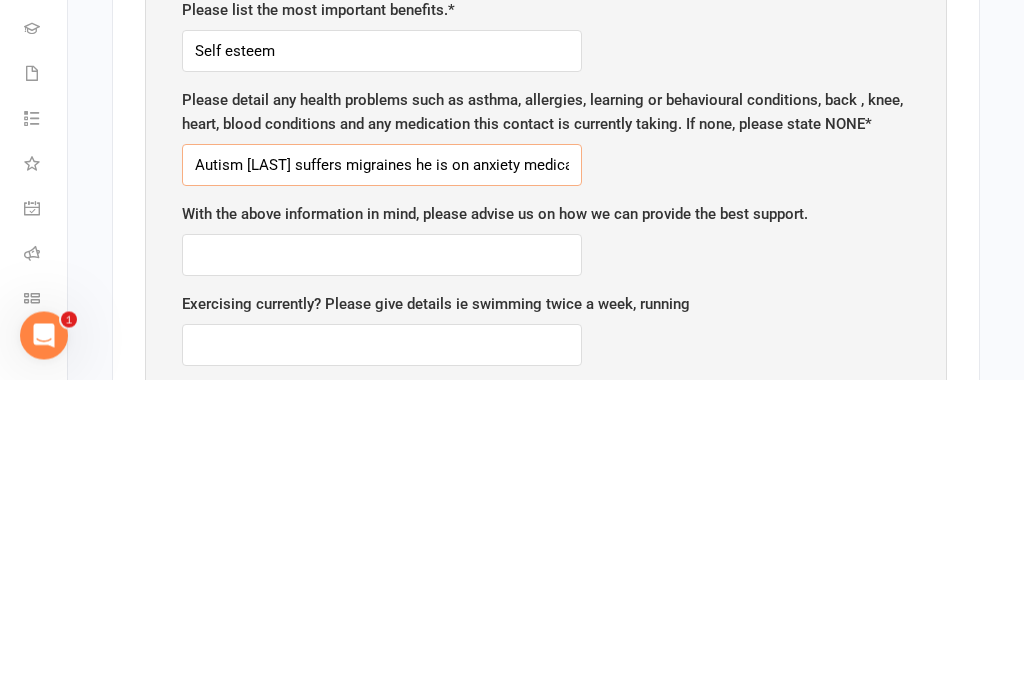 scroll, scrollTop: 2231, scrollLeft: 0, axis: vertical 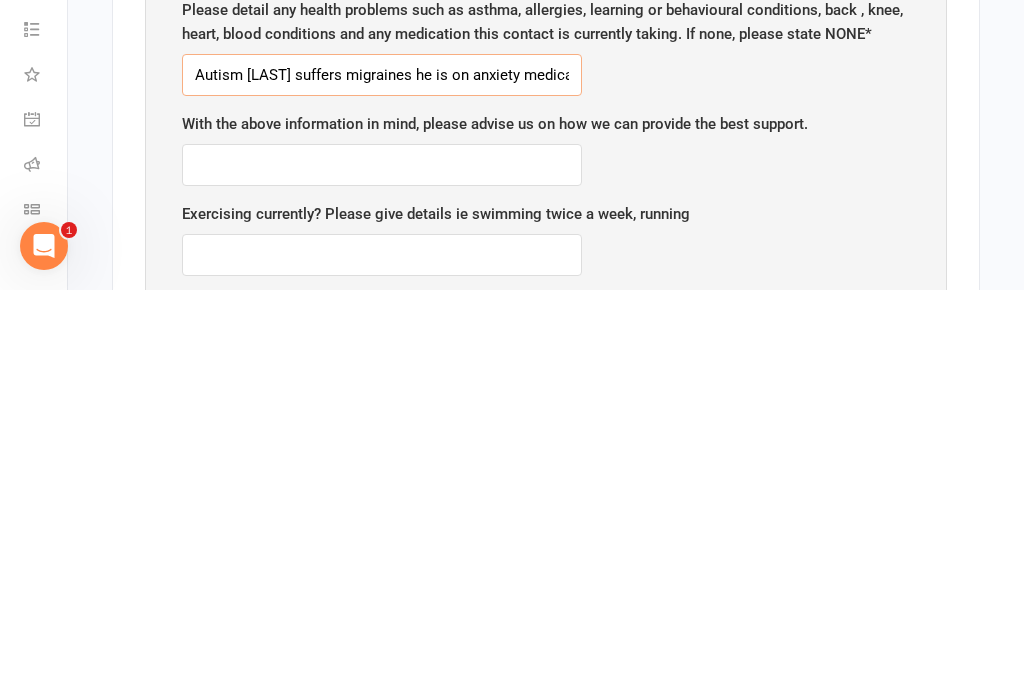 type on "Autism [LAST] suffers migraines he is on anxiety medication ctapress in the evening periactin ,or Ning and night for migraine prevention" 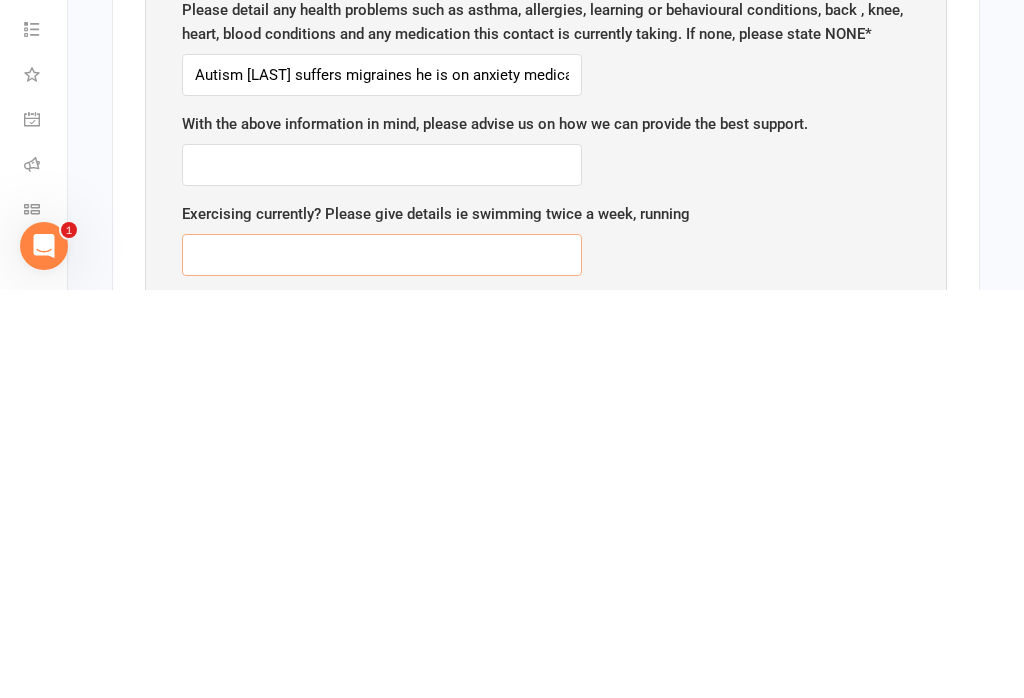 click at bounding box center (382, 663) 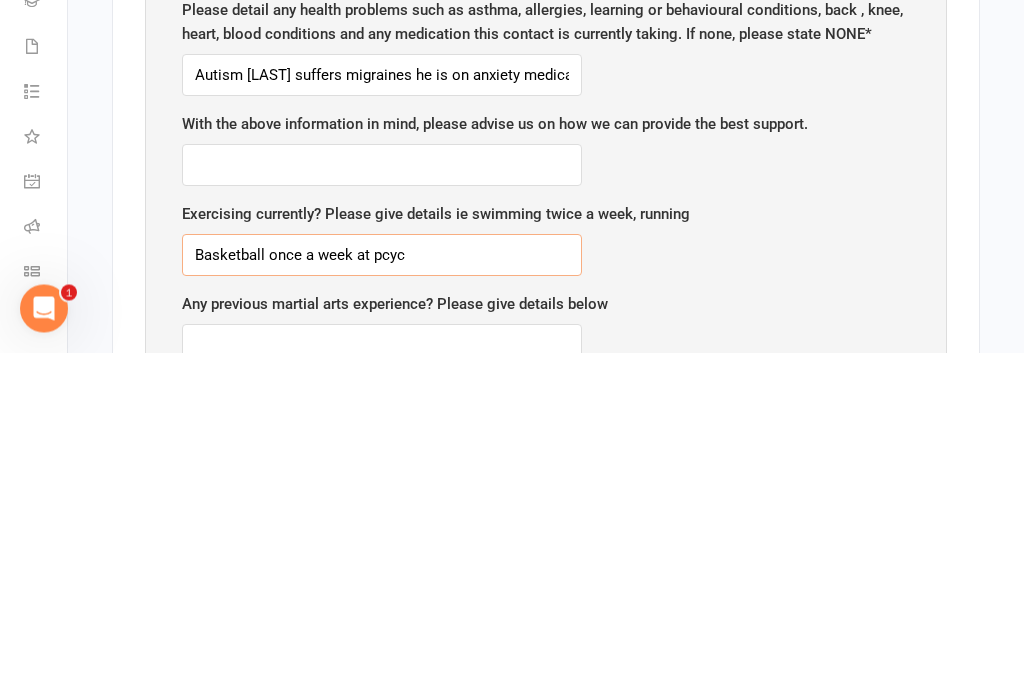 scroll, scrollTop: 2309, scrollLeft: 0, axis: vertical 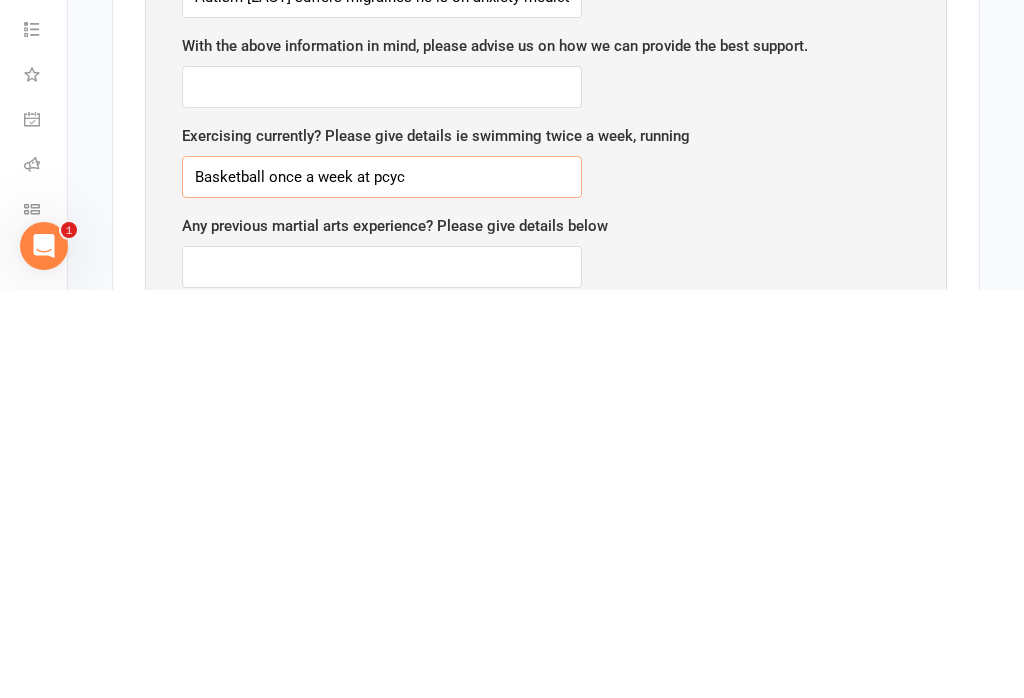 type on "Basketball once a week at pcyc" 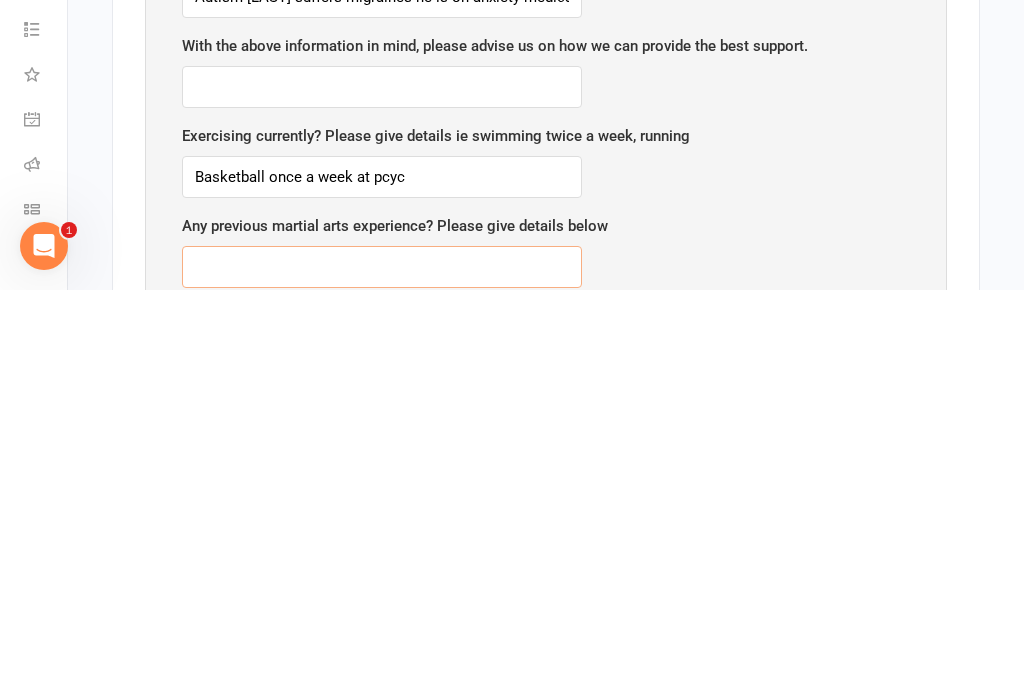 click at bounding box center [382, 675] 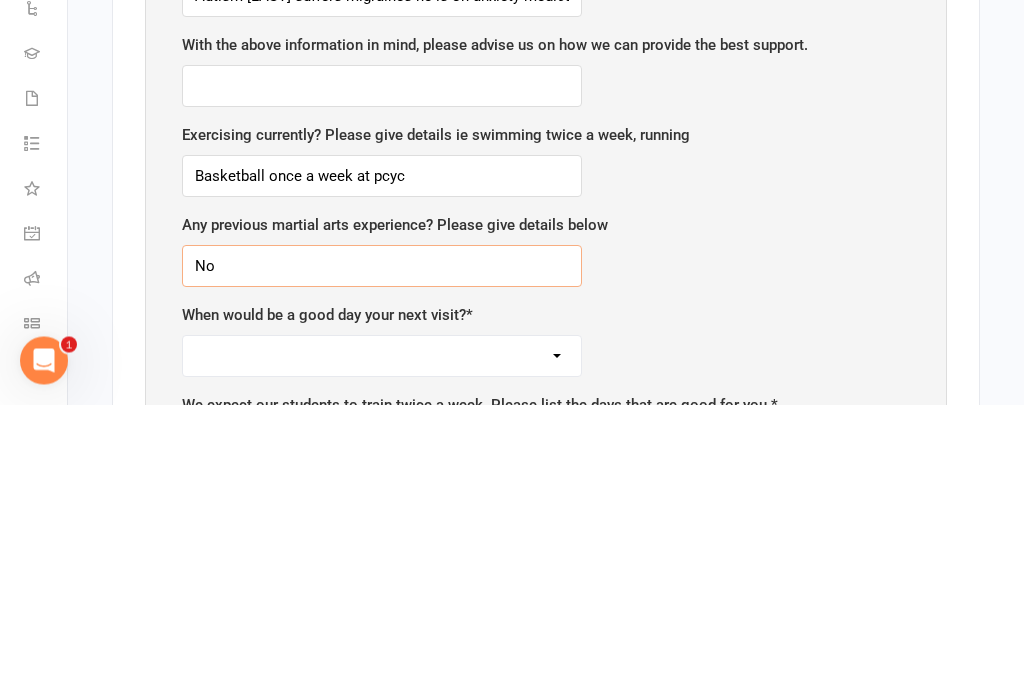 scroll, scrollTop: 2426, scrollLeft: 0, axis: vertical 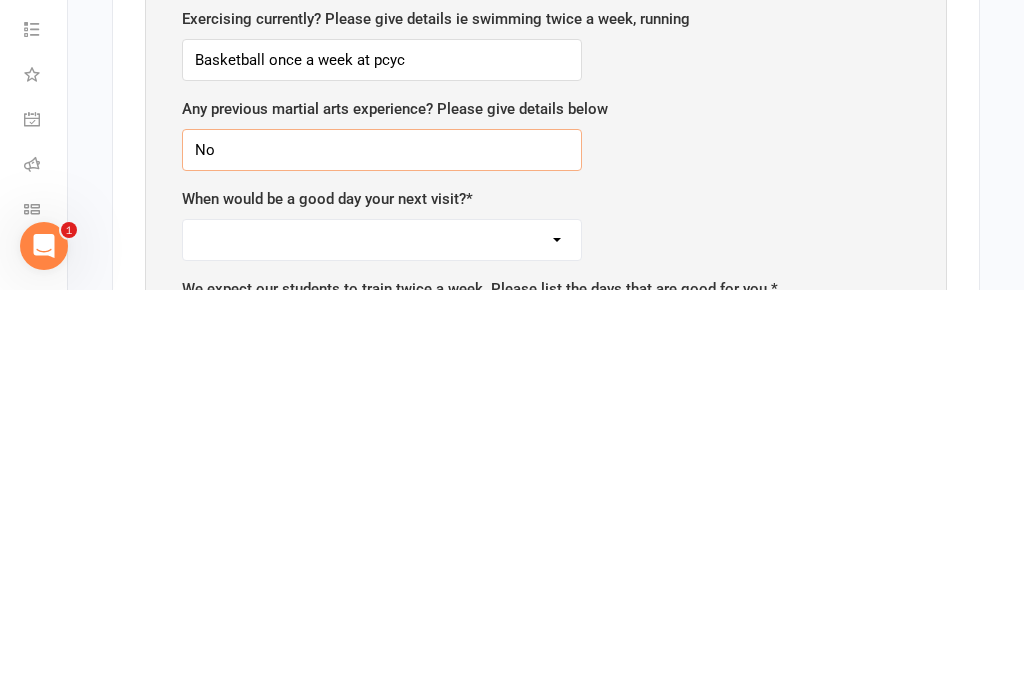 type on "No" 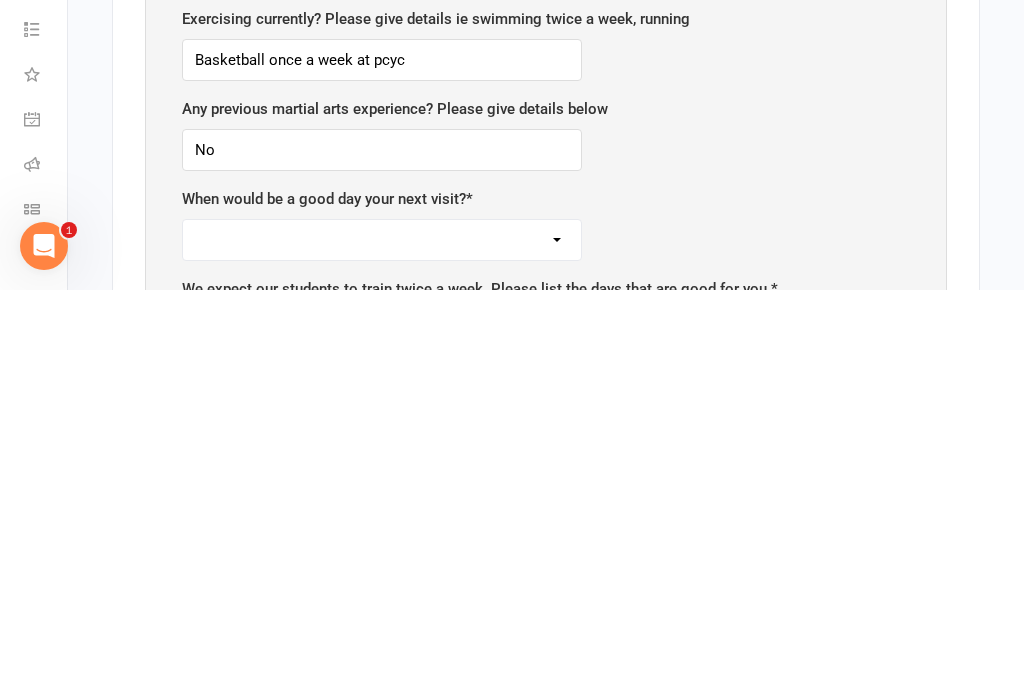 click on "Monday Tuesday Wednesday Thursday Saturday" at bounding box center [382, 648] 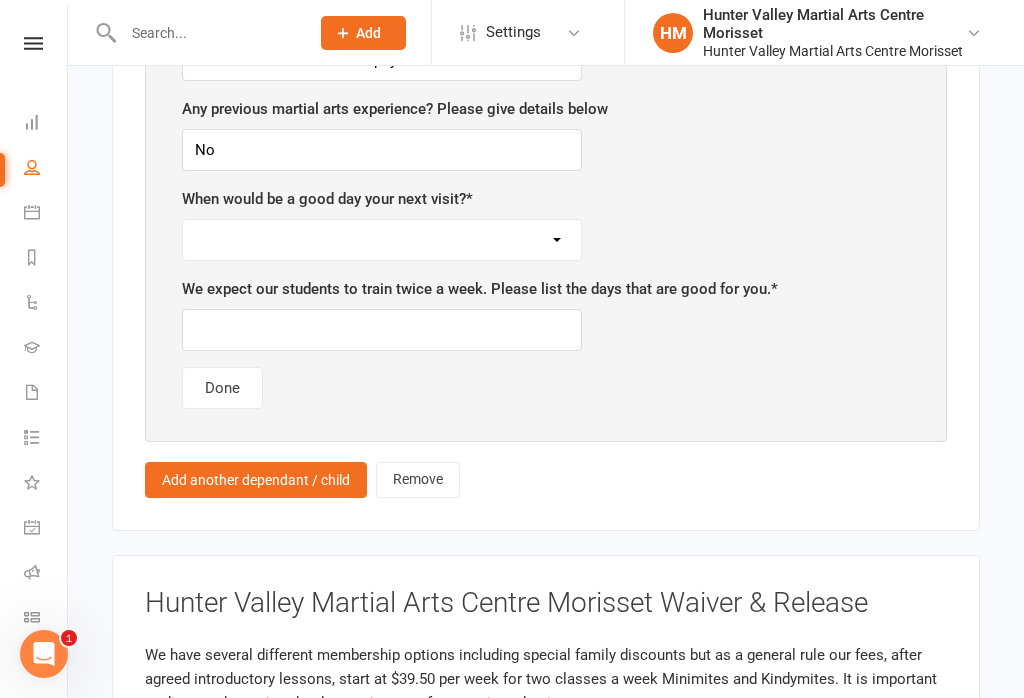 select on "Tuesday" 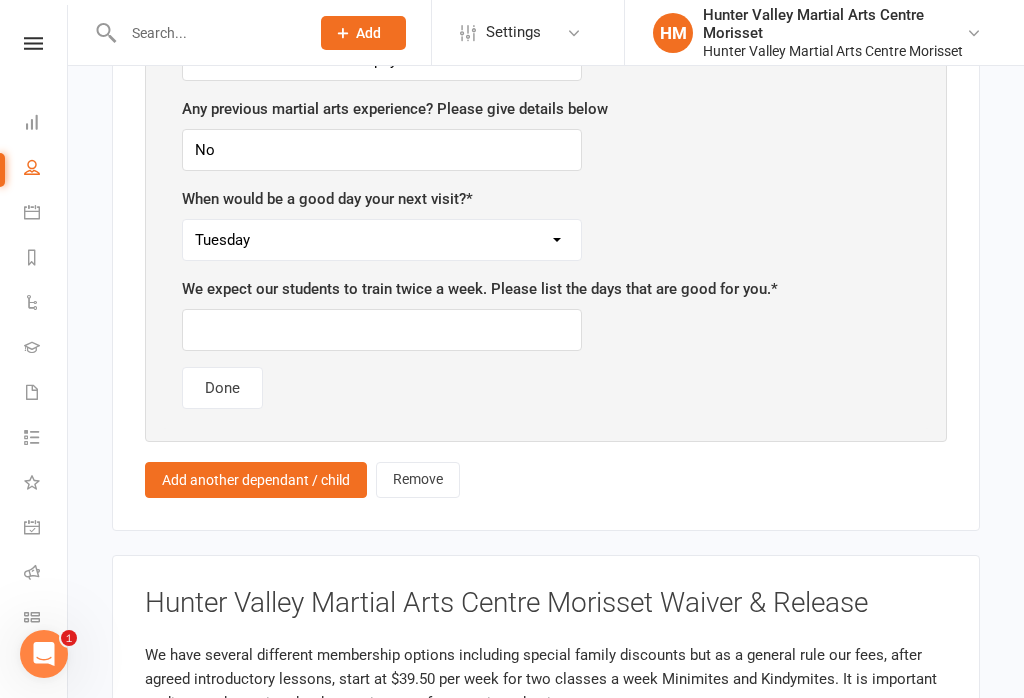click on "Monday Tuesday Wednesday Thursday Saturday" at bounding box center (382, 240) 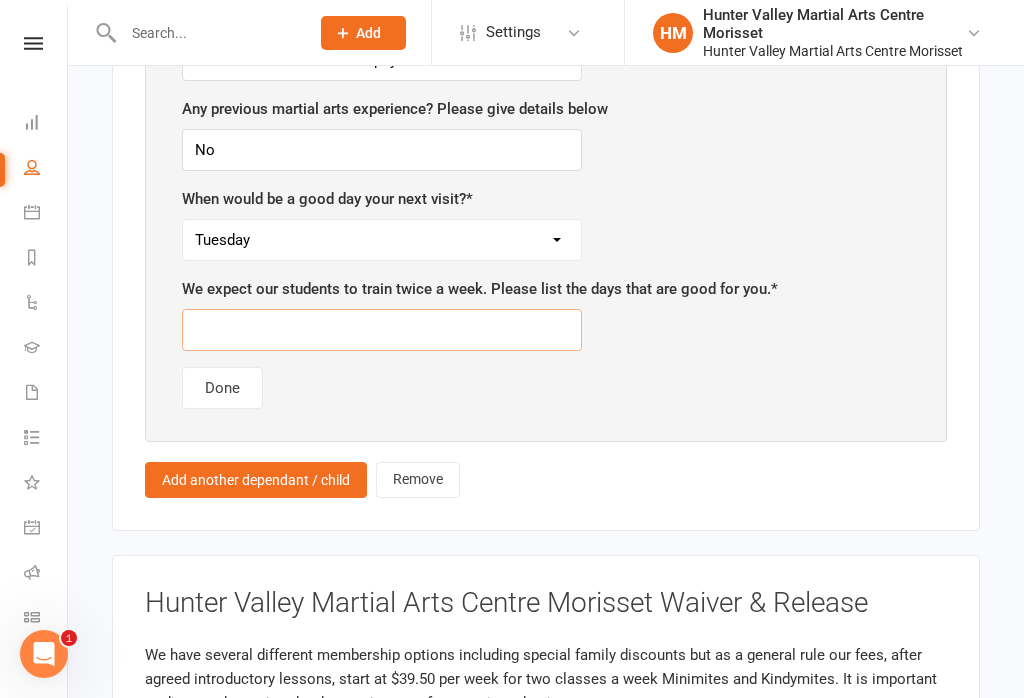 click at bounding box center (382, 330) 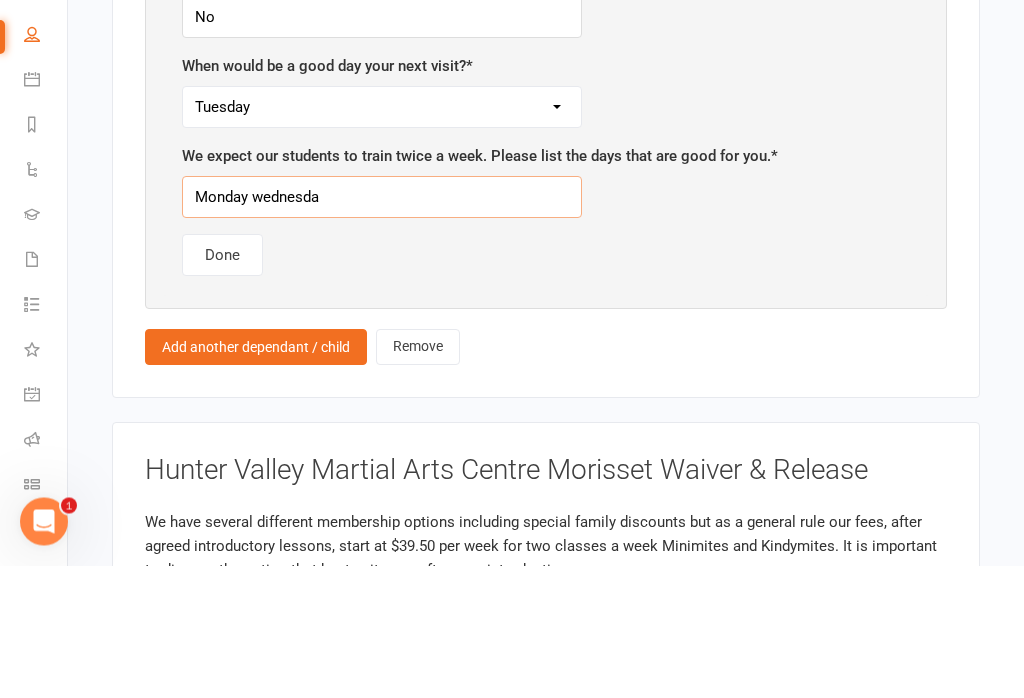 type on "Monday wednesday" 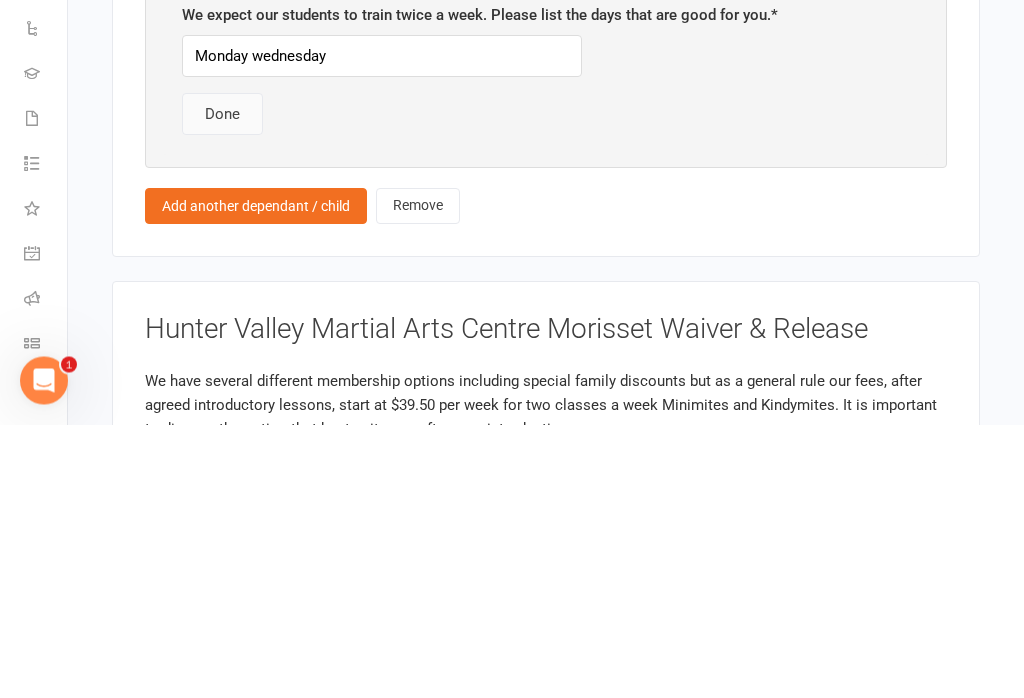 click on "Done" at bounding box center [222, 388] 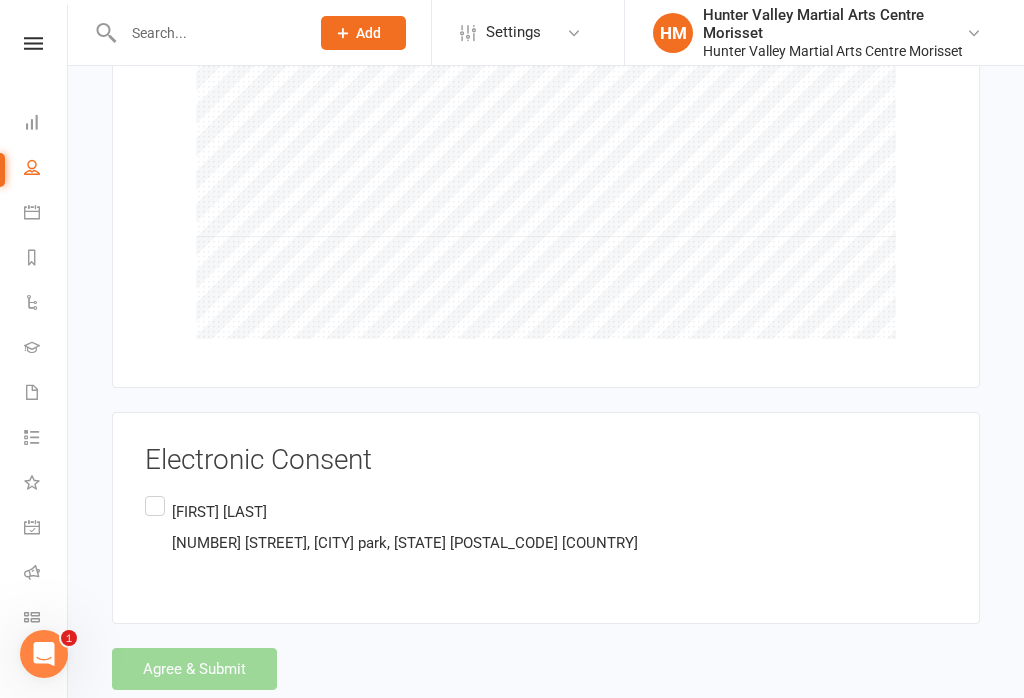 click on "Agree & Submit" at bounding box center [546, 669] 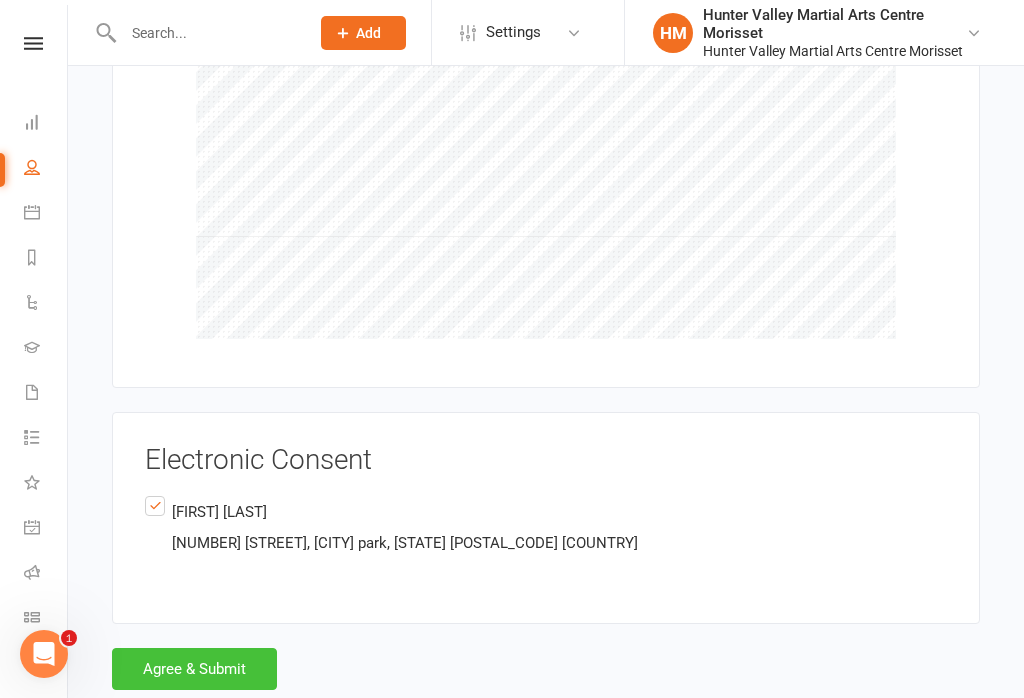 click on "Agree & Submit" at bounding box center [194, 669] 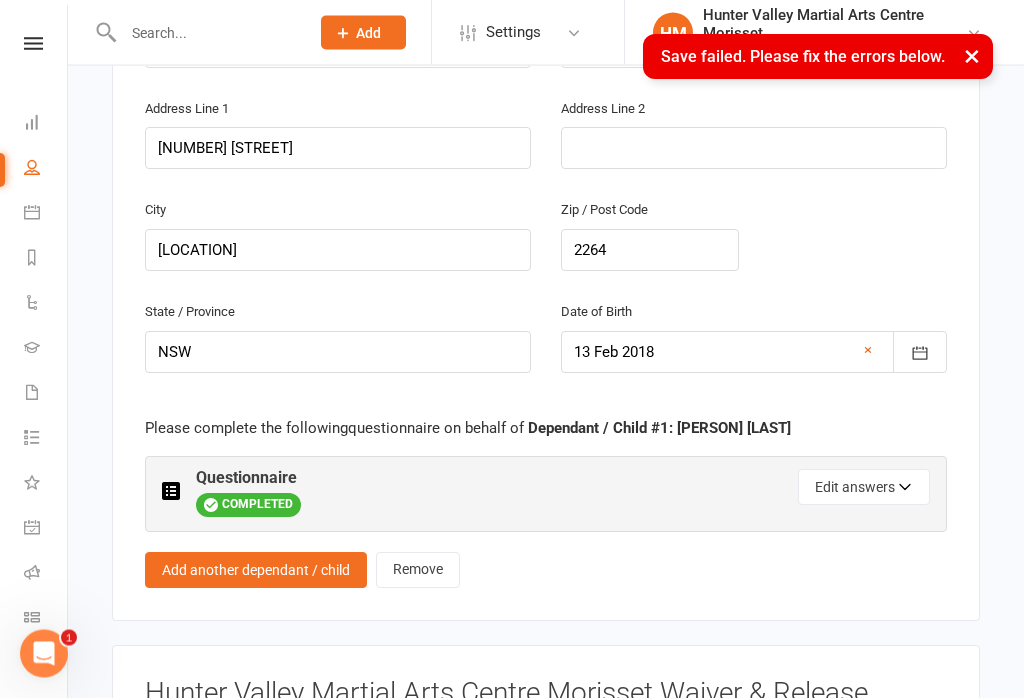 scroll, scrollTop: 902, scrollLeft: 0, axis: vertical 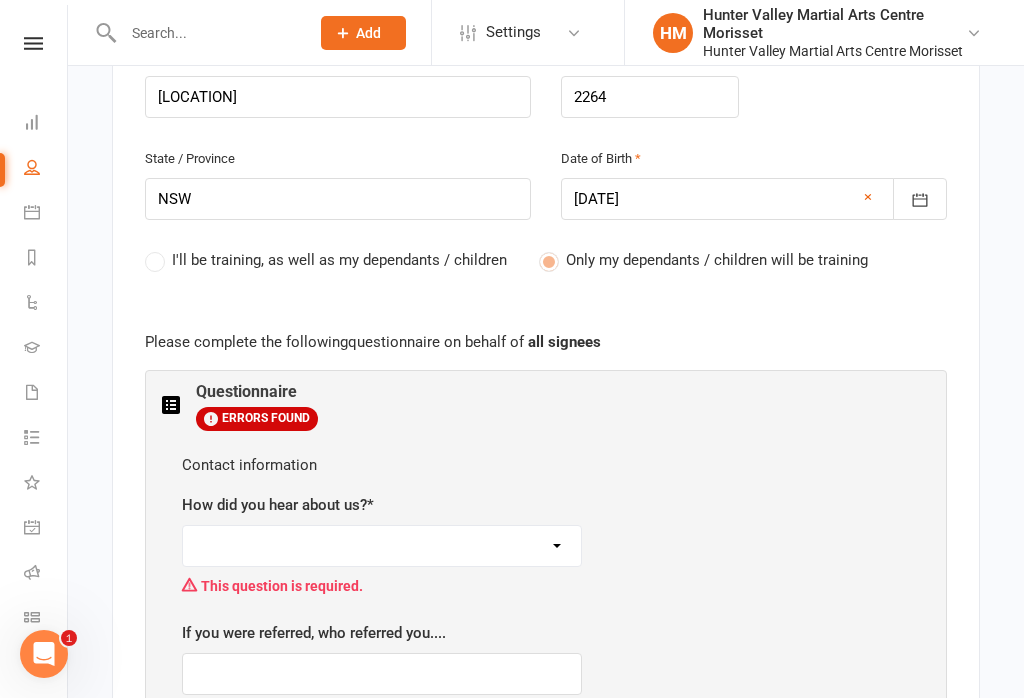click on "Facebook Internet Referral from a friend Flyer in the mail or at the shopping mall Sign Radio Flyer from school" at bounding box center [382, 546] 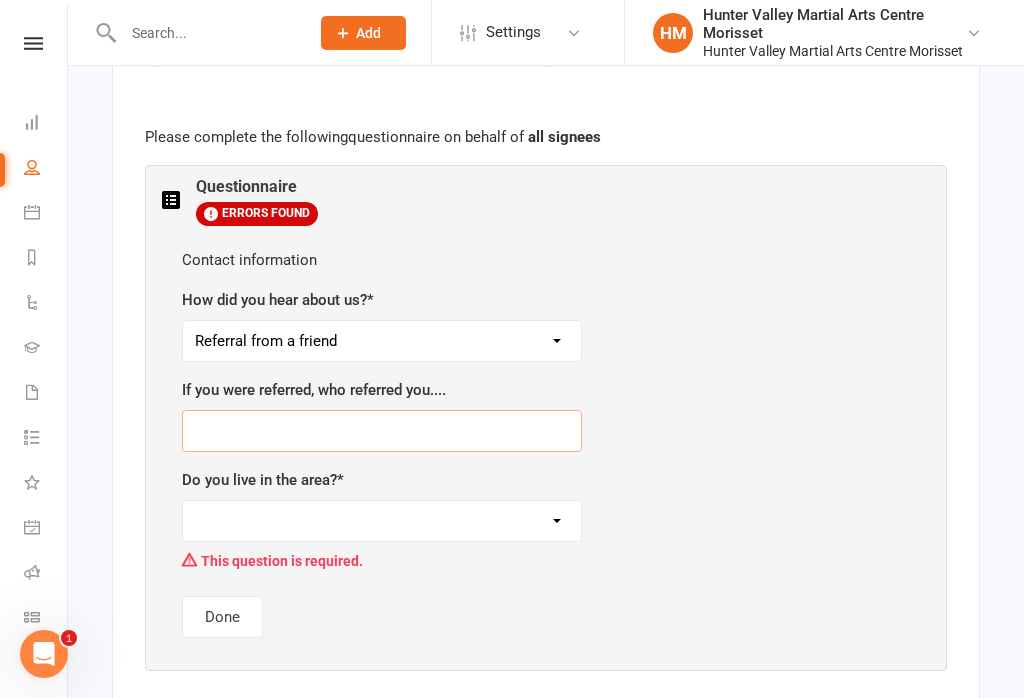 click at bounding box center [382, 431] 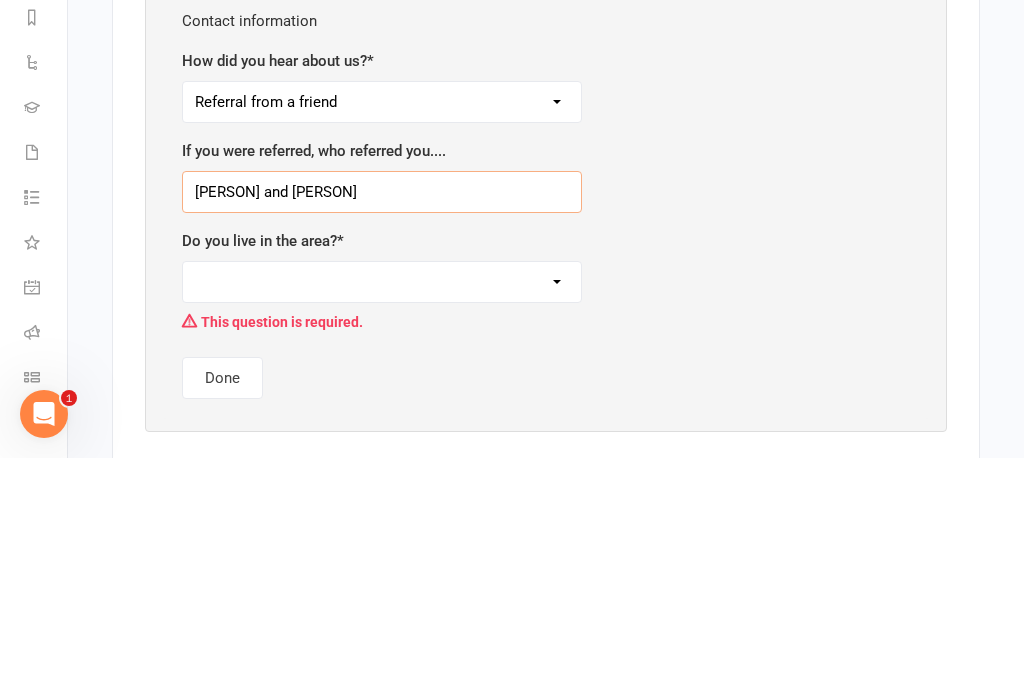 type on "[PERSON] and [PERSON]" 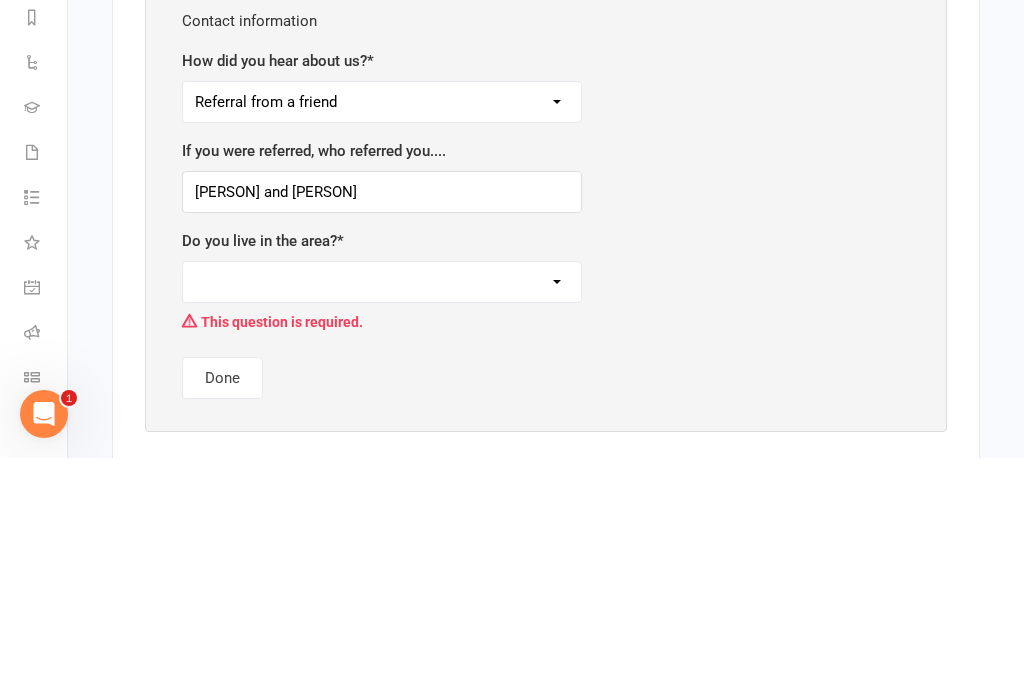 click on "Yes No" at bounding box center [382, 522] 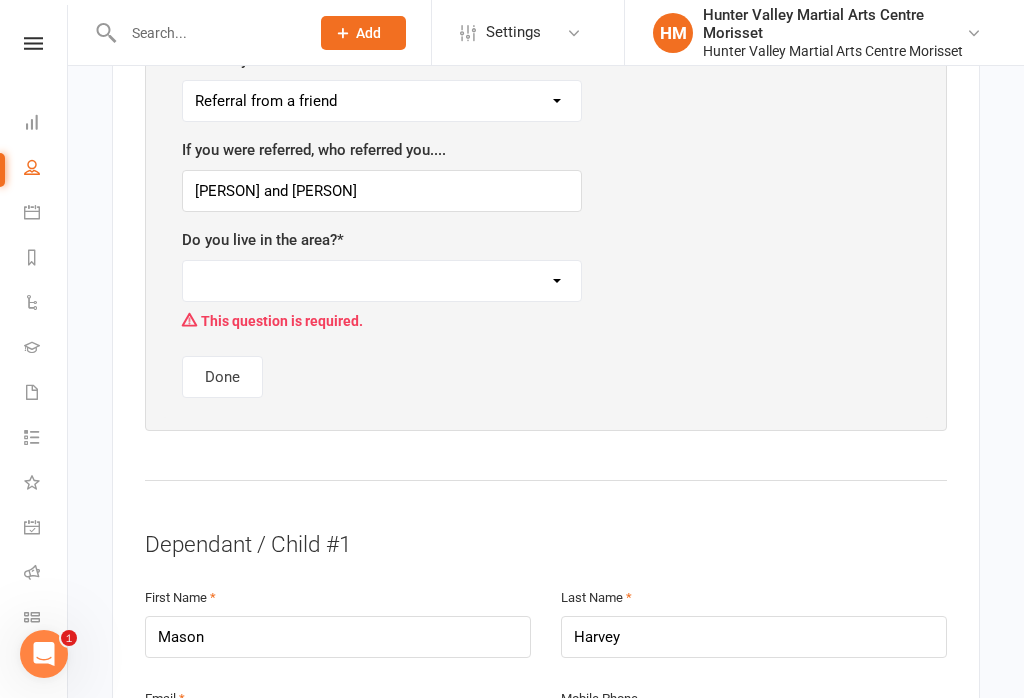 select on "Yes" 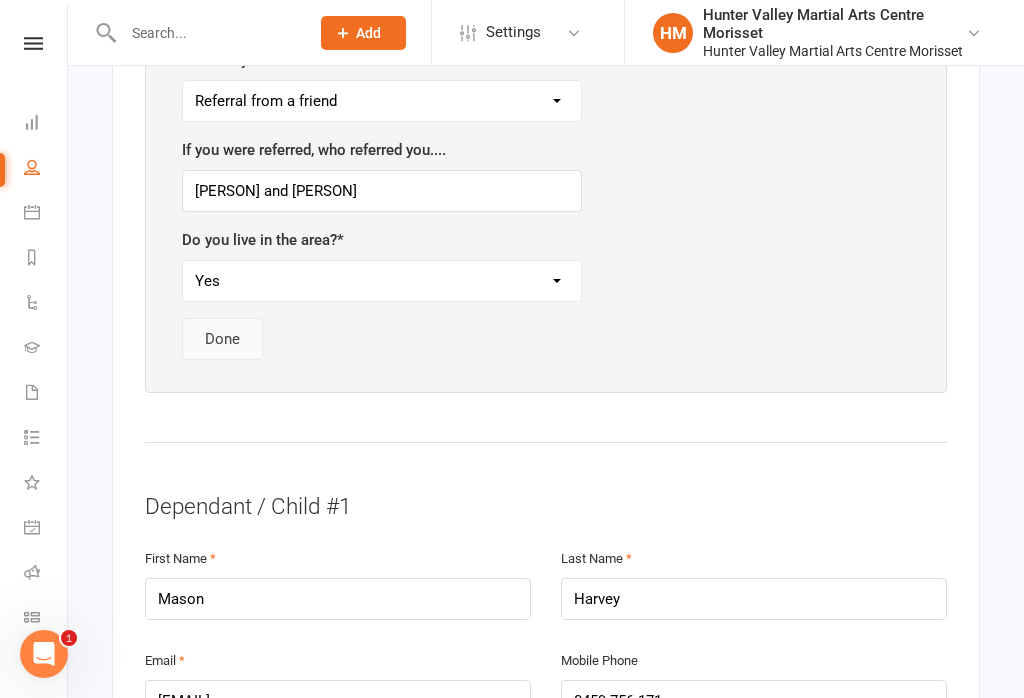 click on "Done" at bounding box center (222, 339) 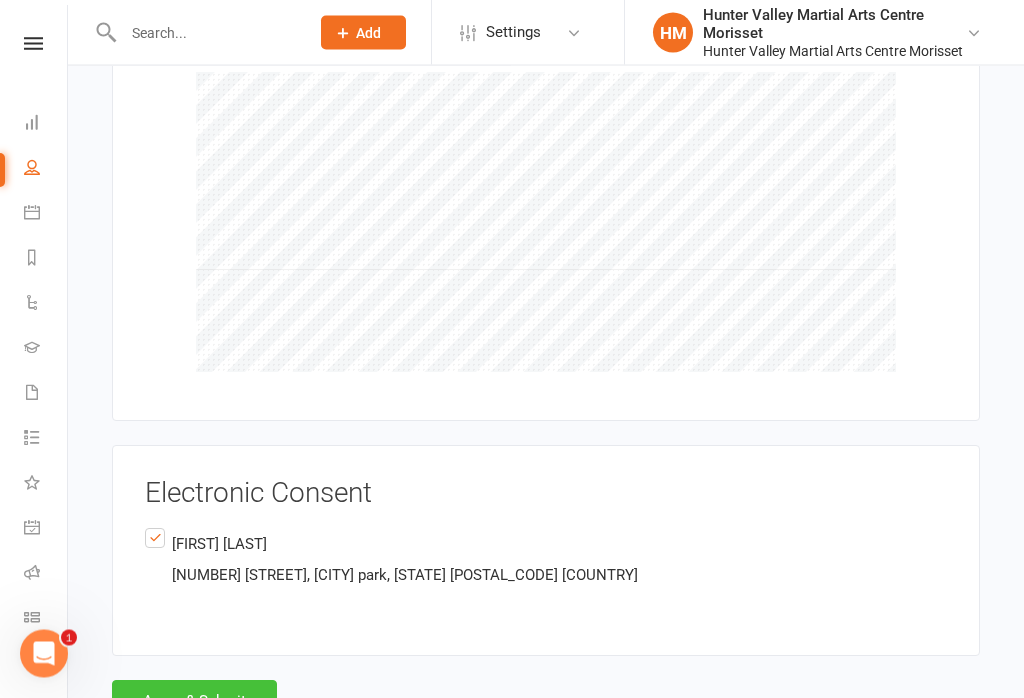 click on "Agree & Submit" at bounding box center [194, 702] 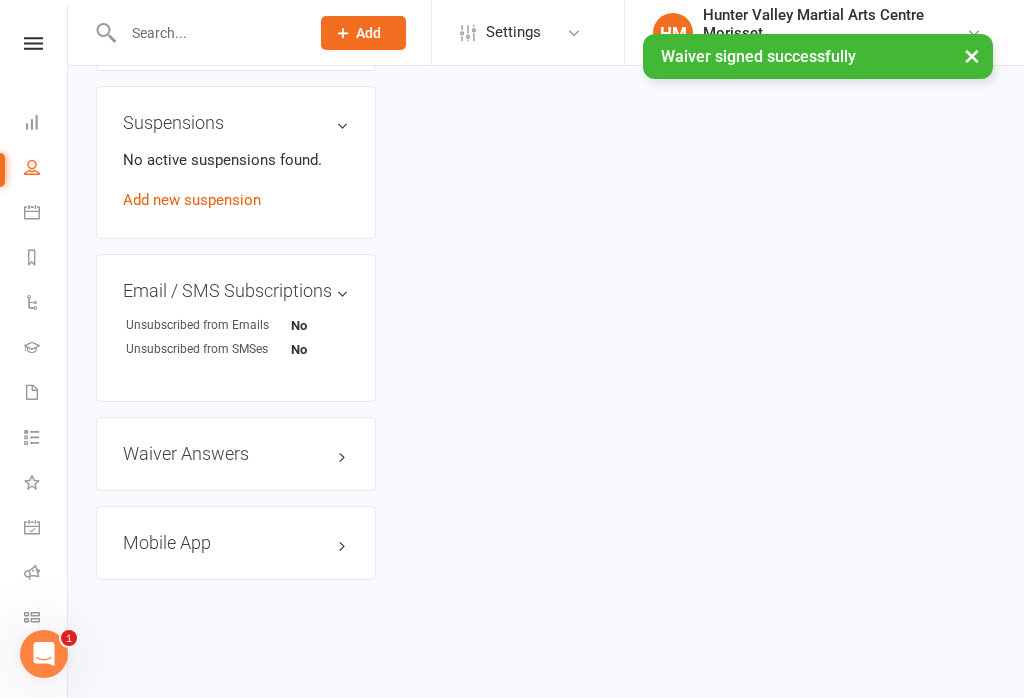 scroll, scrollTop: 0, scrollLeft: 0, axis: both 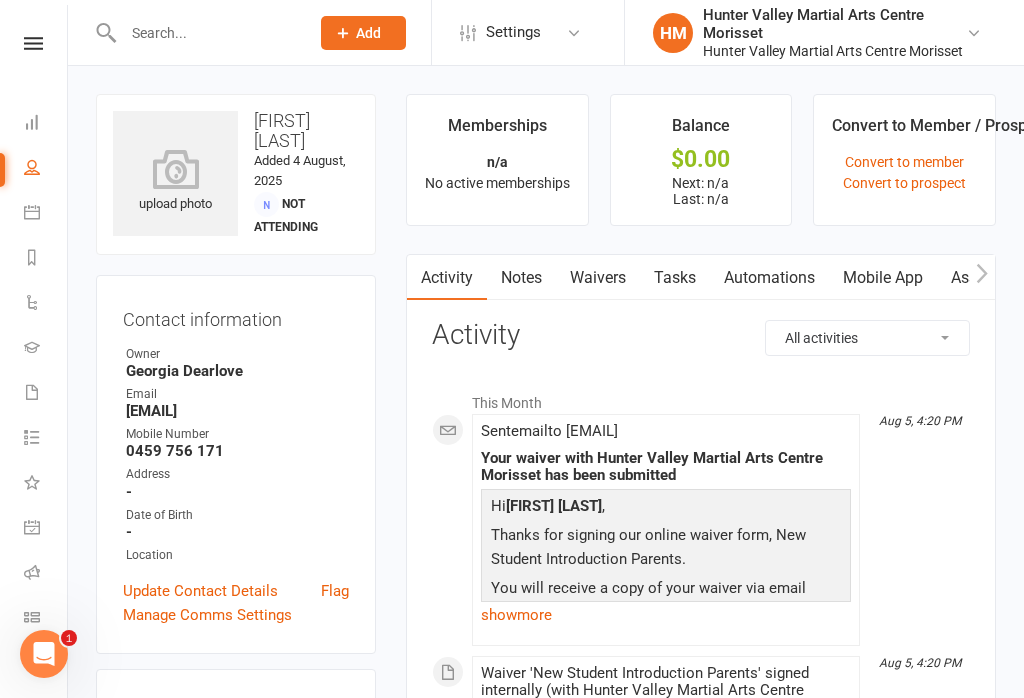 click at bounding box center [206, 33] 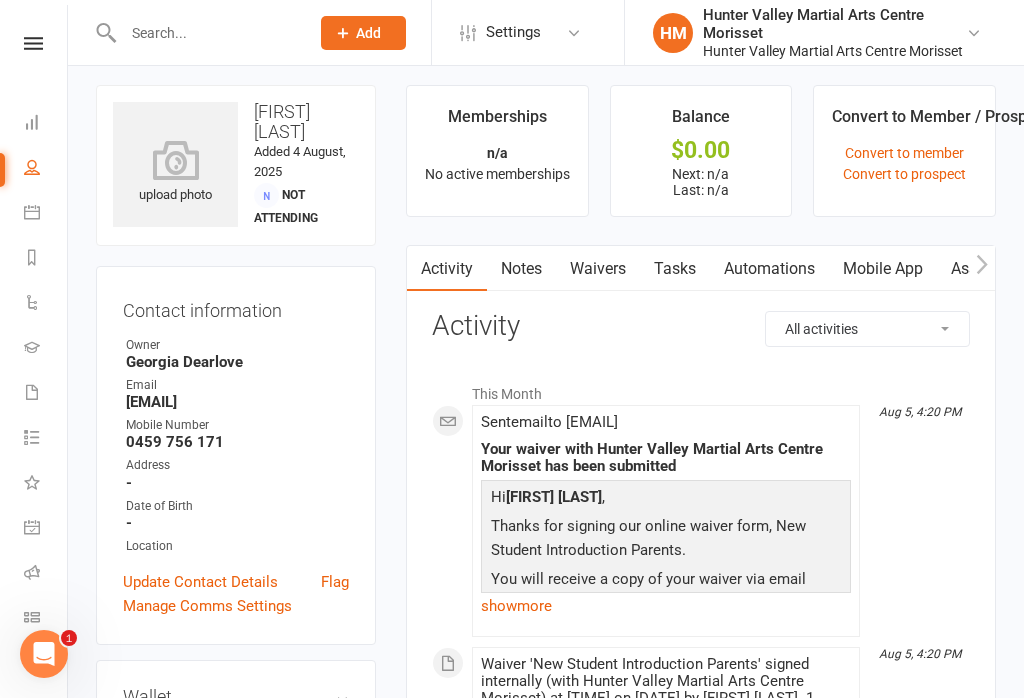 scroll, scrollTop: 8, scrollLeft: 0, axis: vertical 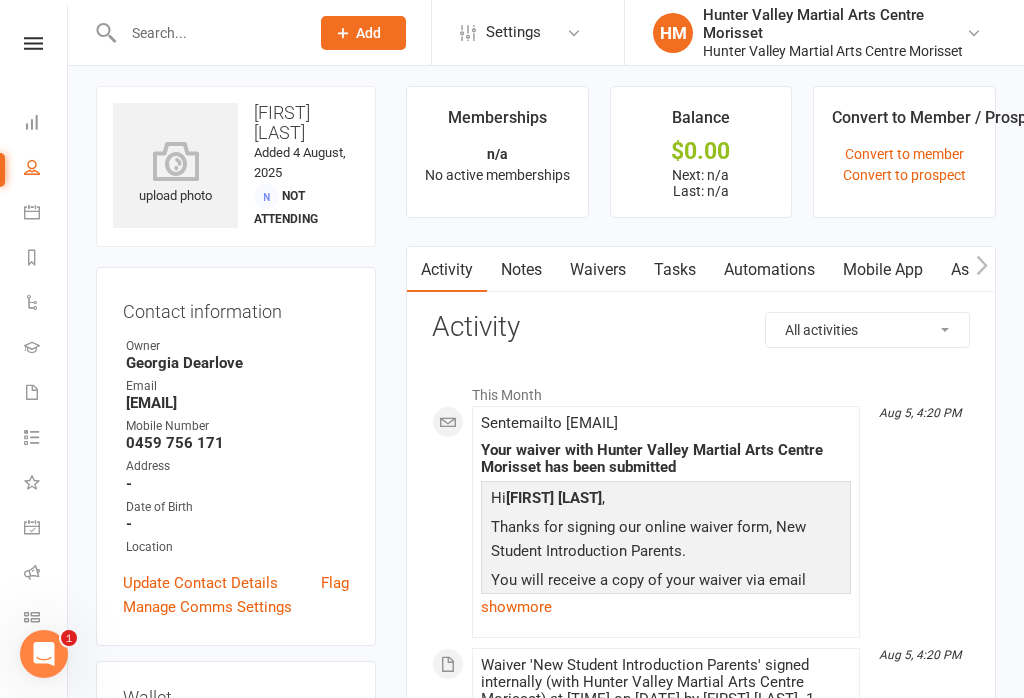 click on "Waivers" at bounding box center [598, 270] 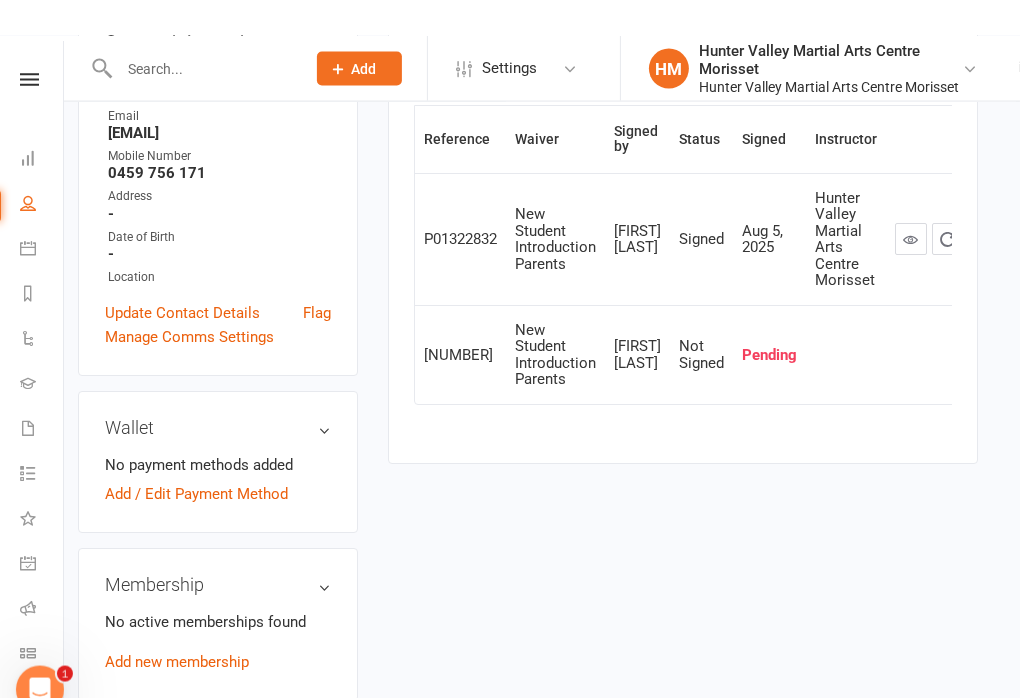 scroll, scrollTop: 0, scrollLeft: 25, axis: horizontal 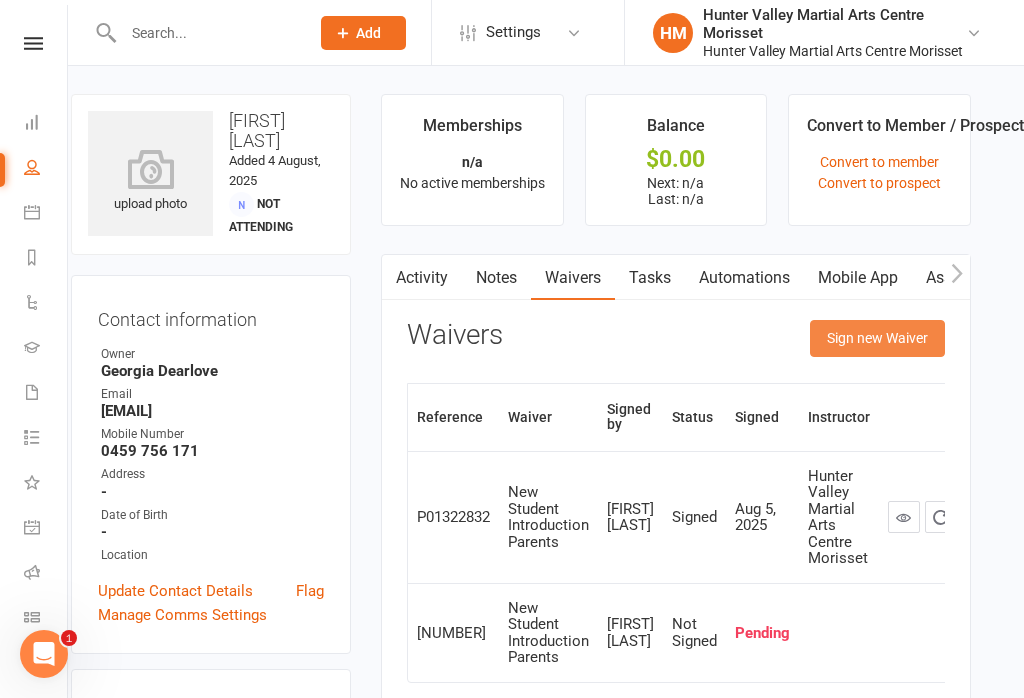 click on "Sign new Waiver" at bounding box center [877, 338] 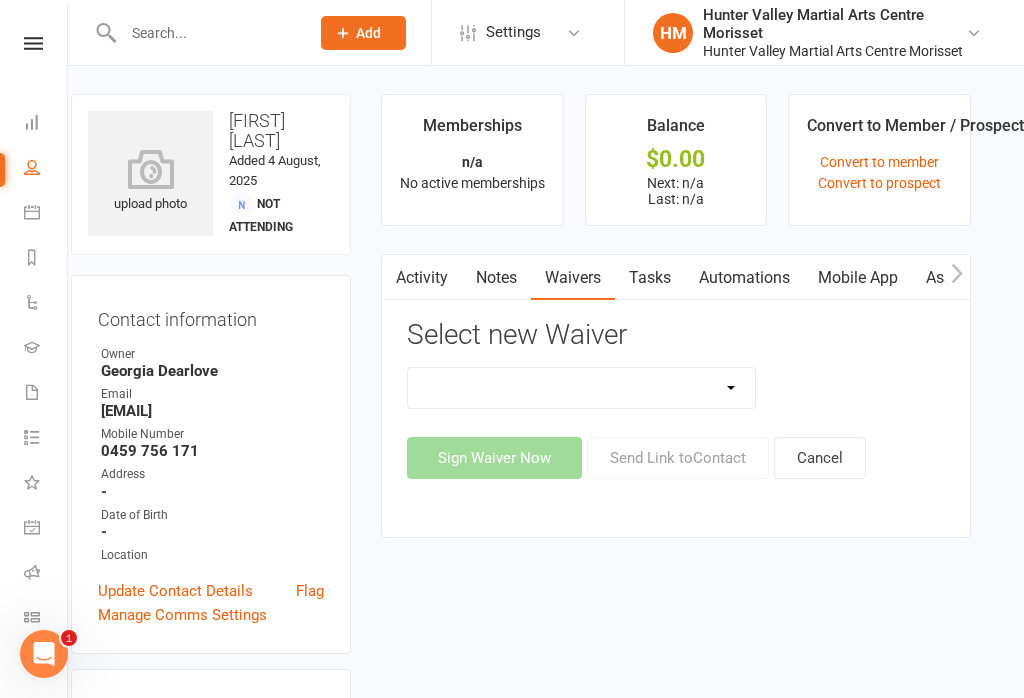 click on "App membership only Cancellation Form Change to payment frequency Fitness Challenge Goals Assessment Membership BBC Upgrade Form 12 months Membership Form Membership Form Kindymites/Minimites Membership Form ONLINE Registration ONLY Membership Form - parent part payment Membership PIF/Lesson Block Membership Upgrade Form Membership Upgrade Form Black Belt Club 12 months New Student Introduction Adults New Student Introduction Parents Request to Suspend Membership Special Events Update Of Payment Details" at bounding box center [581, 388] 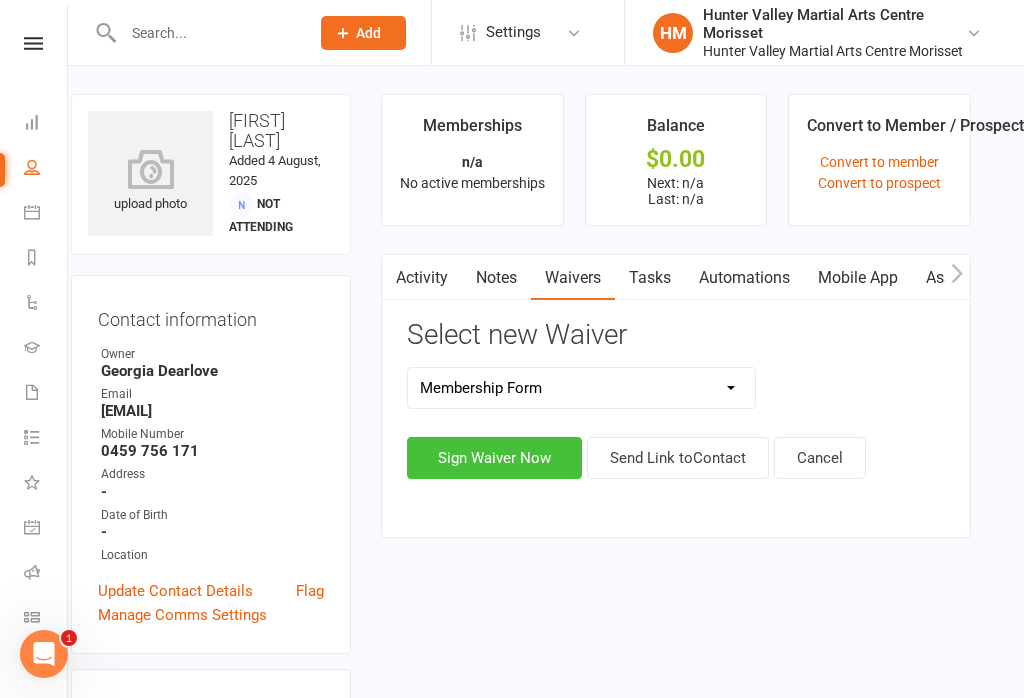 click on "Sign Waiver Now" at bounding box center [494, 458] 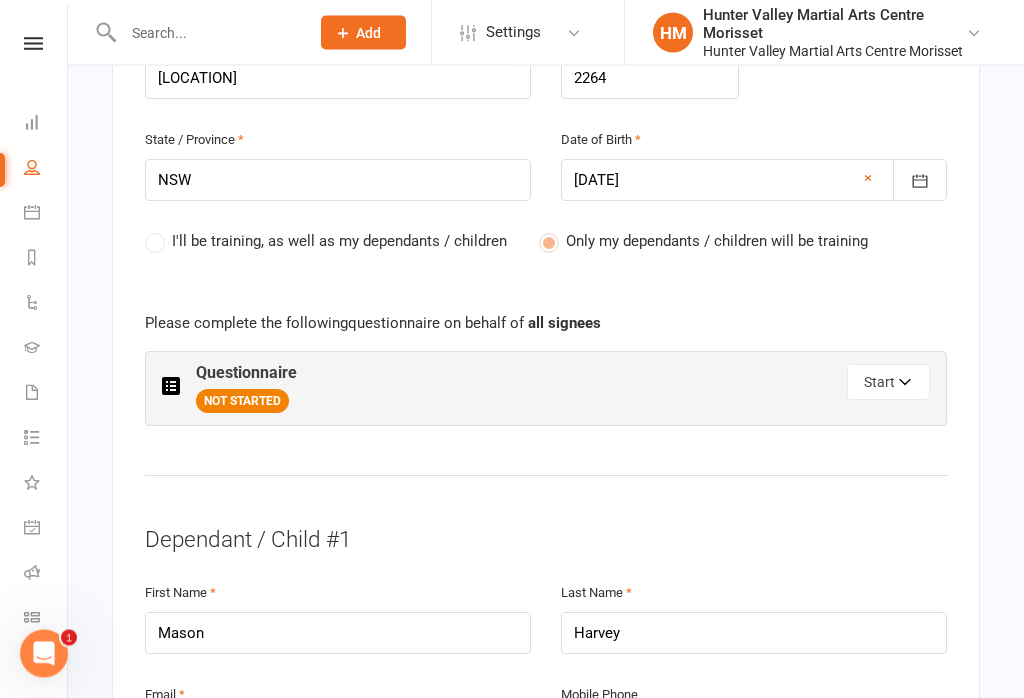 scroll, scrollTop: 945, scrollLeft: 0, axis: vertical 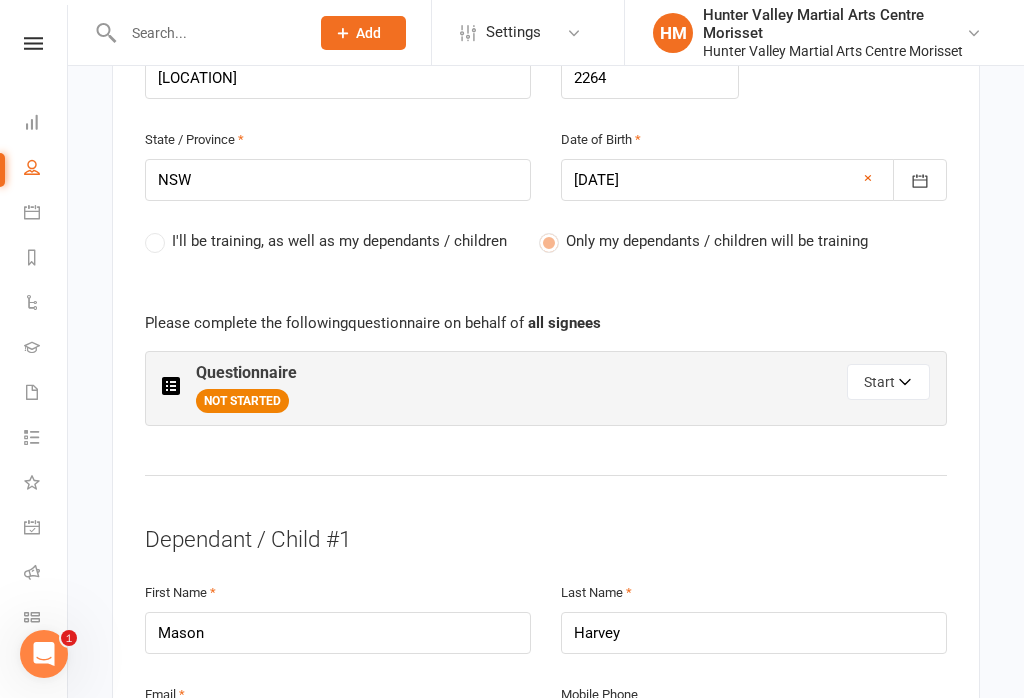 click on "NOT STARTED" at bounding box center [242, 401] 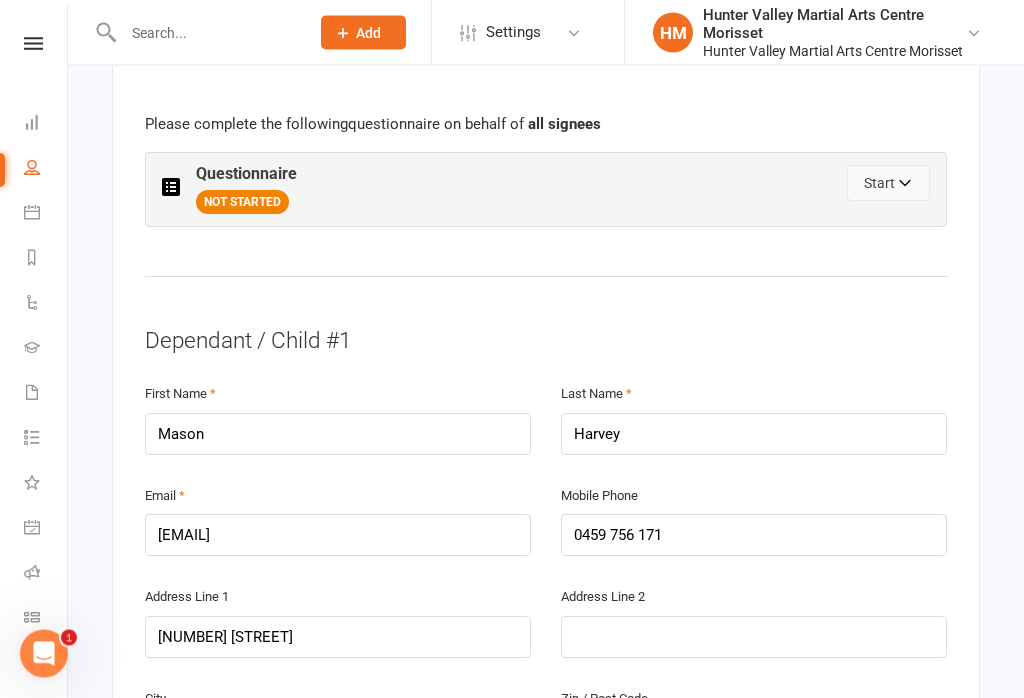 click on "Start" at bounding box center (888, 184) 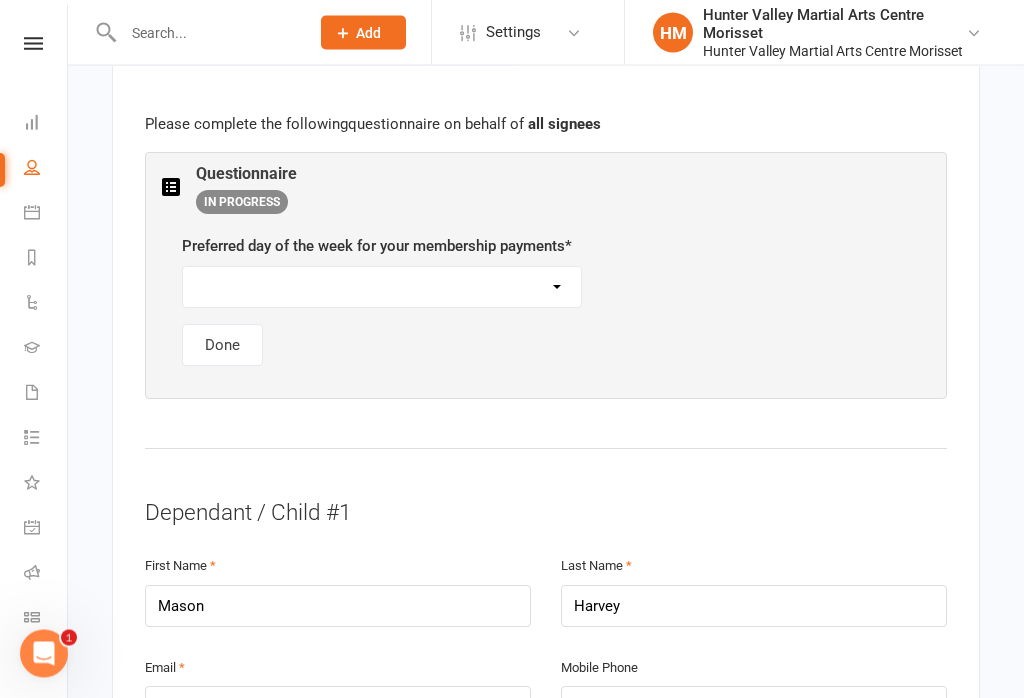 scroll, scrollTop: 1144, scrollLeft: 0, axis: vertical 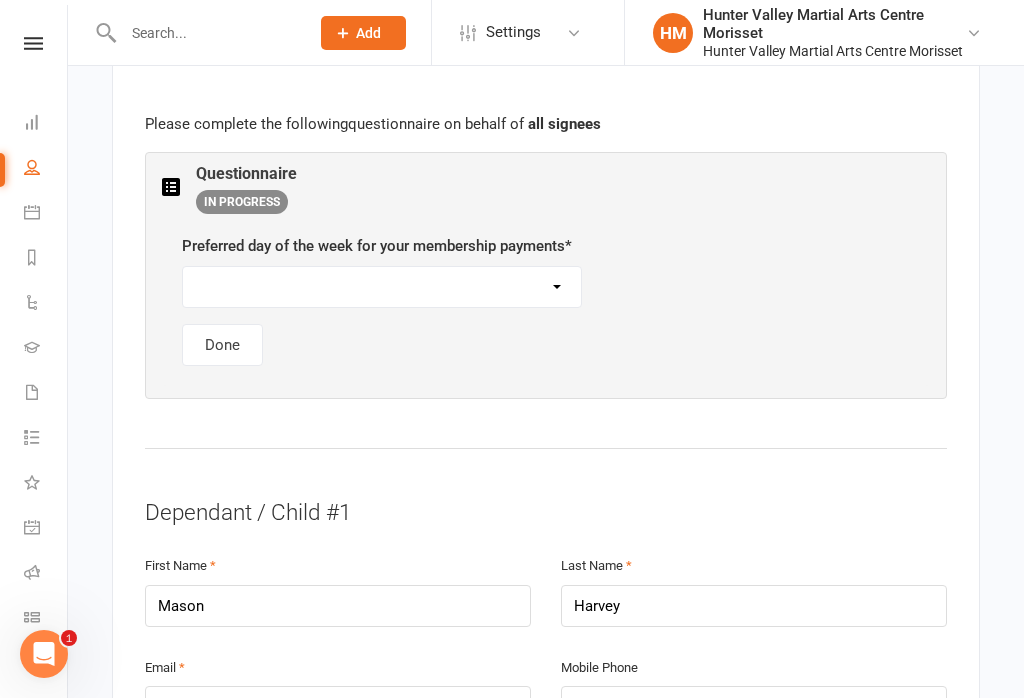 click on "Monday Tuesday Wednesday Thursday Friday" at bounding box center [382, 287] 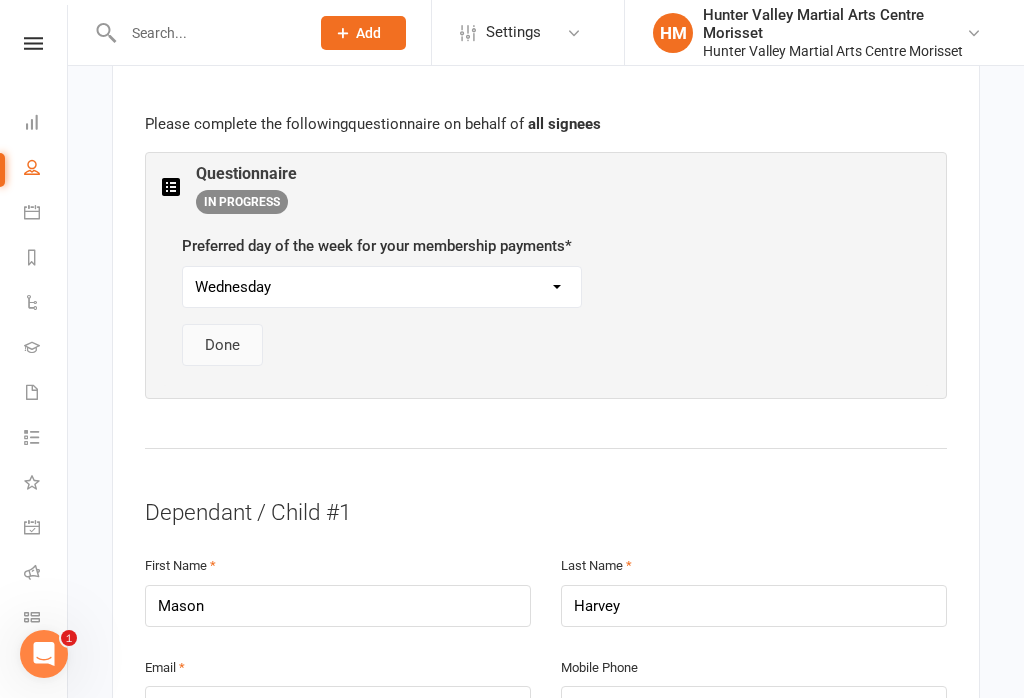 click on "Done" at bounding box center (222, 345) 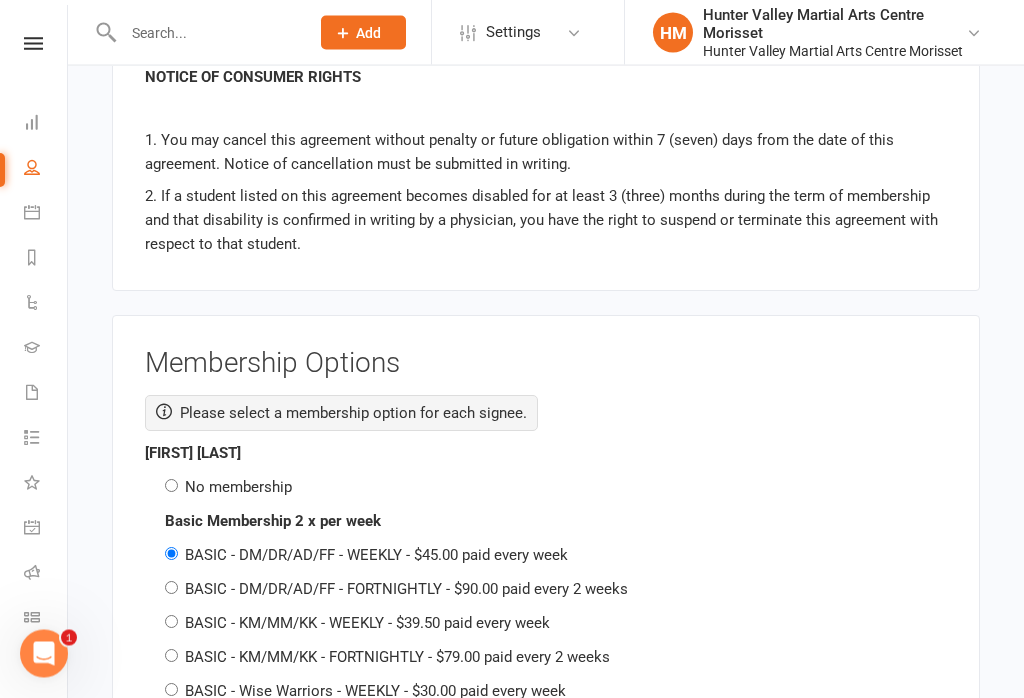 scroll, scrollTop: 2998, scrollLeft: 0, axis: vertical 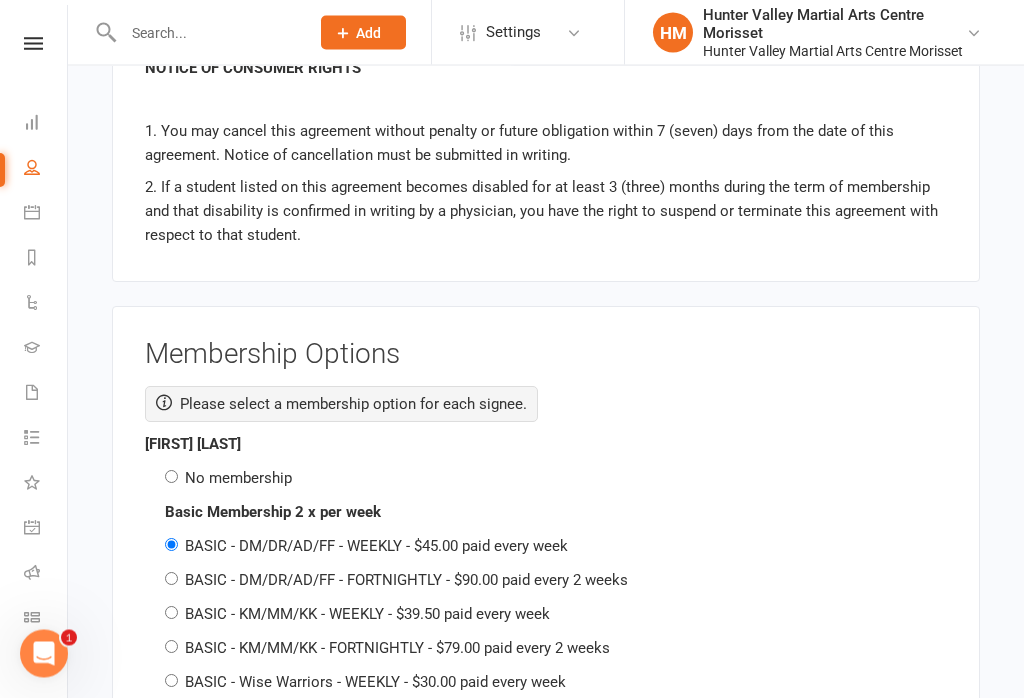 click on "No membership" at bounding box center (171, 477) 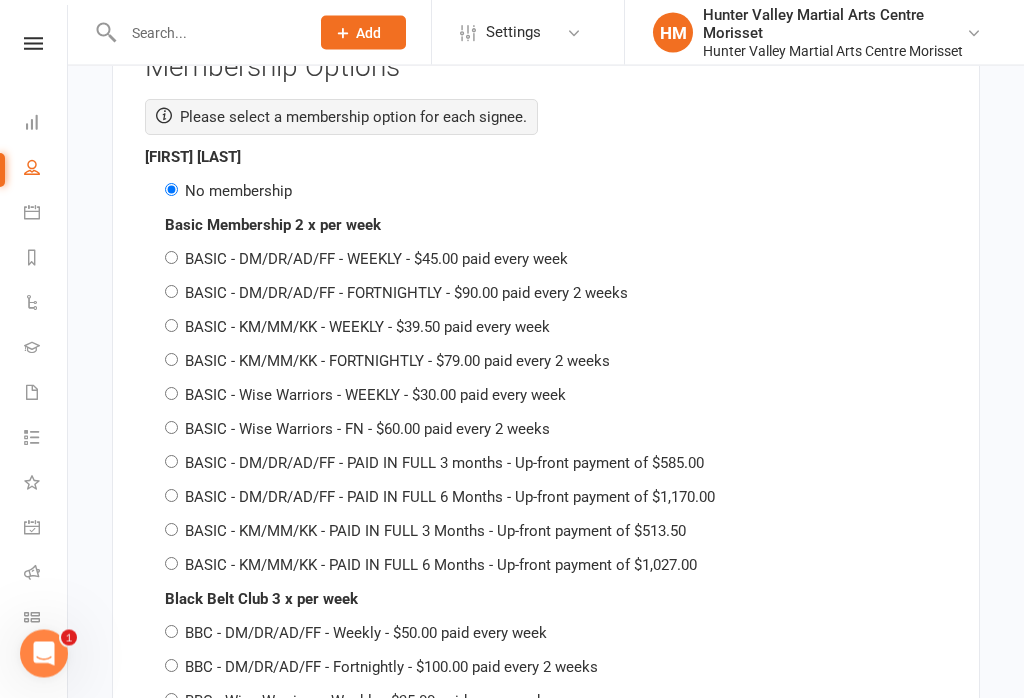 scroll, scrollTop: 3288, scrollLeft: 0, axis: vertical 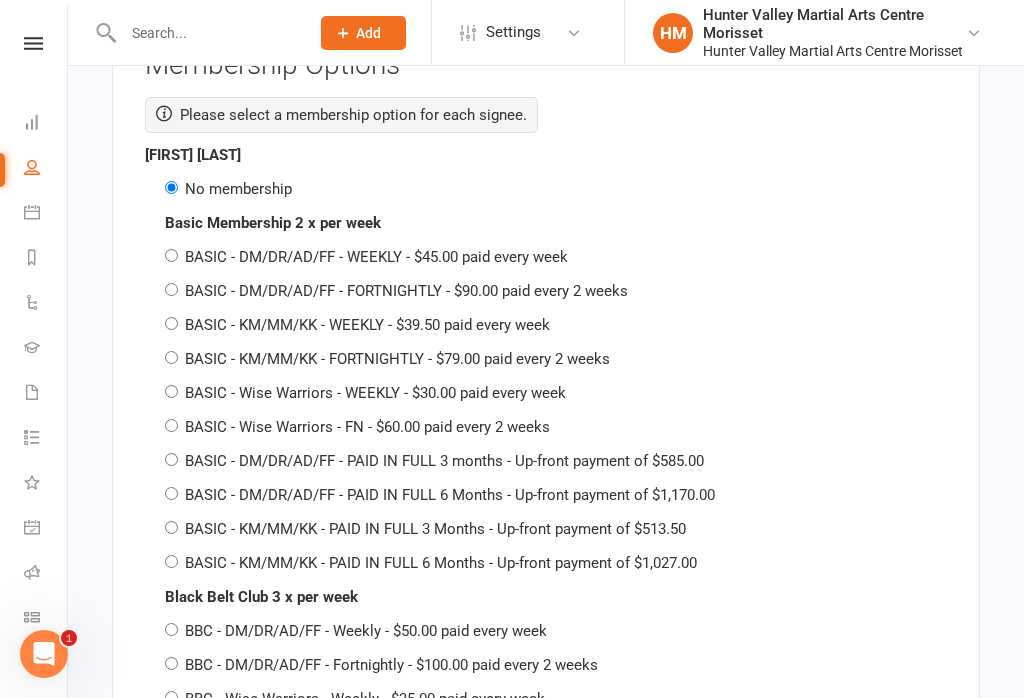 click on "BASIC - DM/DR/AD/FF - WEEKLY - $45.00 paid every week" at bounding box center [171, 255] 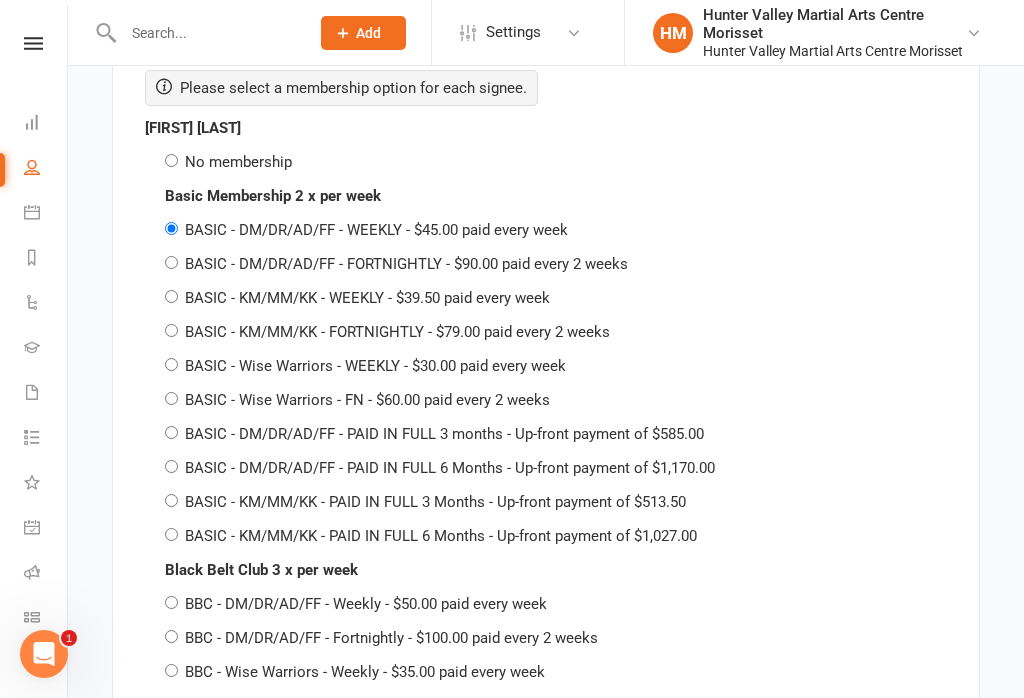scroll, scrollTop: 3218, scrollLeft: 0, axis: vertical 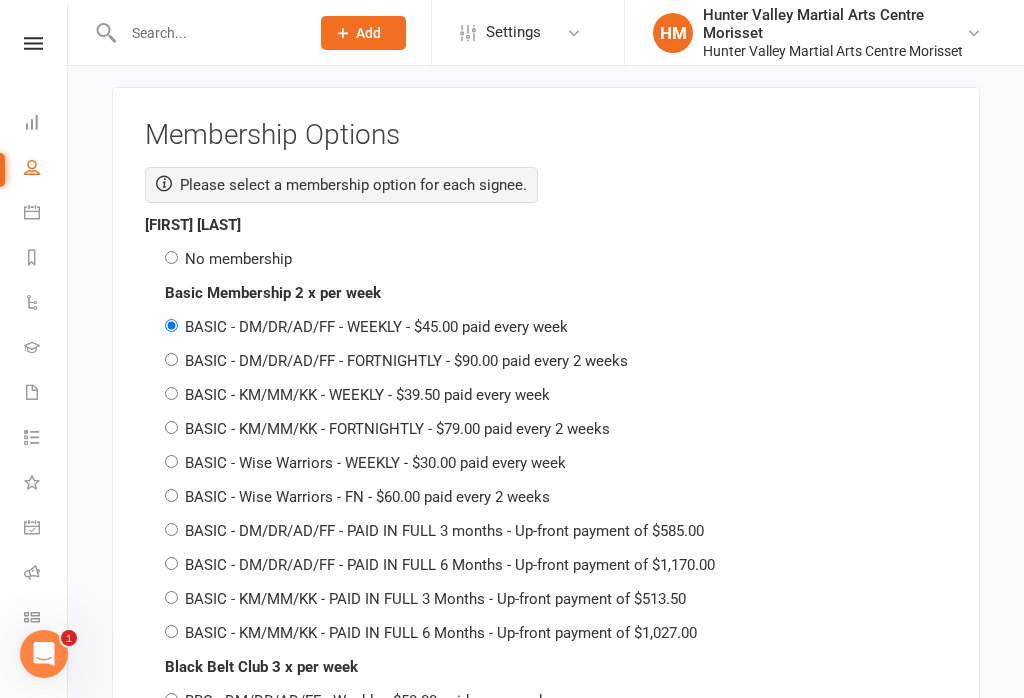 click on "No membership" at bounding box center [171, 257] 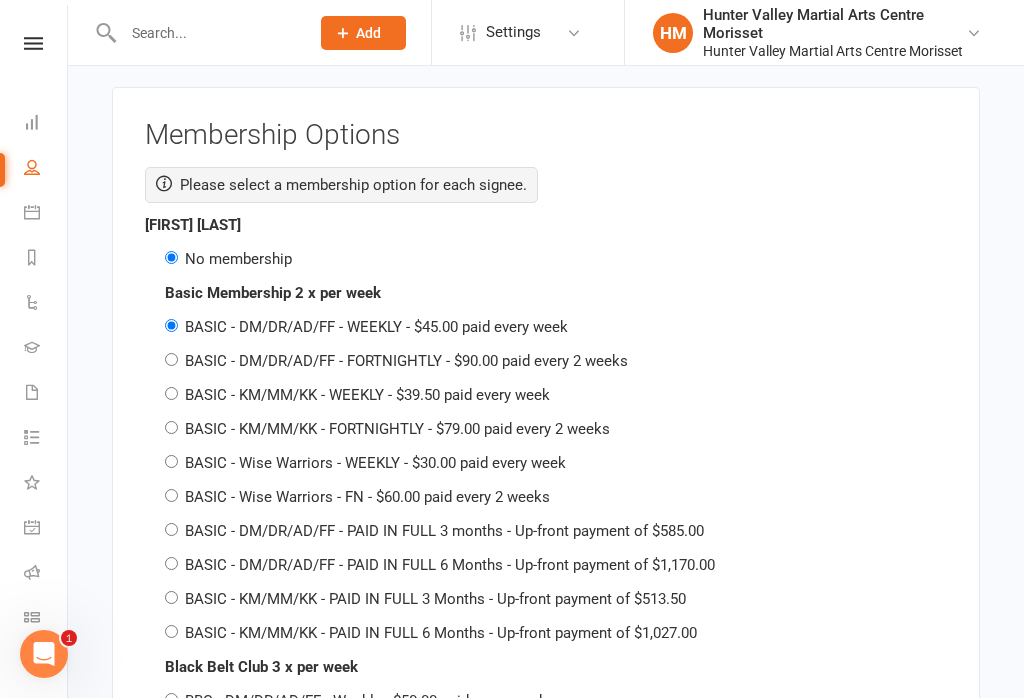 radio on "false" 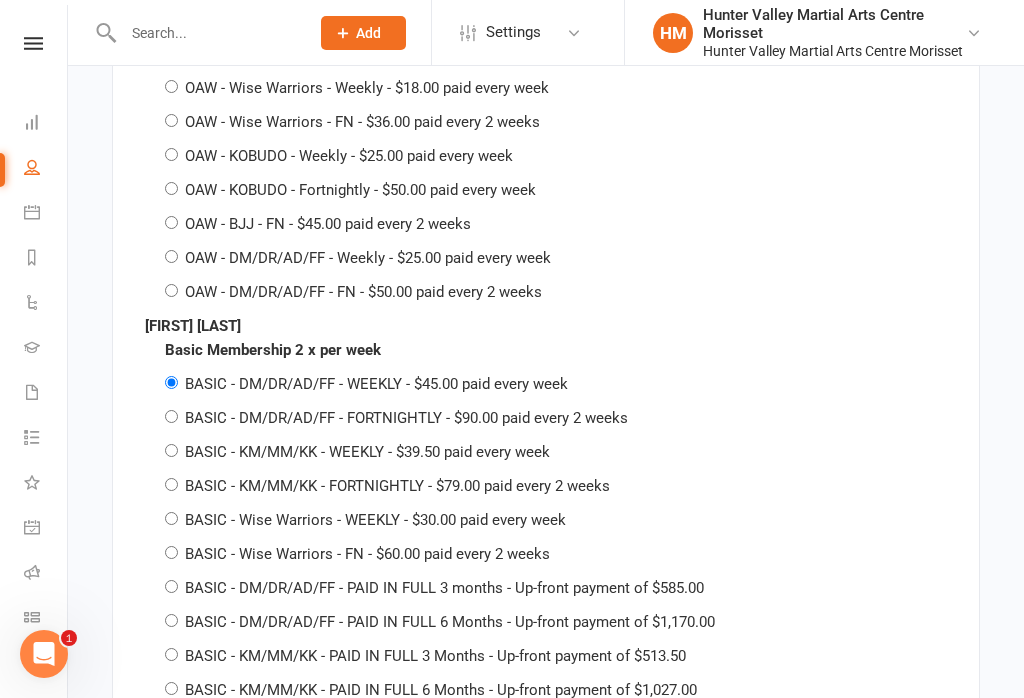 scroll, scrollTop: 4471, scrollLeft: 0, axis: vertical 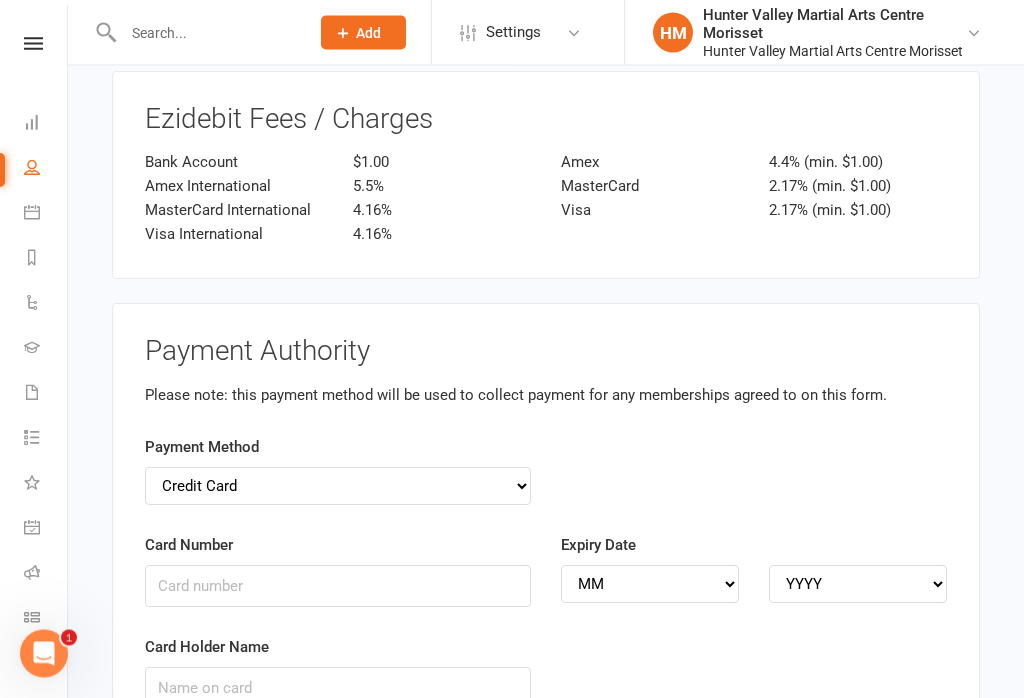 click on "Credit Card Bank Account" at bounding box center [338, 487] 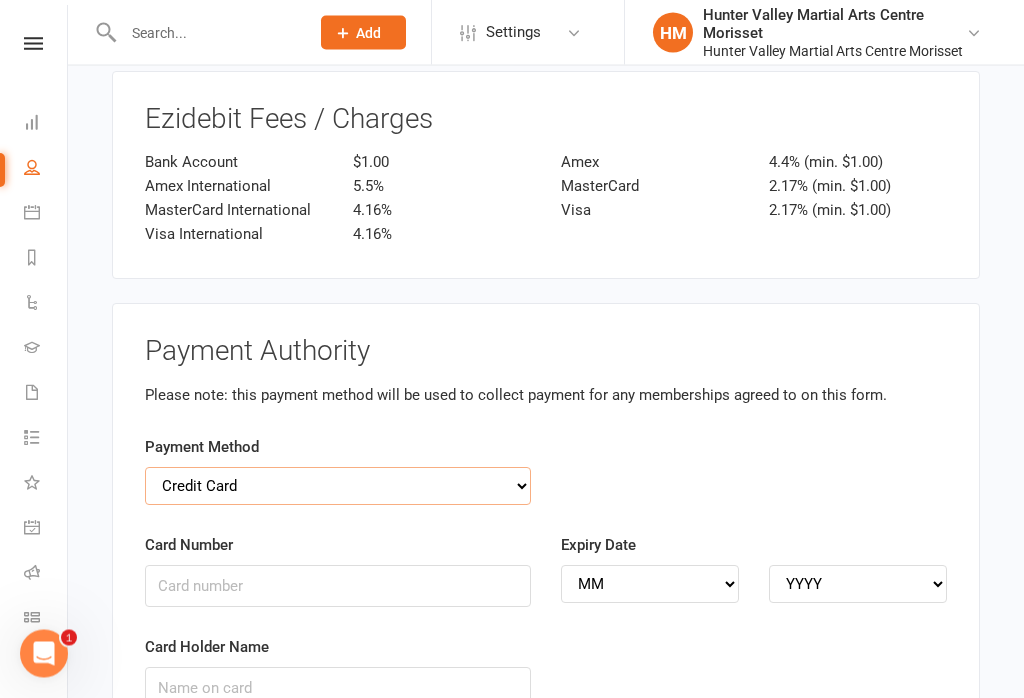 scroll, scrollTop: 6238, scrollLeft: 0, axis: vertical 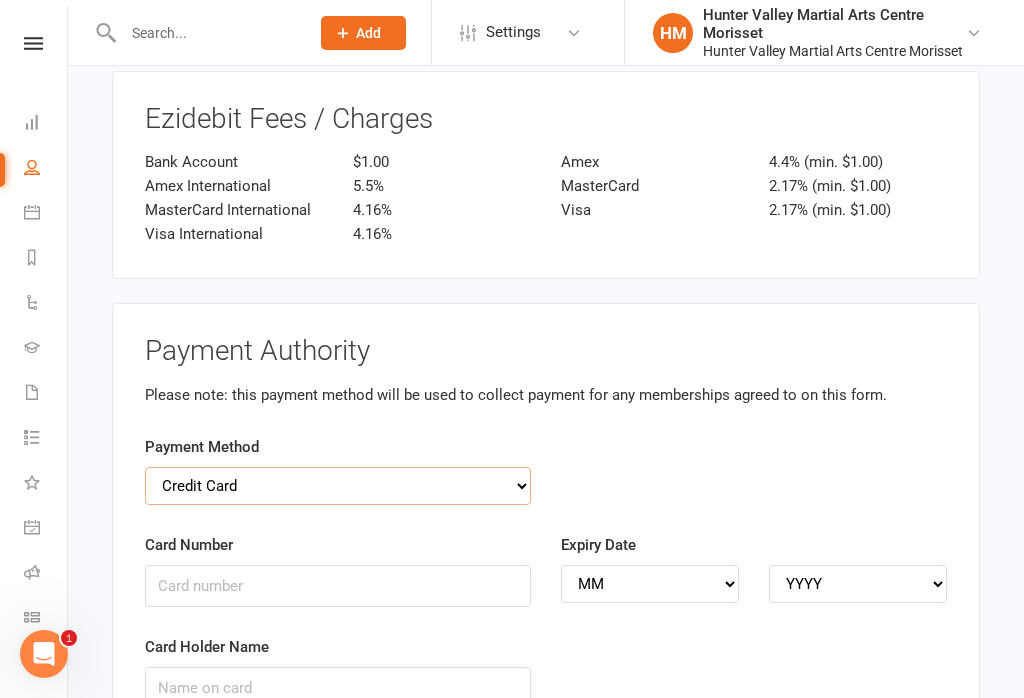 select on "bank_account" 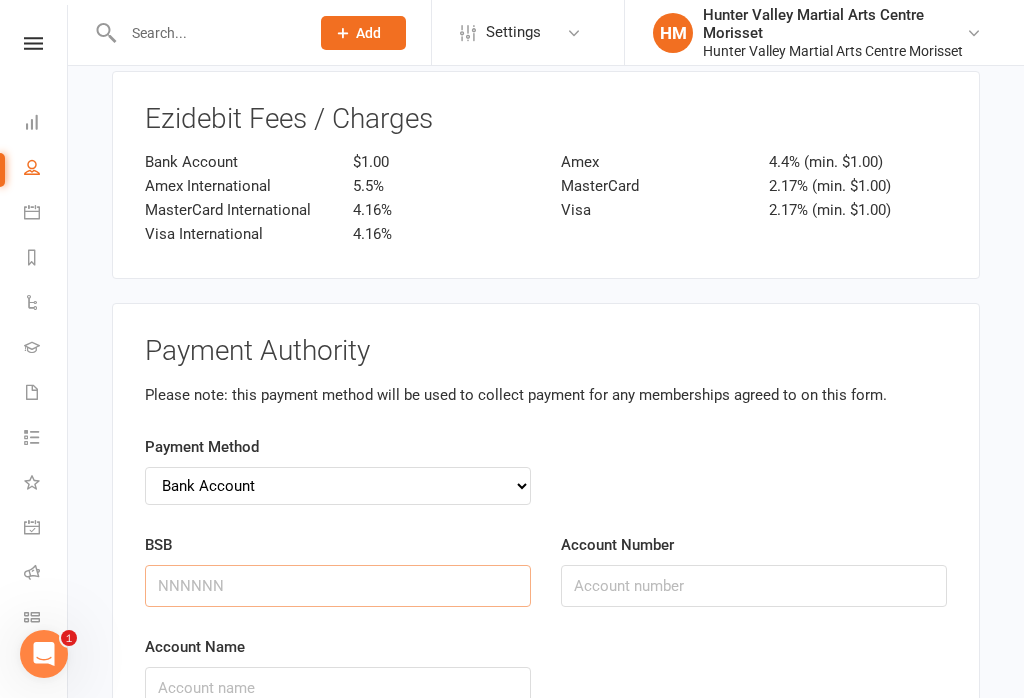 click on "BSB" at bounding box center [338, 586] 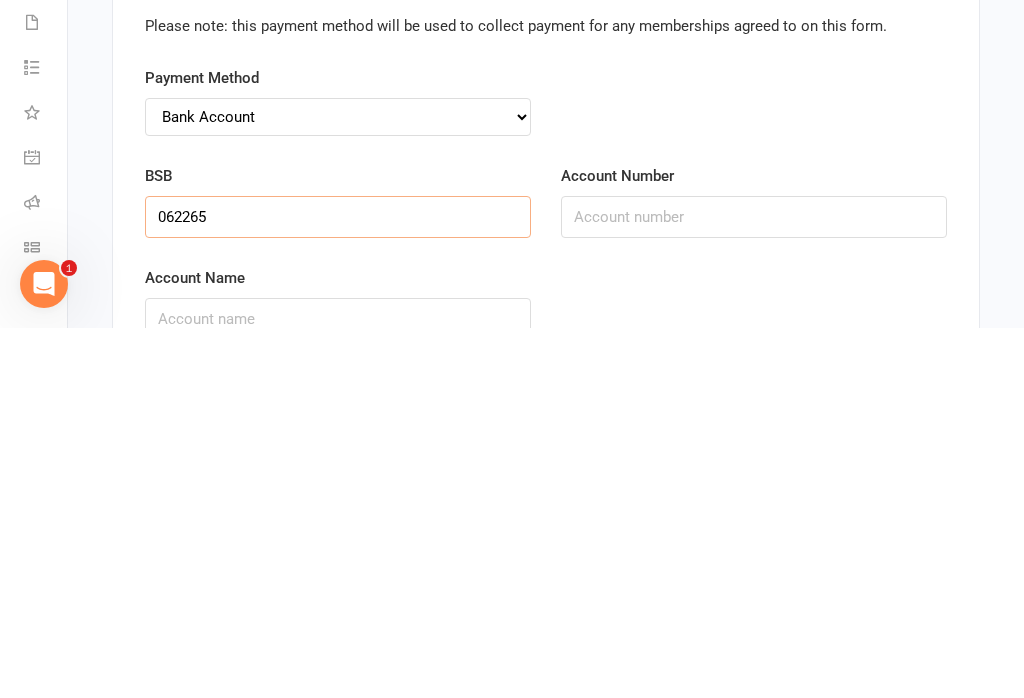 type on "062265" 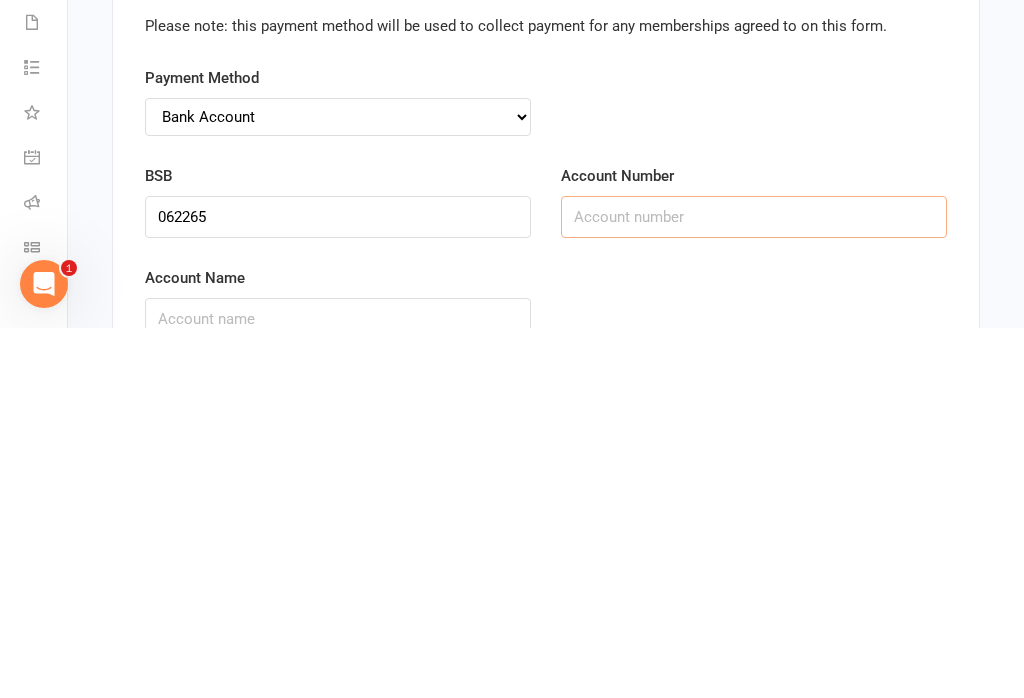 click on "Account Number" at bounding box center (754, 587) 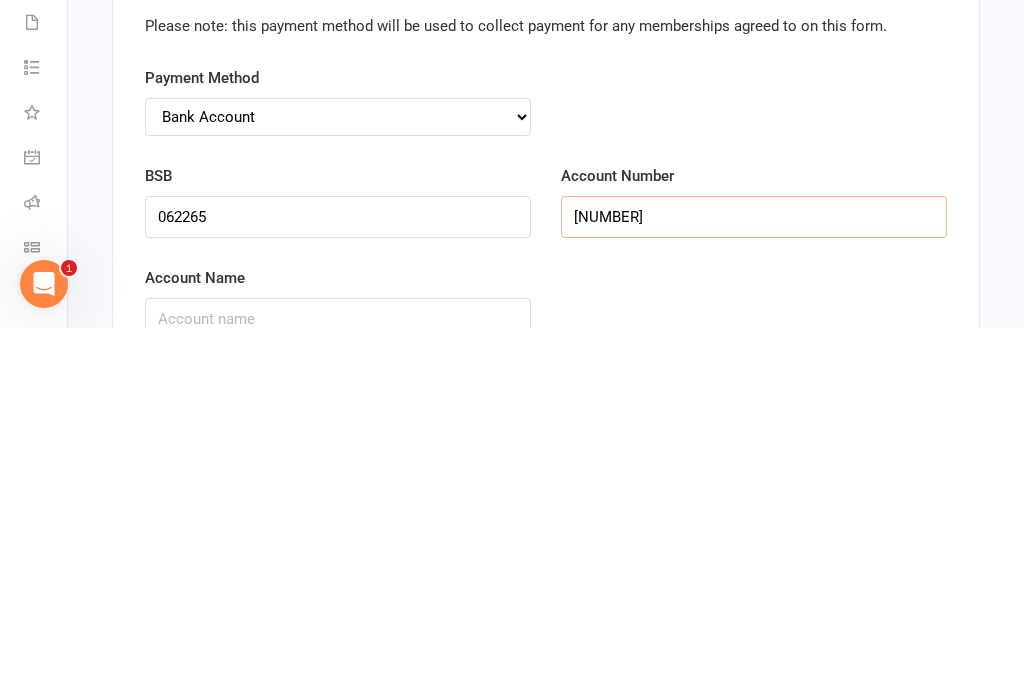 type on "[NUMBER]" 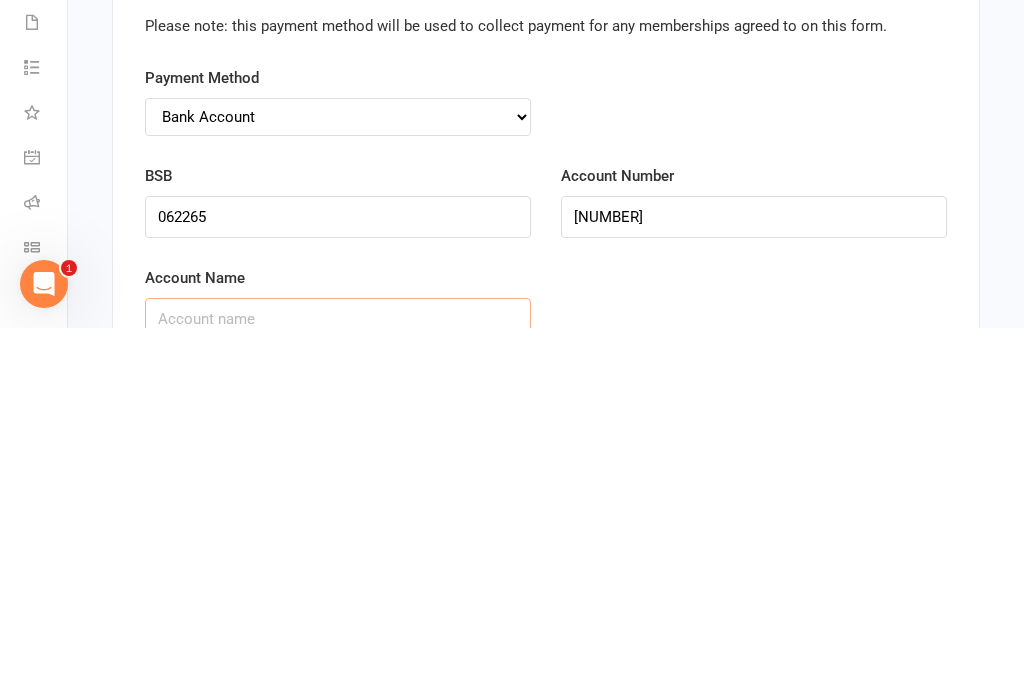 click on "Account Name" at bounding box center (338, 689) 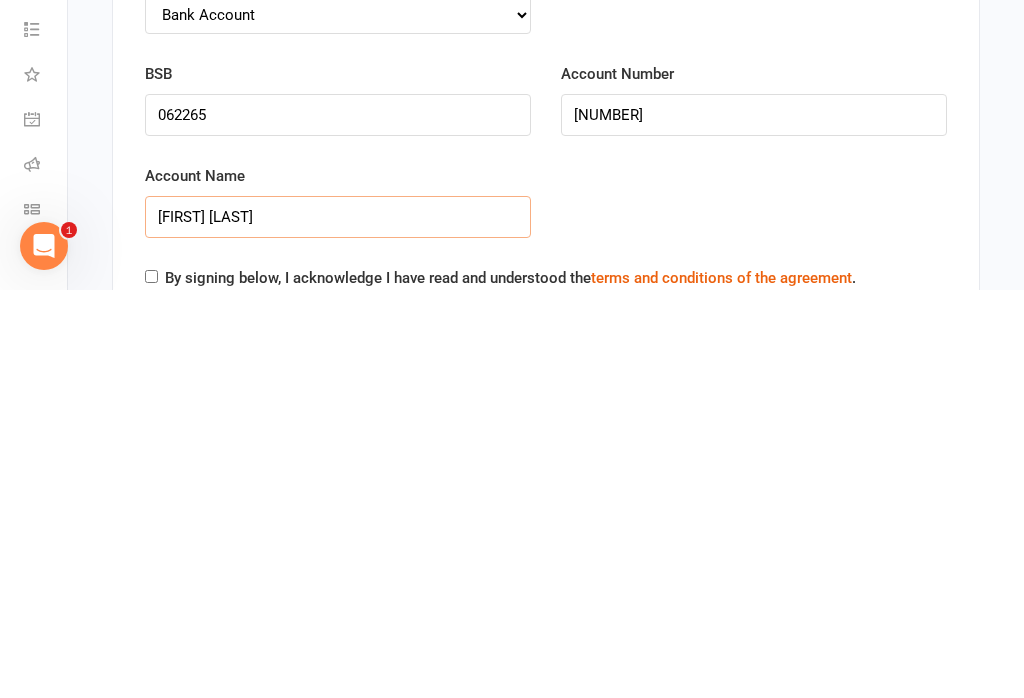 type on "[FIRST] [LAST]" 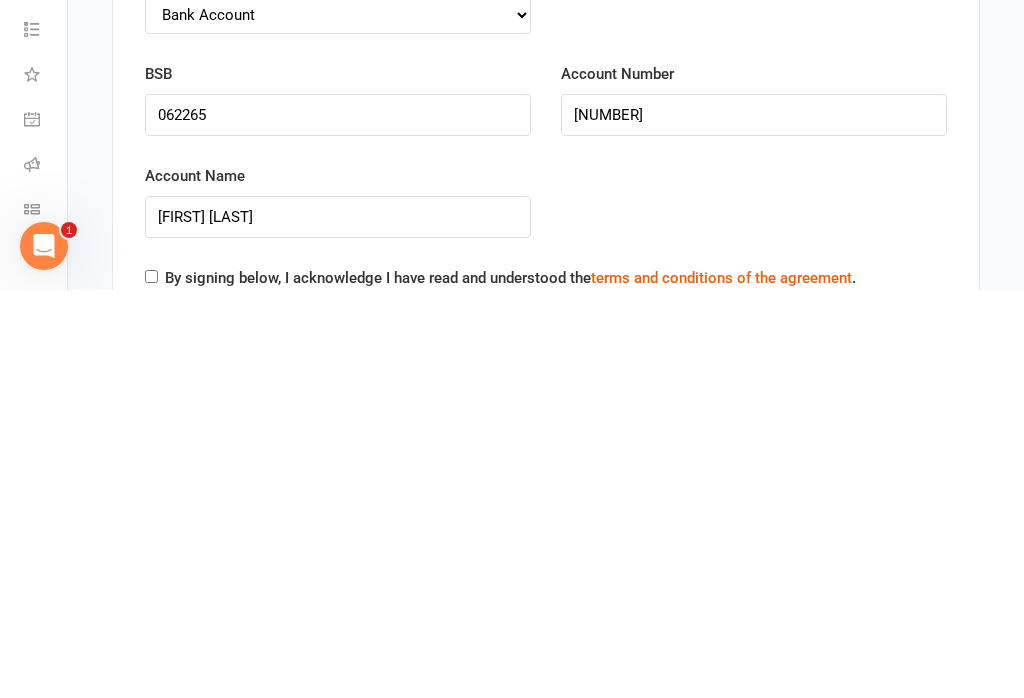click on "Payment Authority Please note: this payment method will be used to collect payment for any memberships agreed to on this form. Payment Method Credit Card Bank Account BSB 062265 Account Number 10715673 Account Name [PERSON] [LAST] [PERSON] [LAST] 5808-SW-2777774-1754376334-7943910751
By signing below, I acknowledge I have read and understood the terms and conditions of the agreement ." at bounding box center (546, 489) 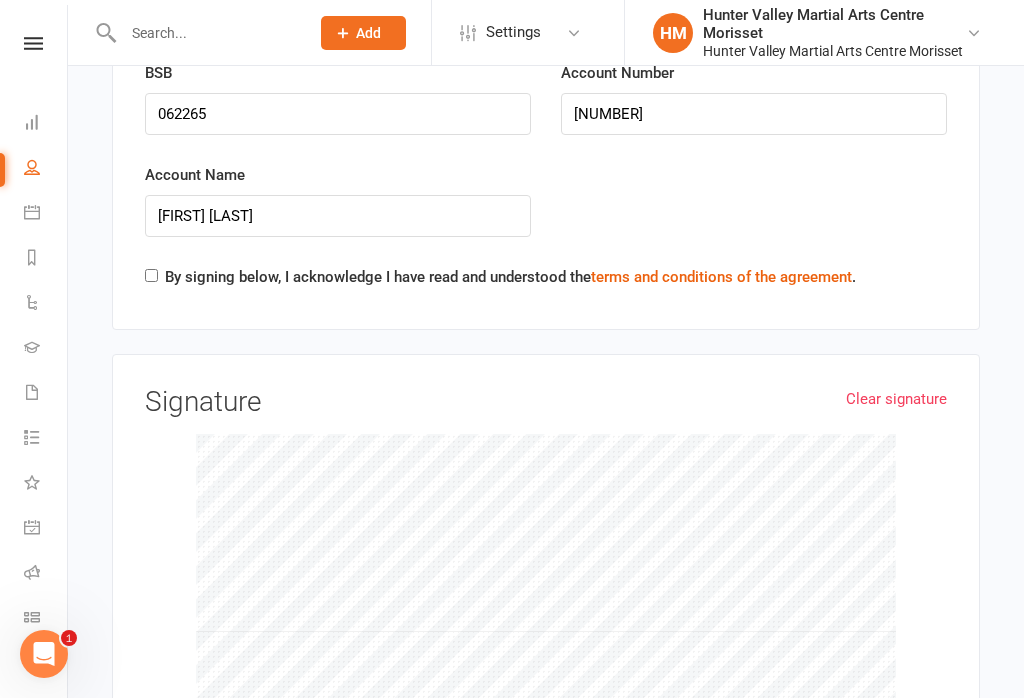 click on "By signing below, I acknowledge I have read and understood the  terms and conditions of the agreement ." at bounding box center [151, 275] 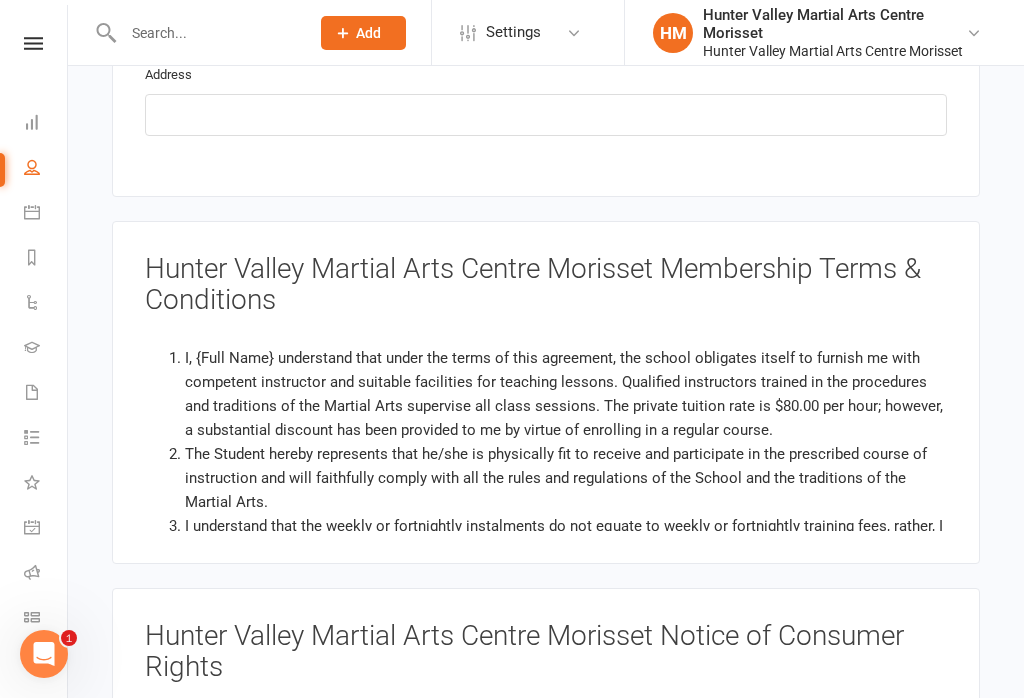 scroll, scrollTop: 2348, scrollLeft: 0, axis: vertical 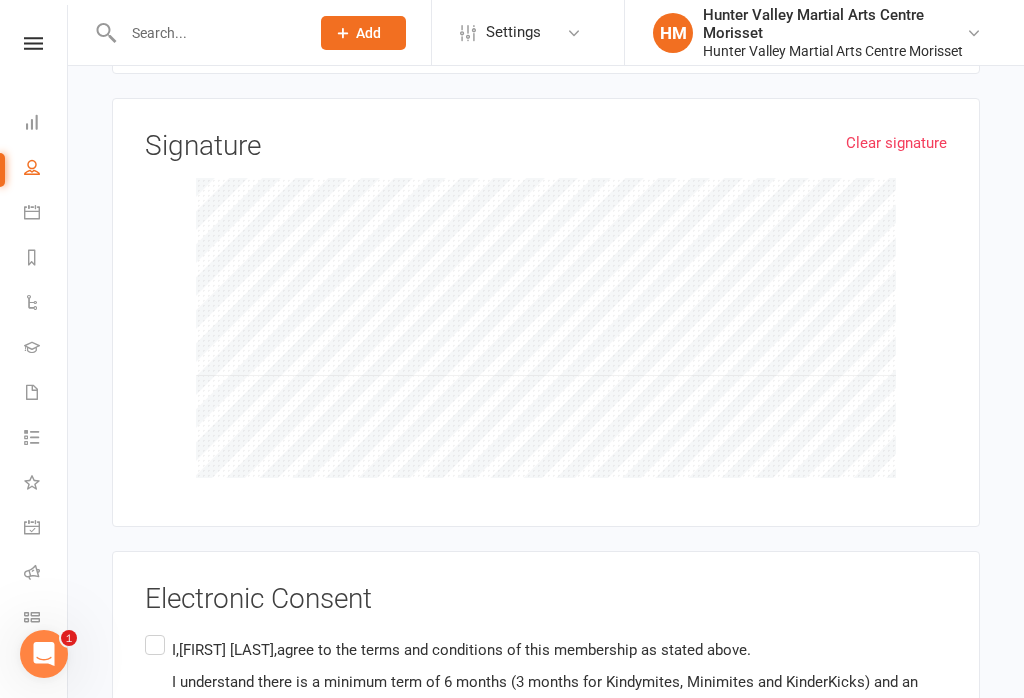 click on "I,[FIRST] [LAST],agree to the terms and conditions of this membership as stated above. I understand there is a minimum term of 6 months (3 months for Kindymites, Minimites and KinderKicks) and an early termination fee of $99 will apply if I terminate early. I understand that all cancellations require 30 days notice. I understand make-up classes are available for catchup for 30 days before they expire. I consent to Hunter Valley Martial Arts Centre using my personal information to contact me regarding any aspects of this membership." at bounding box center (546, 737) 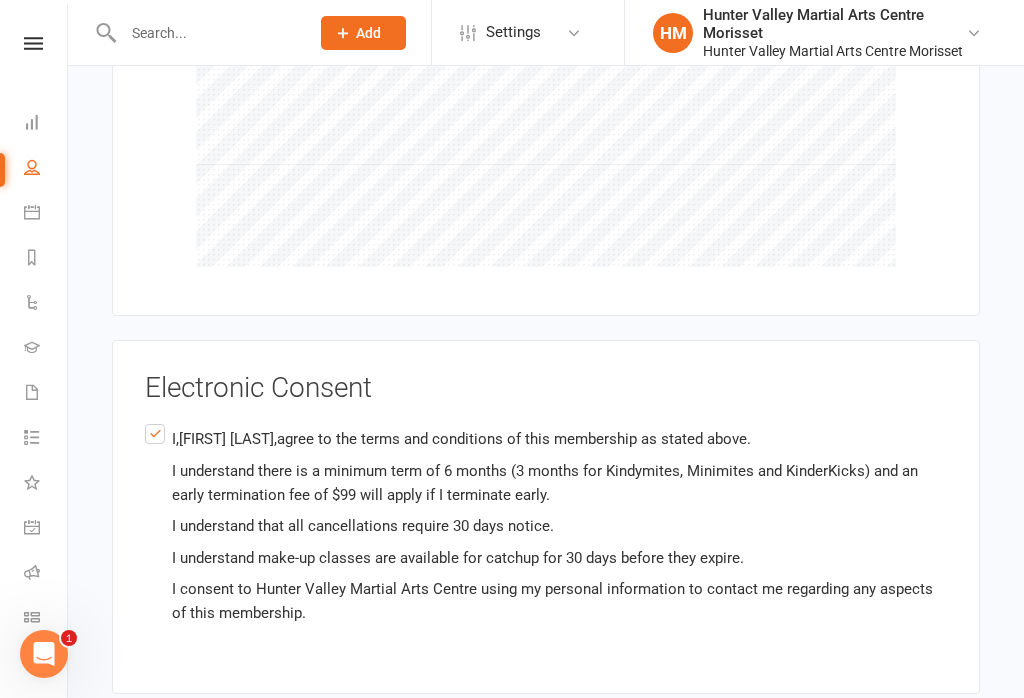 scroll, scrollTop: 7228, scrollLeft: 0, axis: vertical 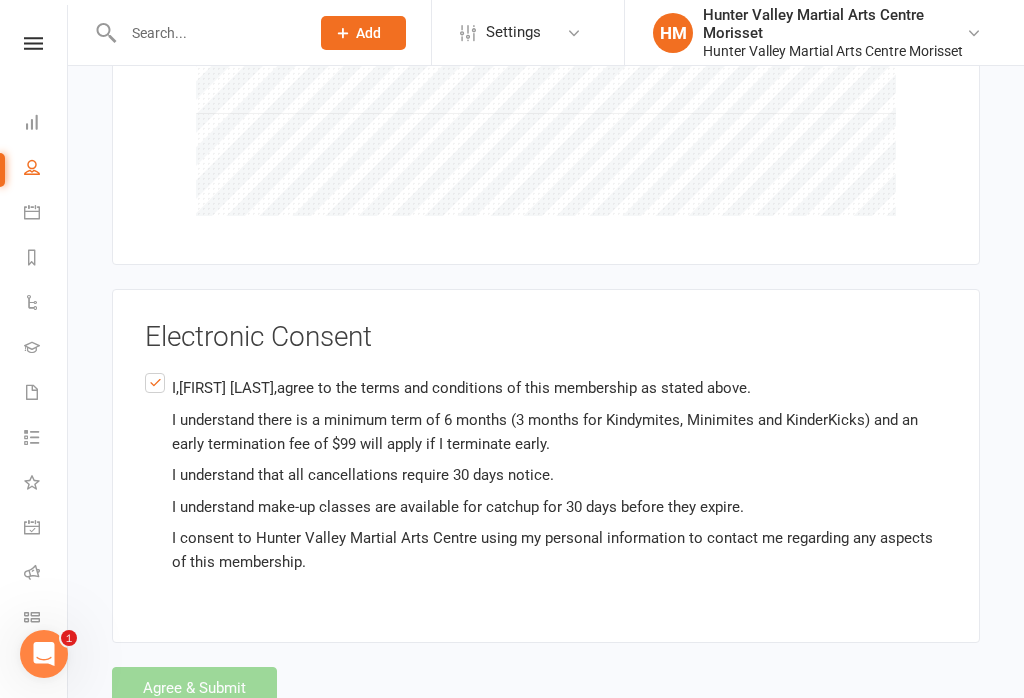 click on "Agree & Submit" at bounding box center [546, 688] 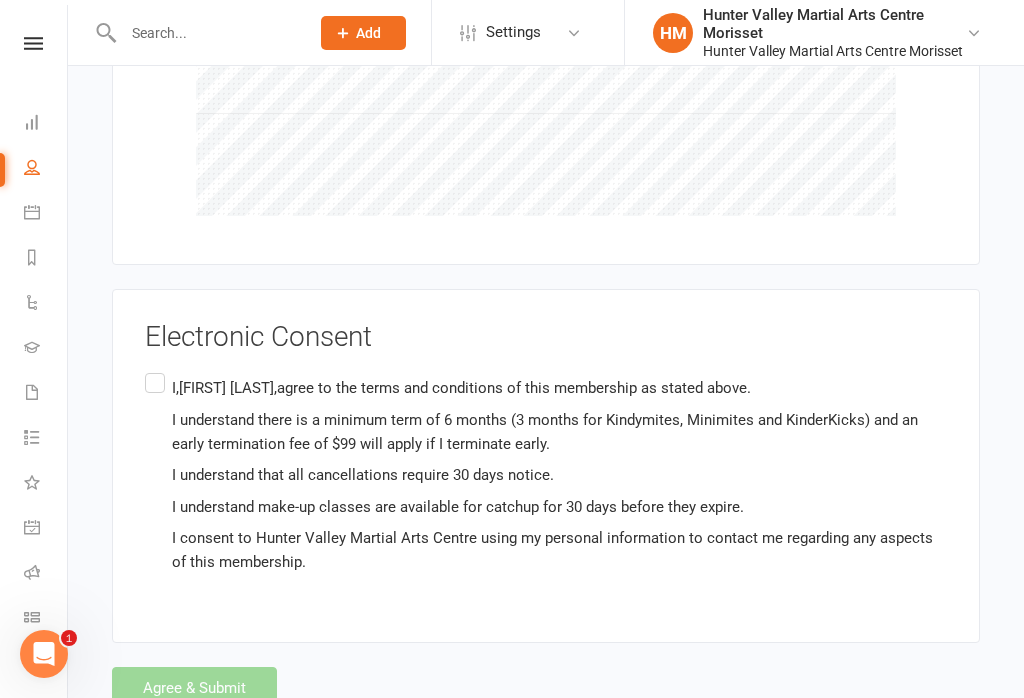 click on "I,[FIRST] [LAST],agree to the terms and conditions of this membership as stated above. I understand there is a minimum term of 6 months (3 months for Kindymites, Minimites and KinderKicks) and an early termination fee of $99 will apply if I terminate early. I understand that all cancellations require 30 days notice. I understand make-up classes are available for catchup for 30 days before they expire. I consent to Hunter Valley Martial Arts Centre using my personal information to contact me regarding any aspects of this membership." at bounding box center (546, 475) 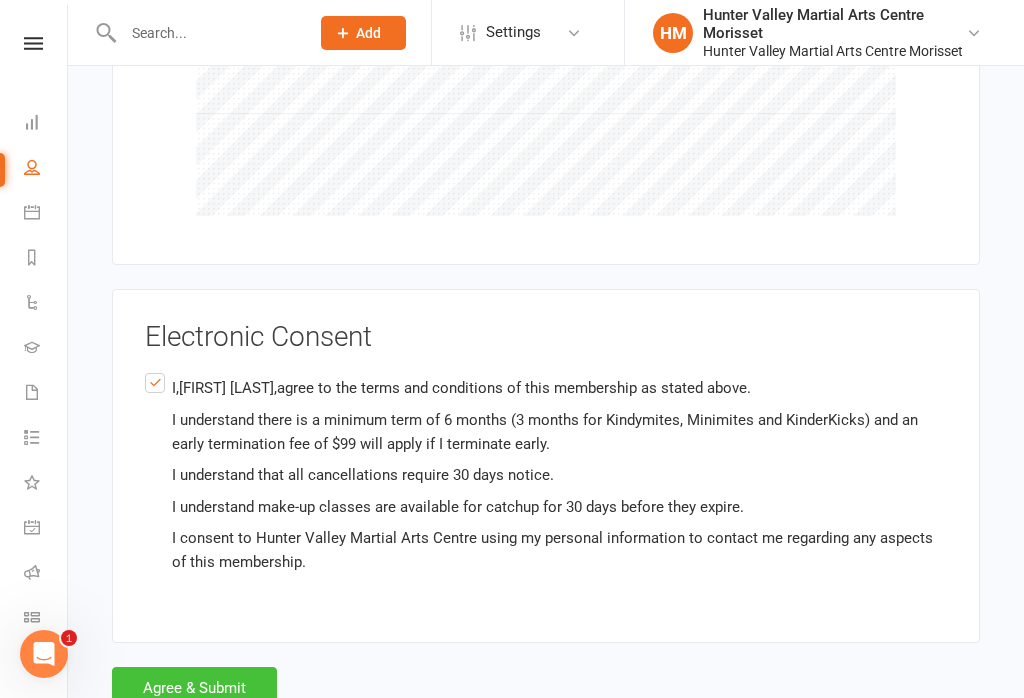 click on "Agree & Submit" at bounding box center [194, 688] 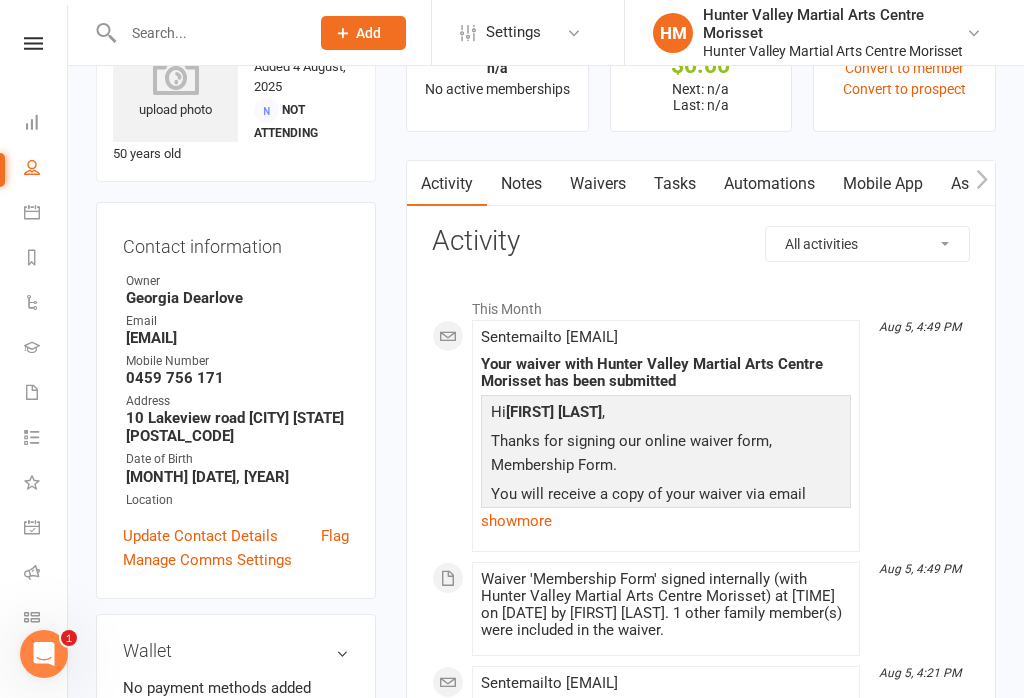 scroll, scrollTop: 93, scrollLeft: 0, axis: vertical 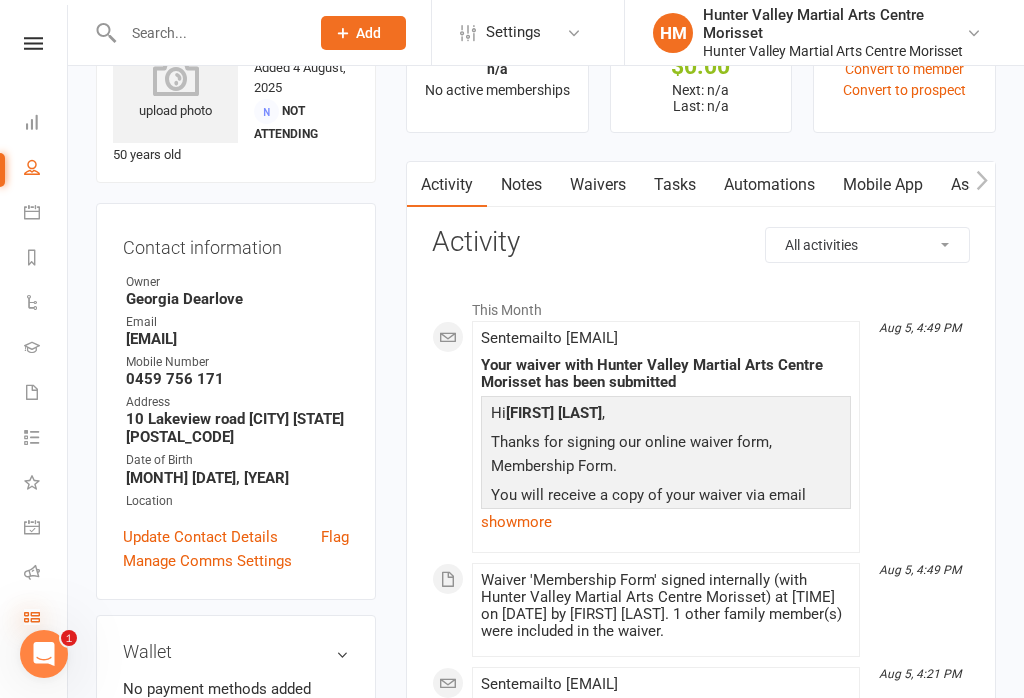 click at bounding box center (32, 617) 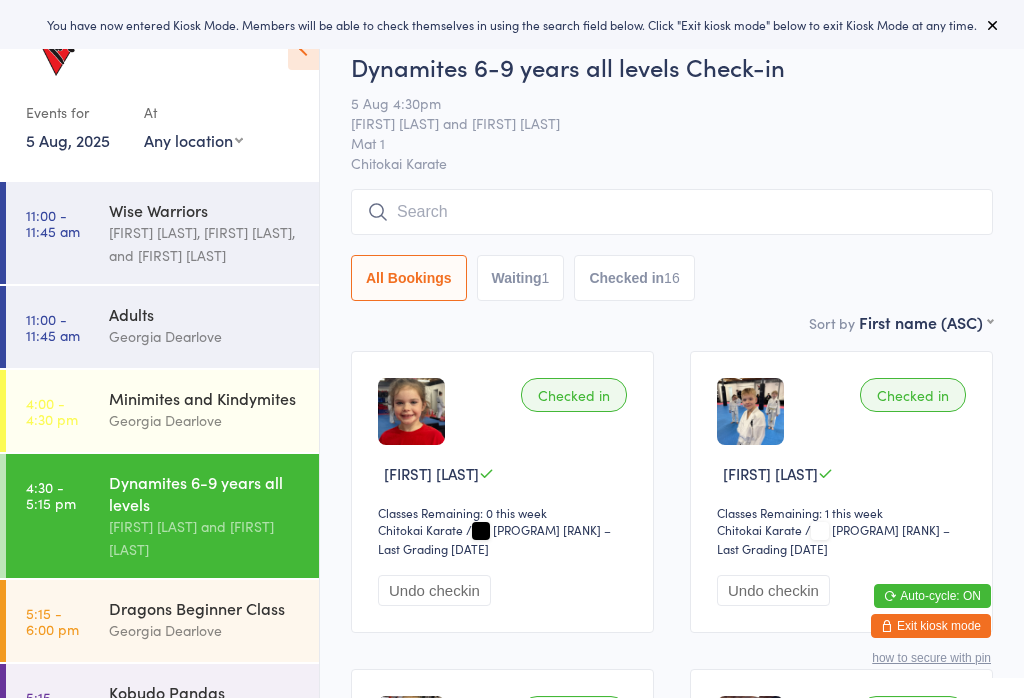 scroll, scrollTop: 0, scrollLeft: 0, axis: both 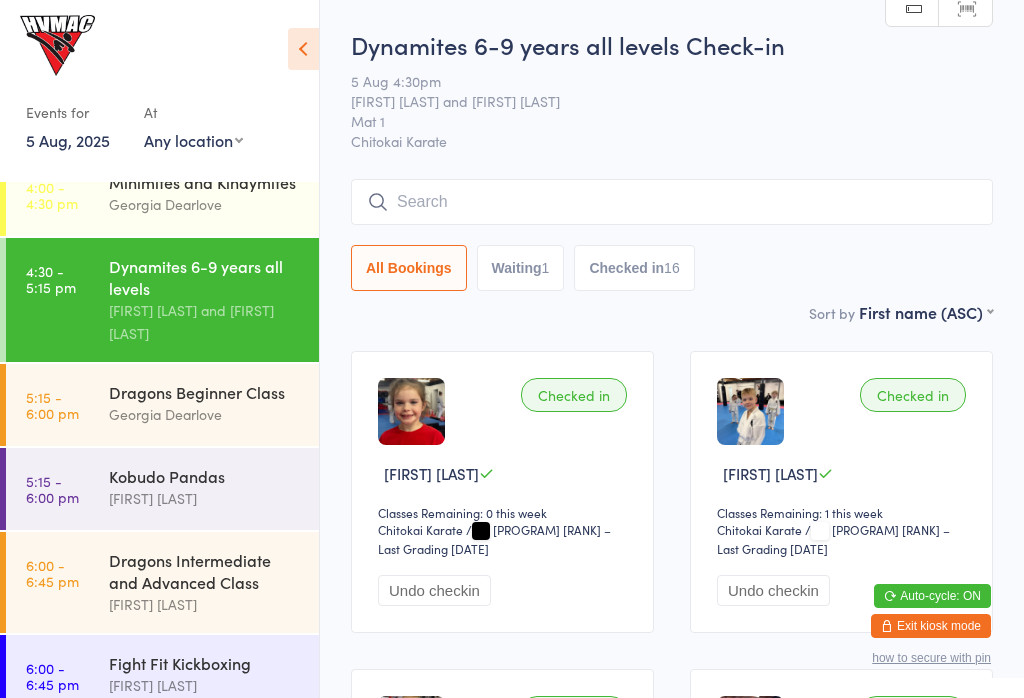click at bounding box center (672, 202) 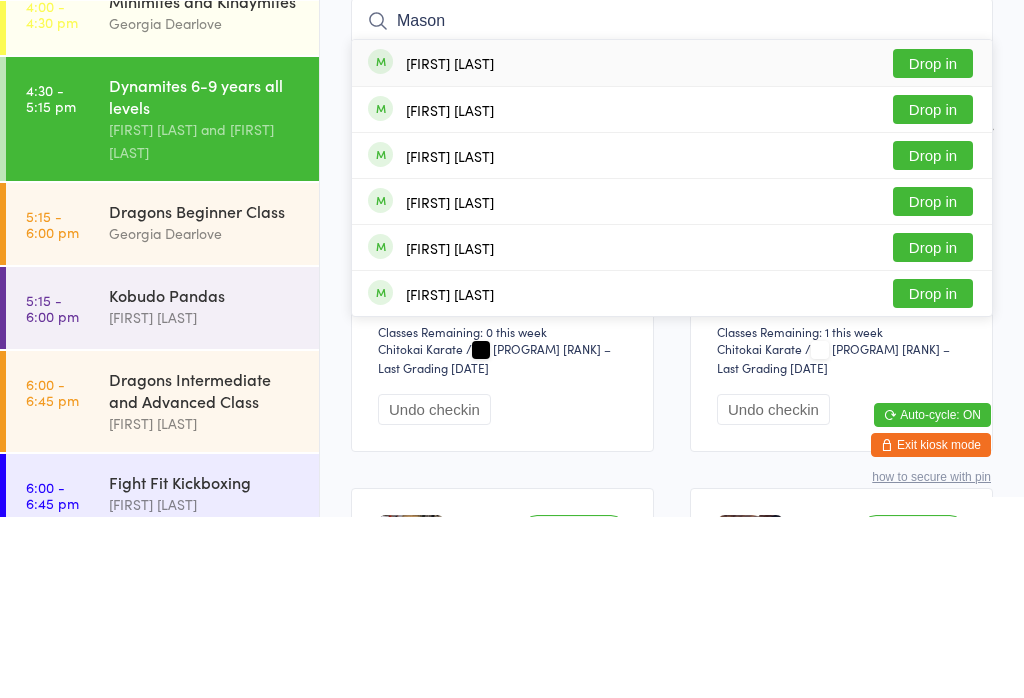 type on "Mason" 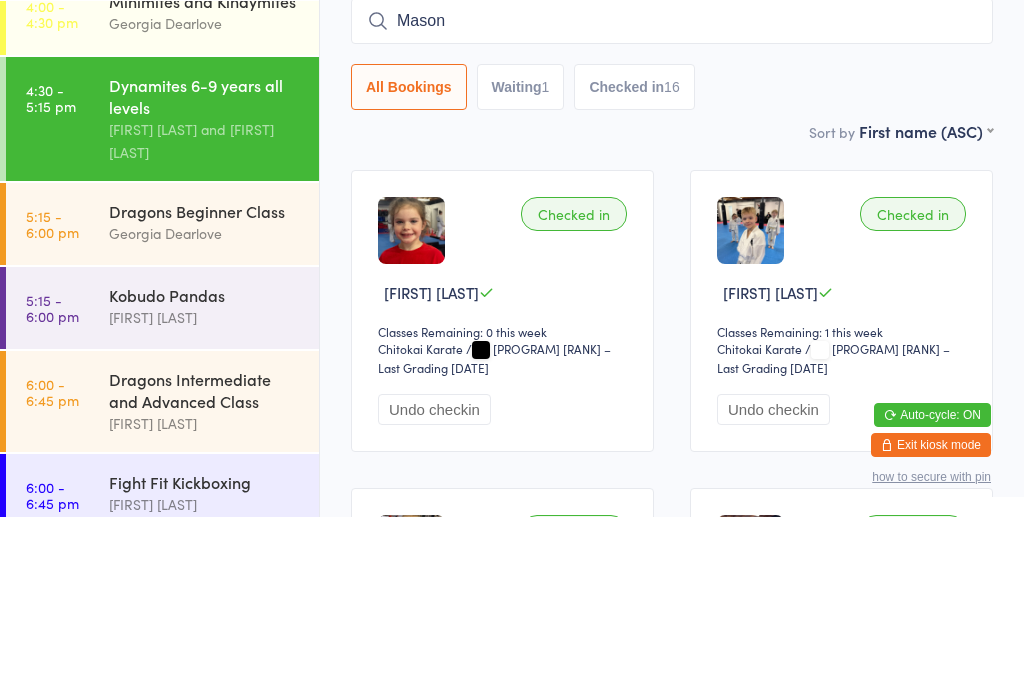 type 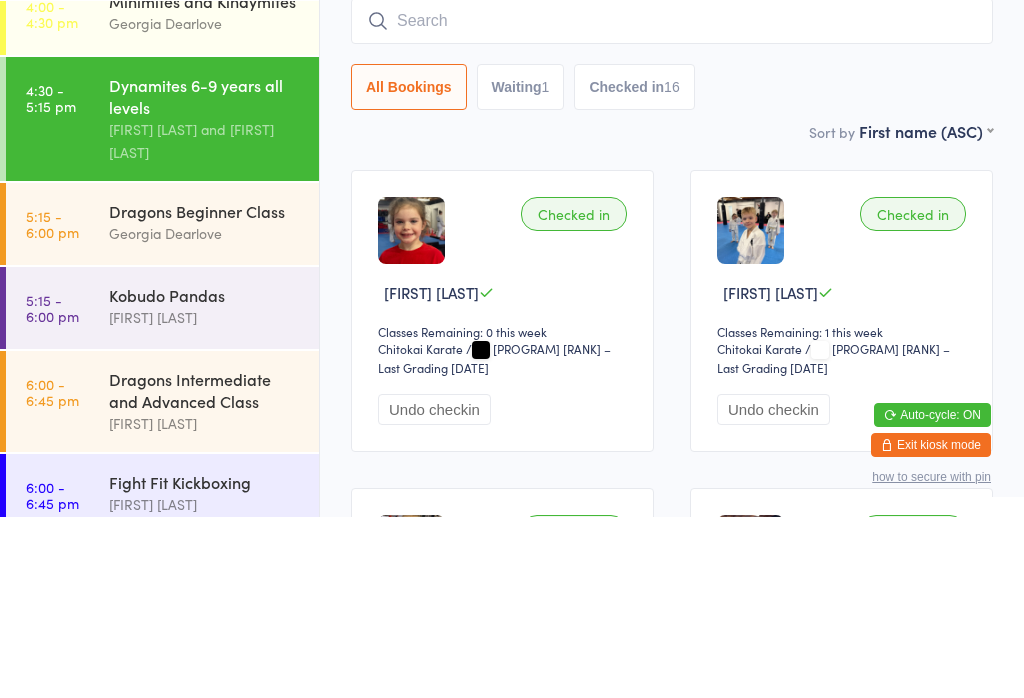 scroll, scrollTop: 181, scrollLeft: 0, axis: vertical 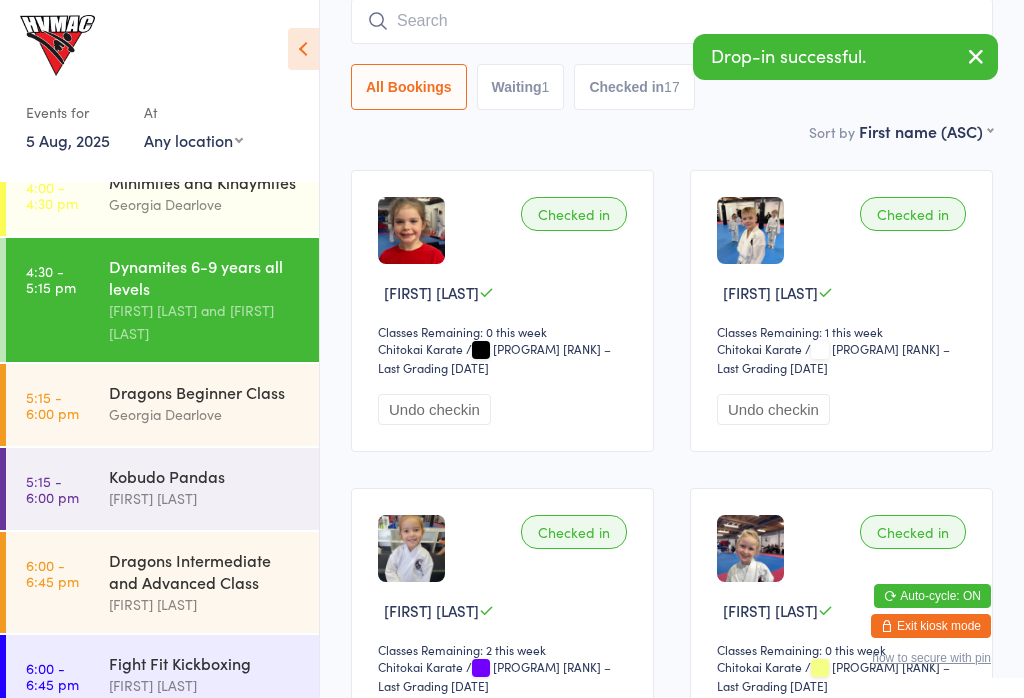 click on "5 Aug, 2025" at bounding box center [68, 140] 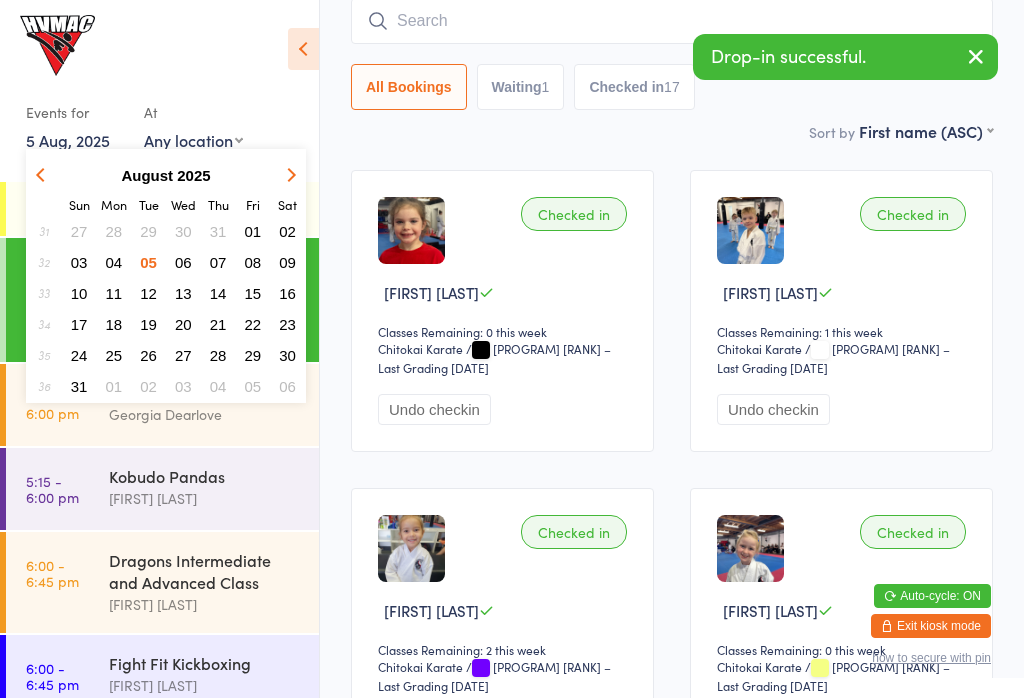 click on "06" at bounding box center (183, 262) 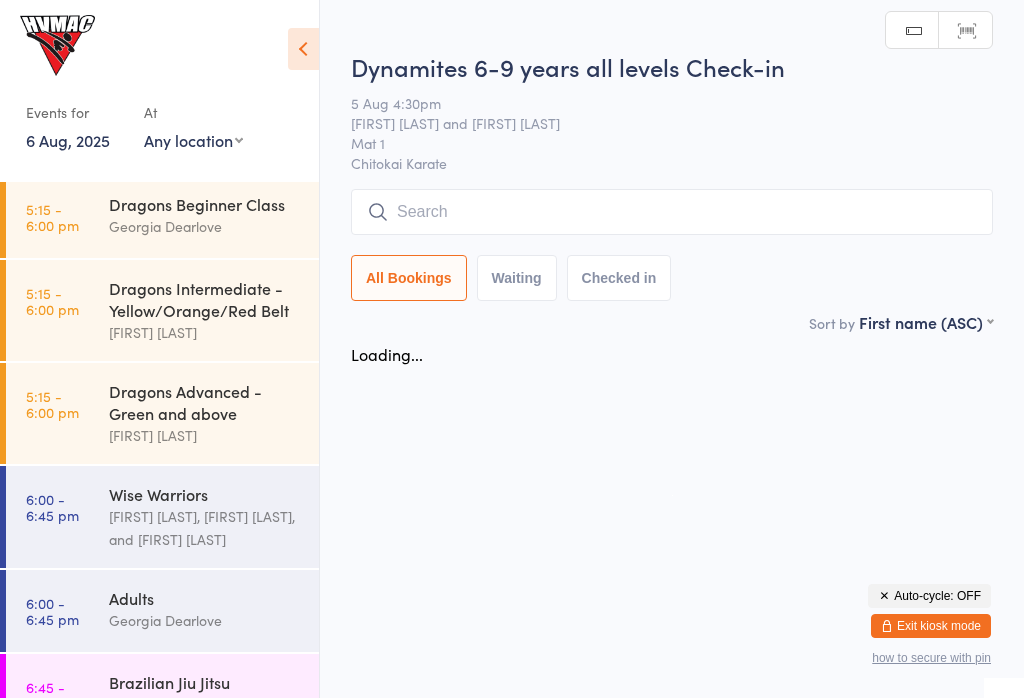 scroll, scrollTop: 0, scrollLeft: 0, axis: both 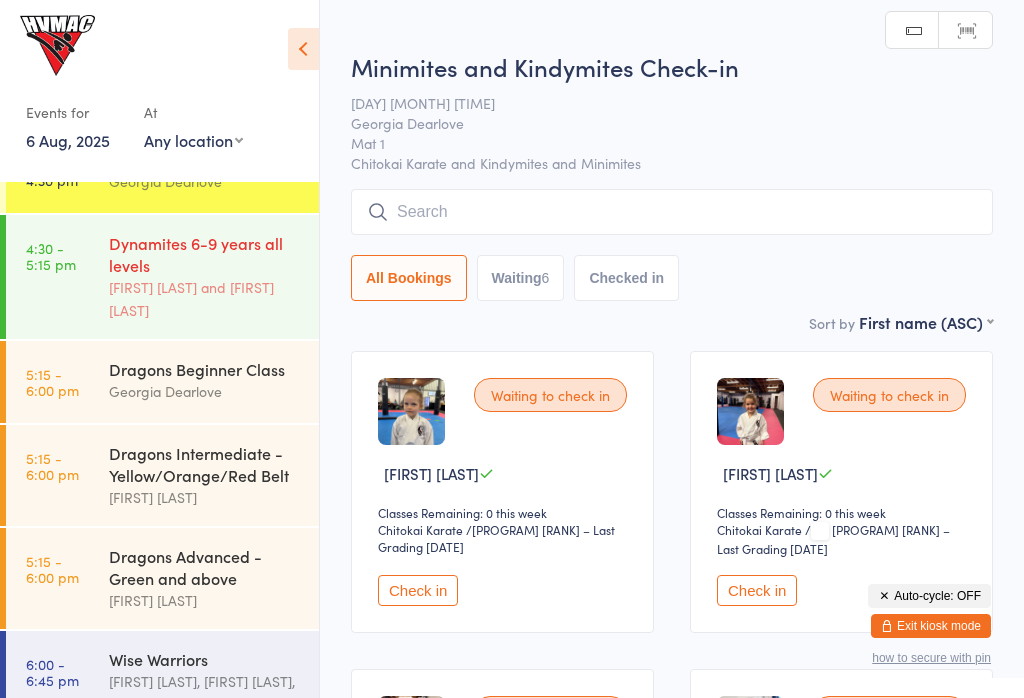 click on "Dynamites 6-9 years all levels" at bounding box center [205, 254] 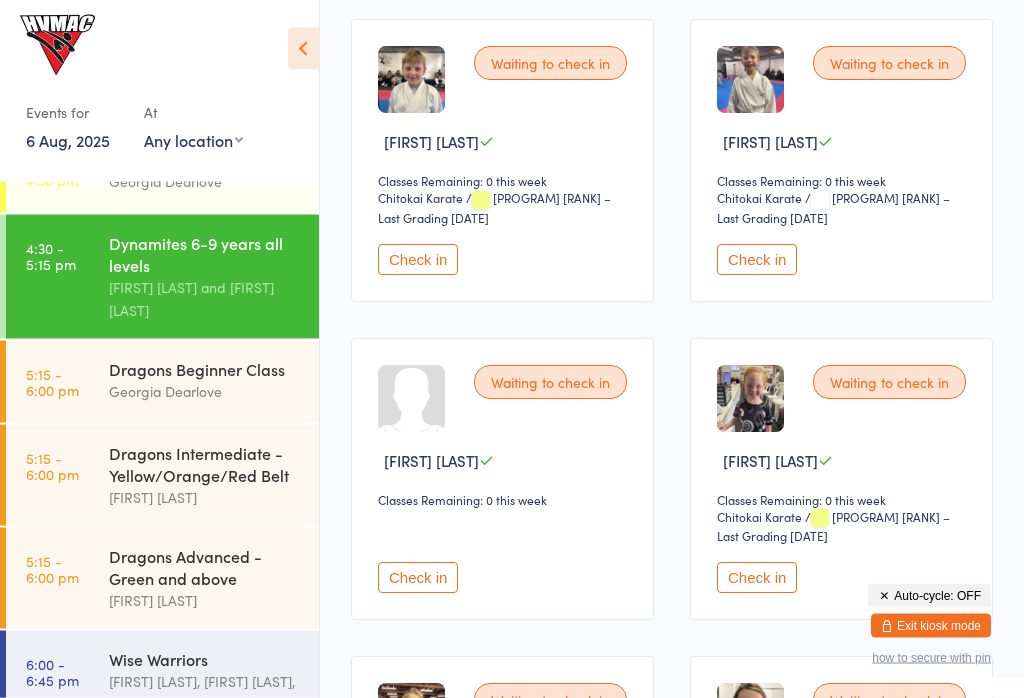 scroll, scrollTop: 969, scrollLeft: 0, axis: vertical 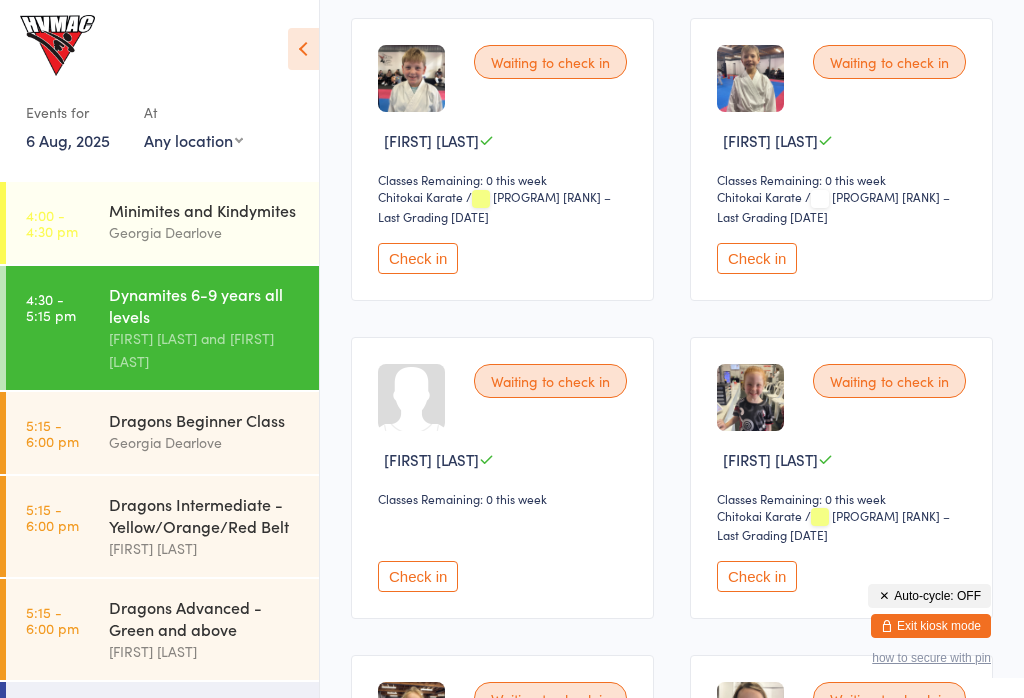 click on "6 Aug, 2025" at bounding box center (68, 140) 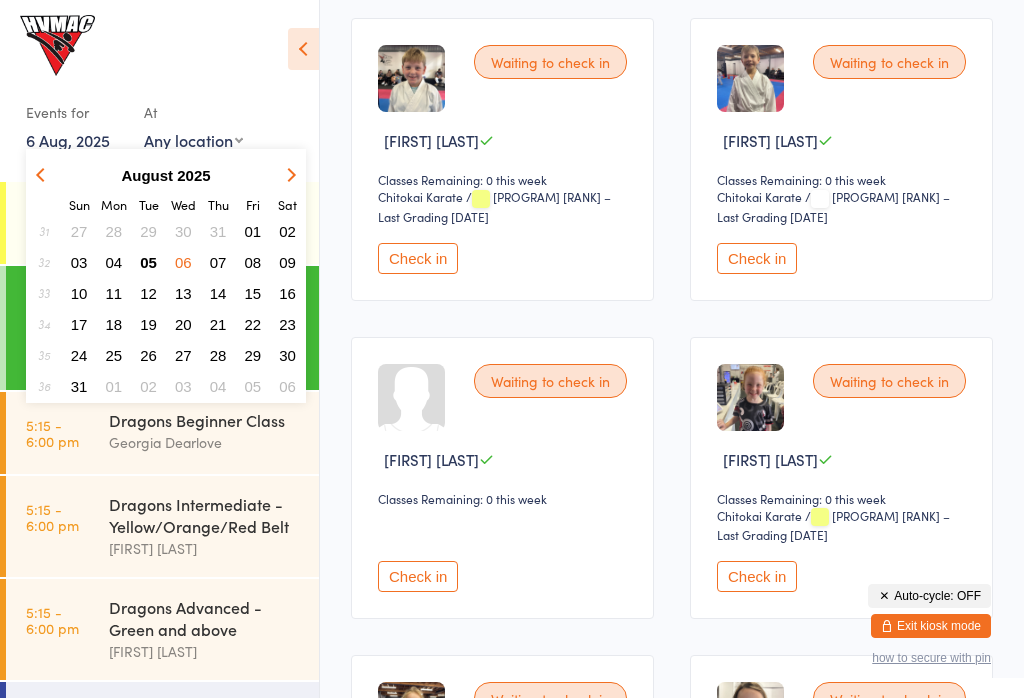 click on "05" at bounding box center (148, 262) 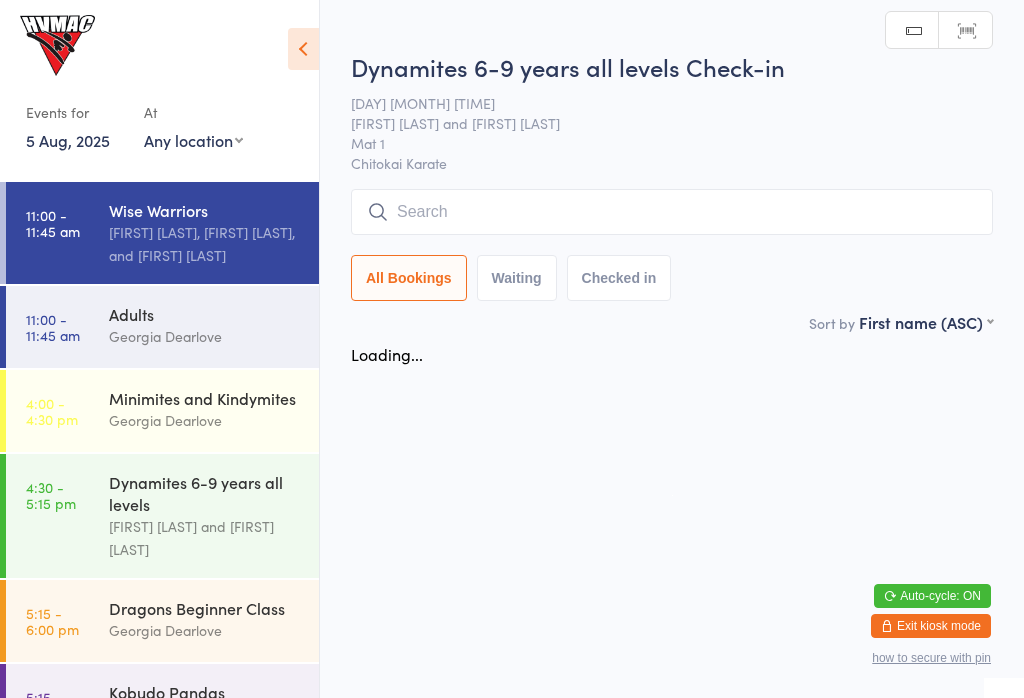 scroll, scrollTop: 0, scrollLeft: 0, axis: both 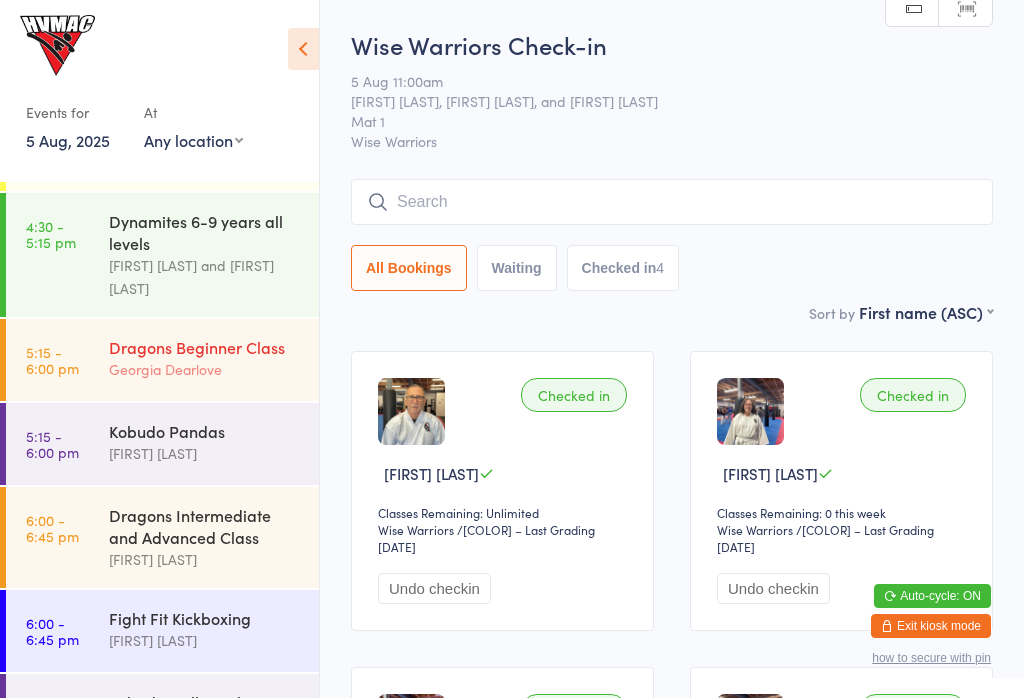 click on "Georgia Dearlove" at bounding box center (205, 369) 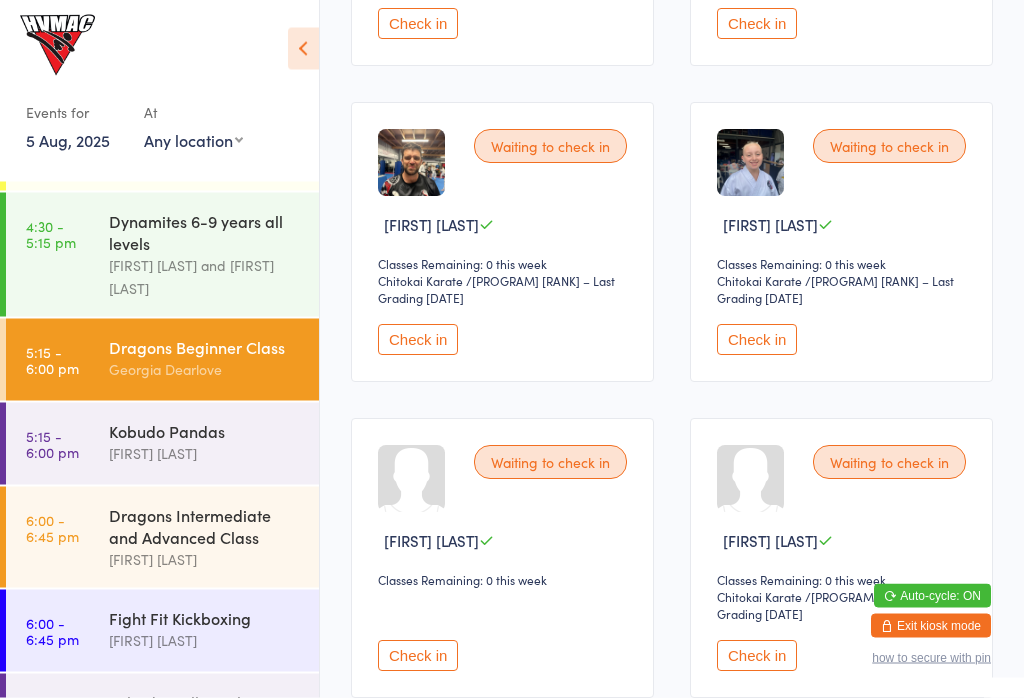 scroll, scrollTop: 565, scrollLeft: 0, axis: vertical 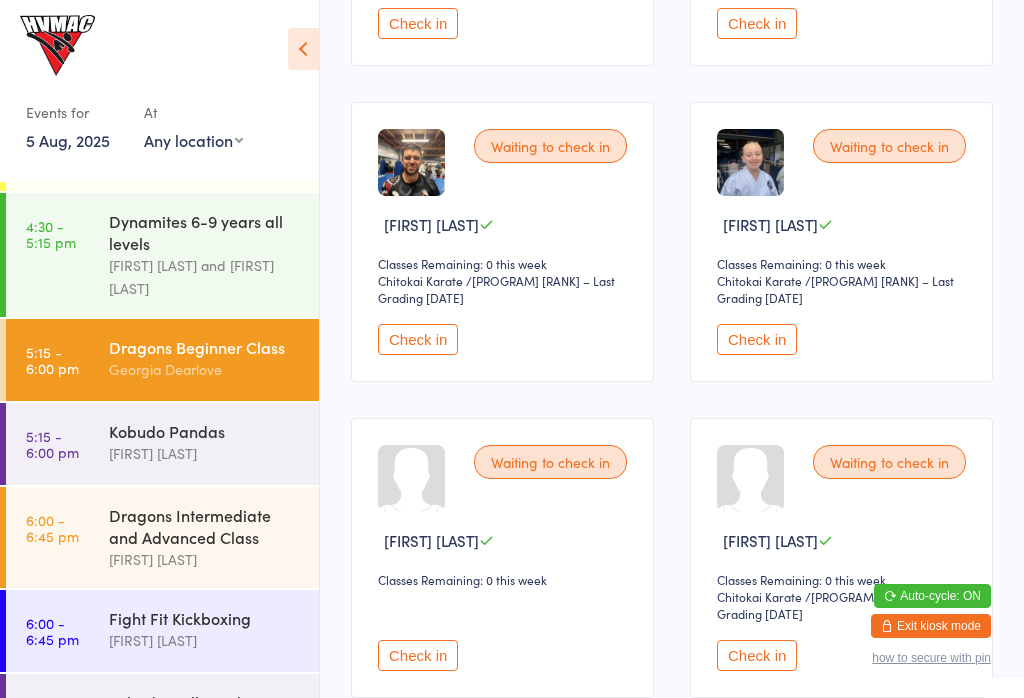 click on "Check in" at bounding box center (418, 339) 